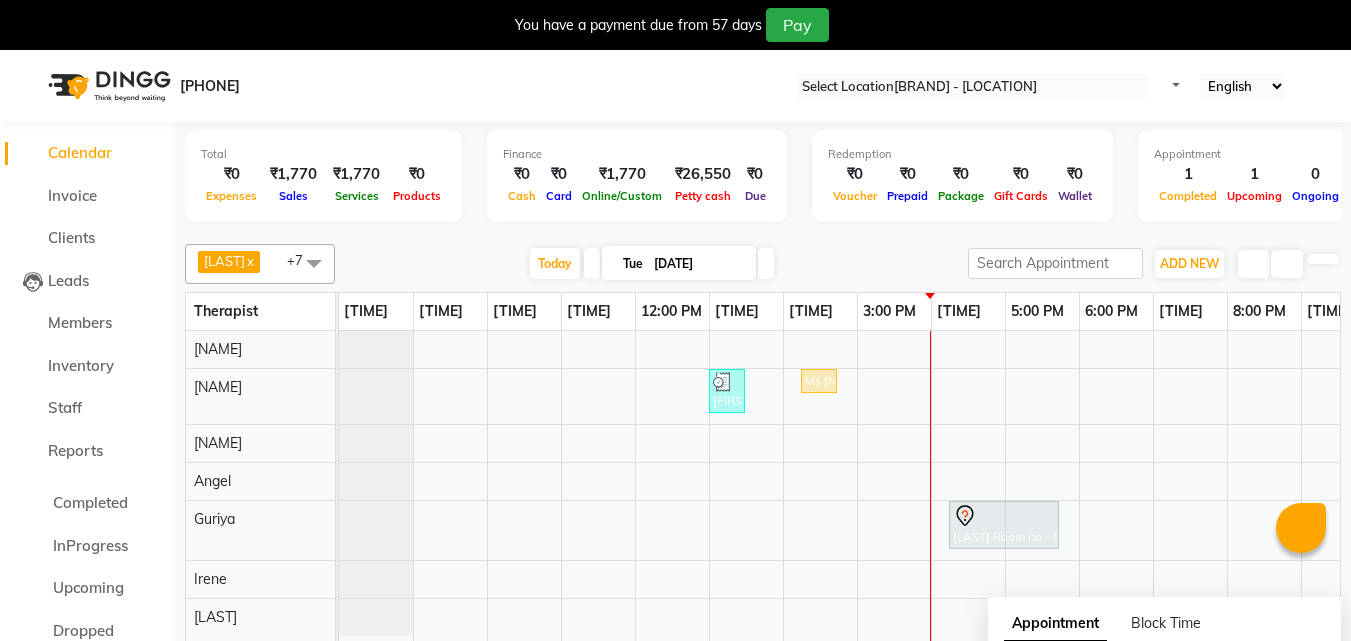 scroll, scrollTop: 0, scrollLeft: 0, axis: both 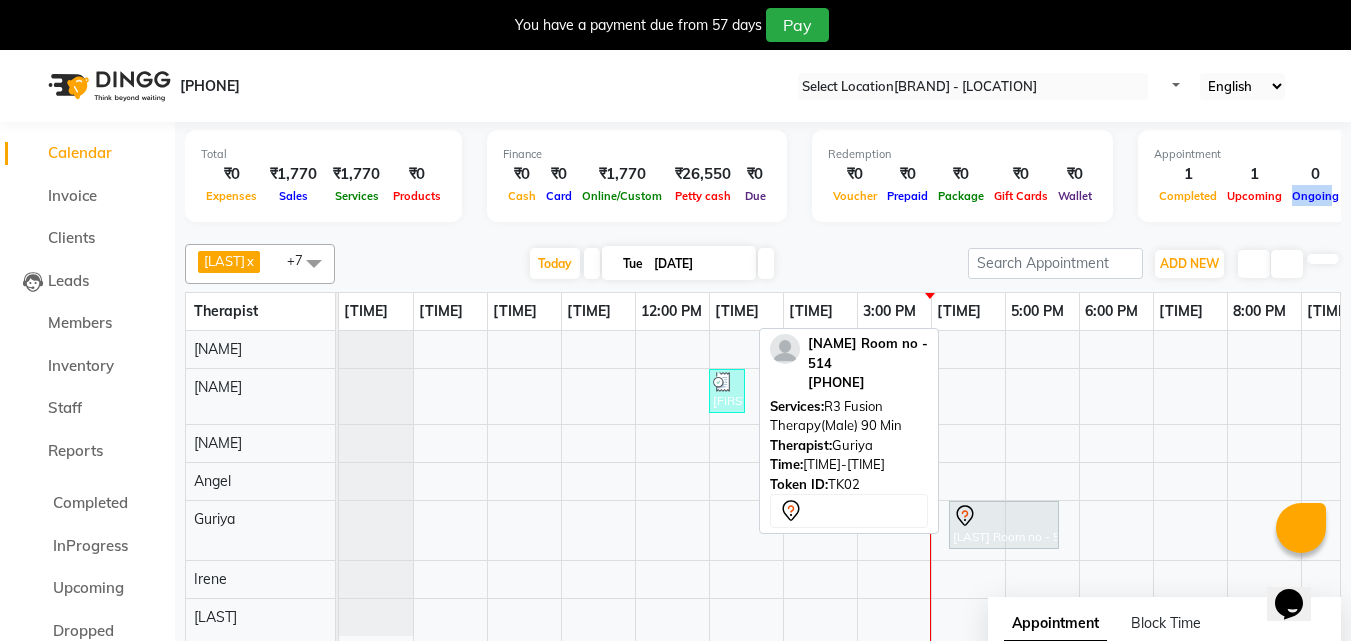 click at bounding box center (1004, 516) 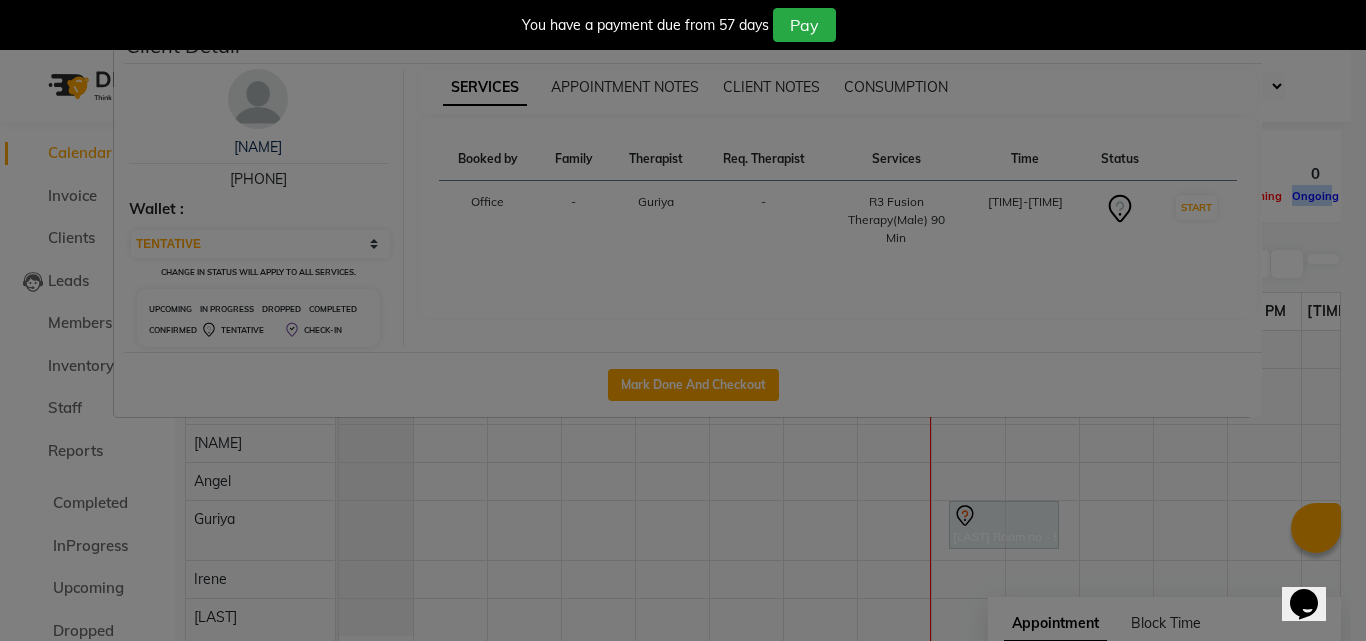 click at bounding box center (1247, 38) 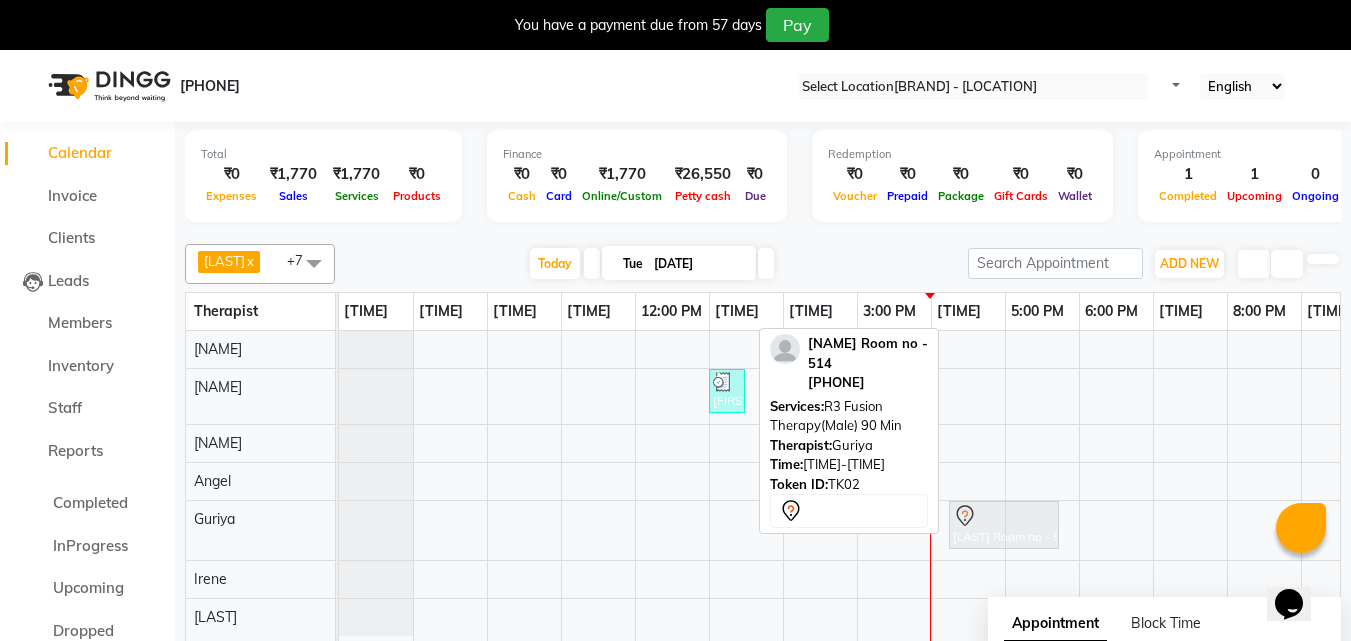 drag, startPoint x: 997, startPoint y: 540, endPoint x: 1010, endPoint y: 540, distance: 13 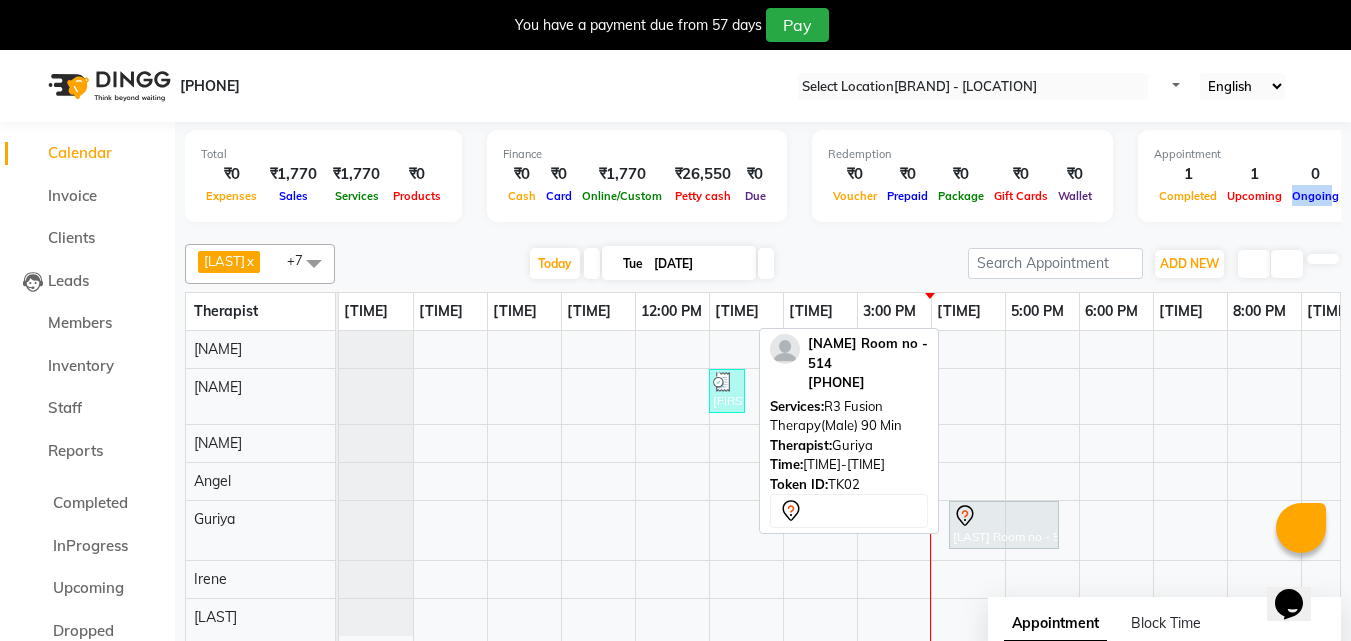 click at bounding box center (1004, 516) 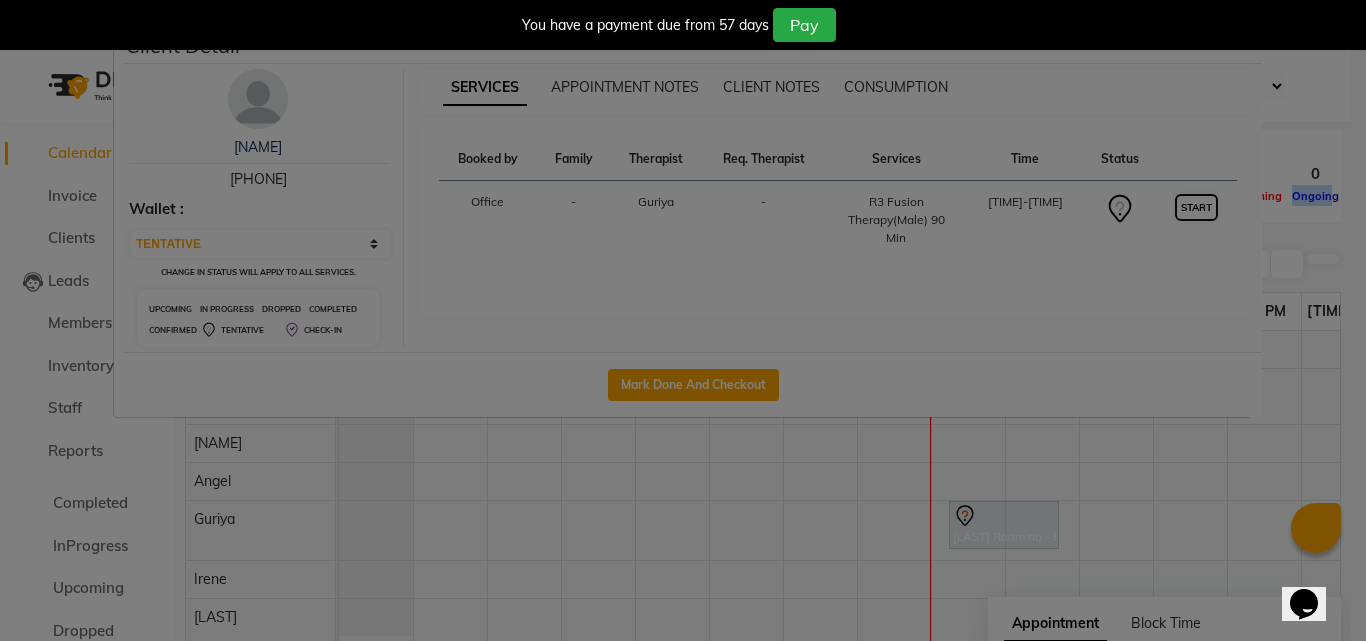 click on "START" at bounding box center [1196, 207] 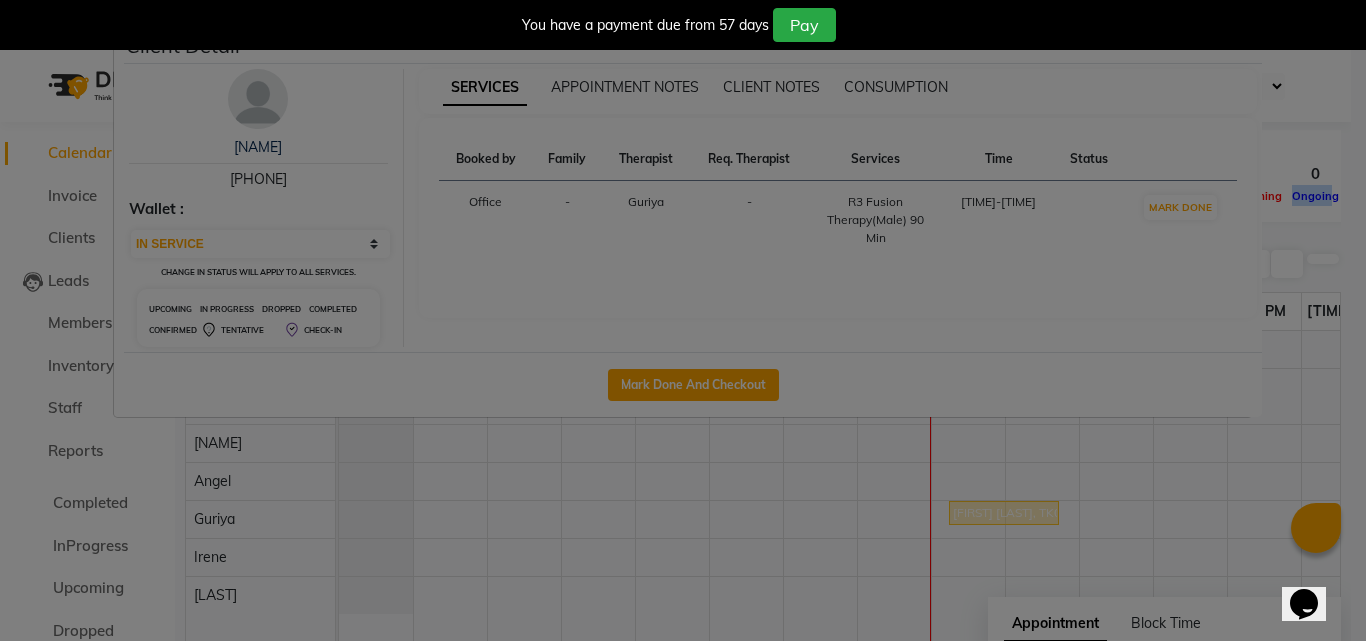 click at bounding box center [1247, 38] 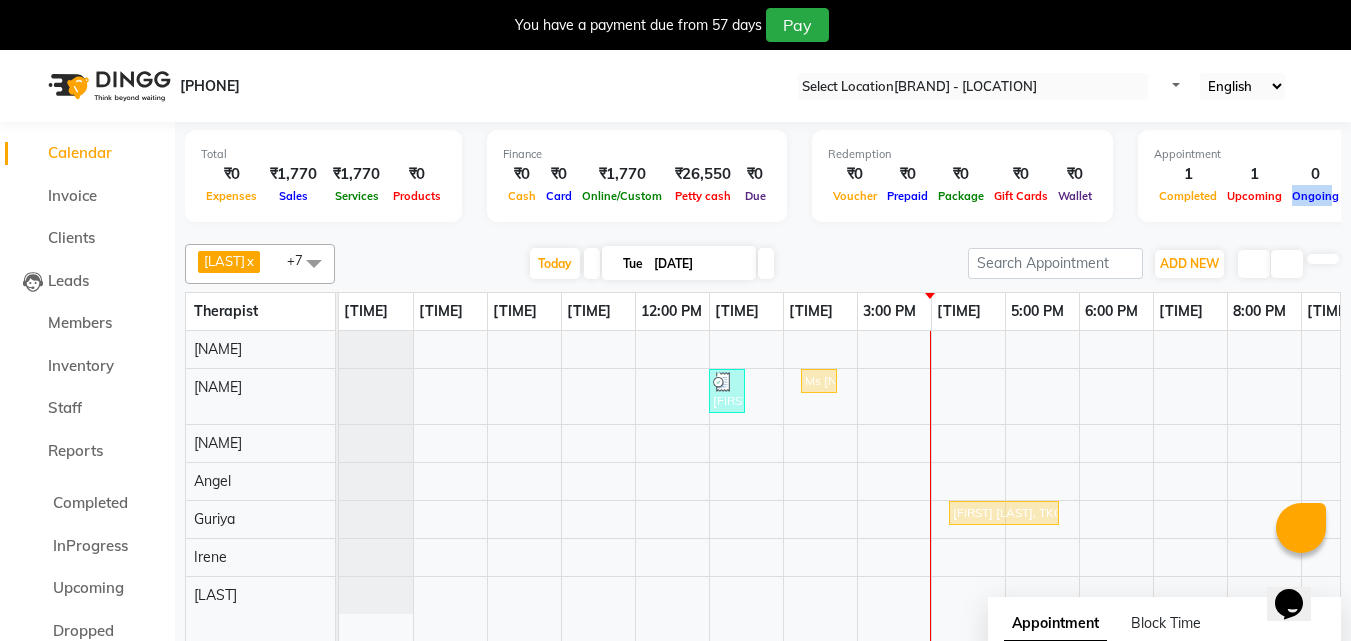 click on "[FIRST], TK01, [TIME]-[TIME], Chakra Head Massage 30 Min Ms [LAST] [LAST], TK03, [TIME]-[TIME], Hair Care - Therapies - Shampoo, Conditioning & Blowdry (Female) [FIRST] [LAST], TK02, [TIME]-[TIME], R3 Fusion Therapy(Male) 90 Min" at bounding box center [894, 490] 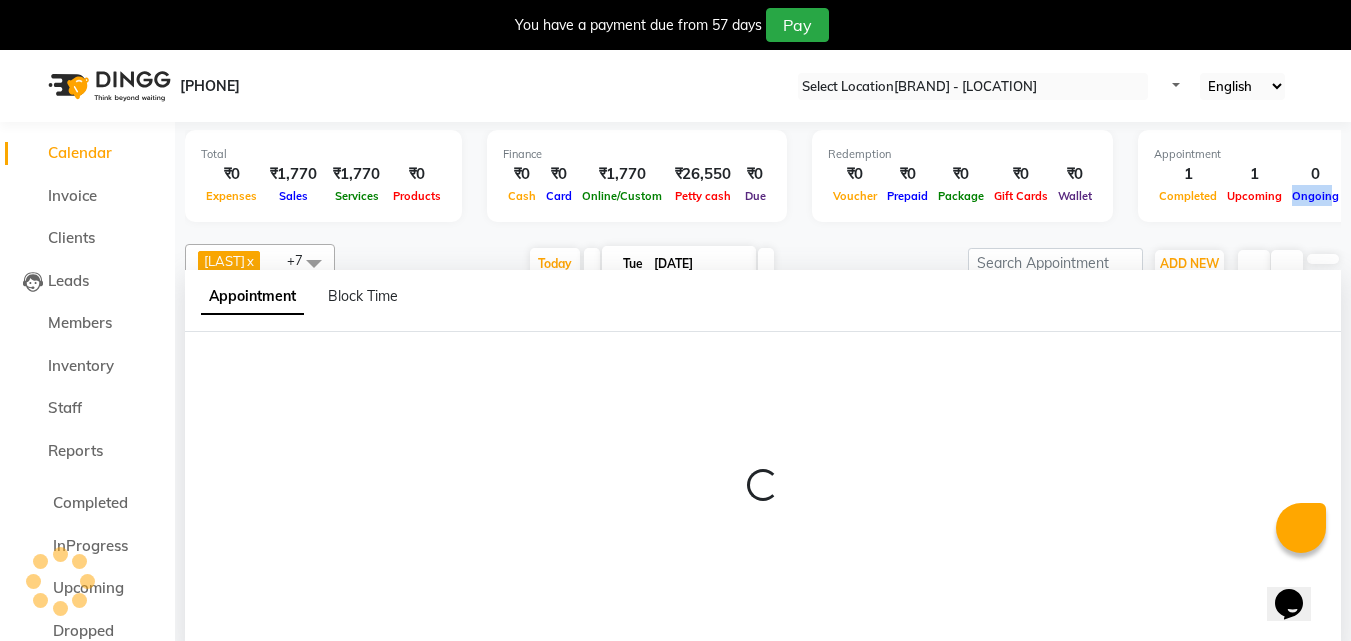 click at bounding box center (763, 493) 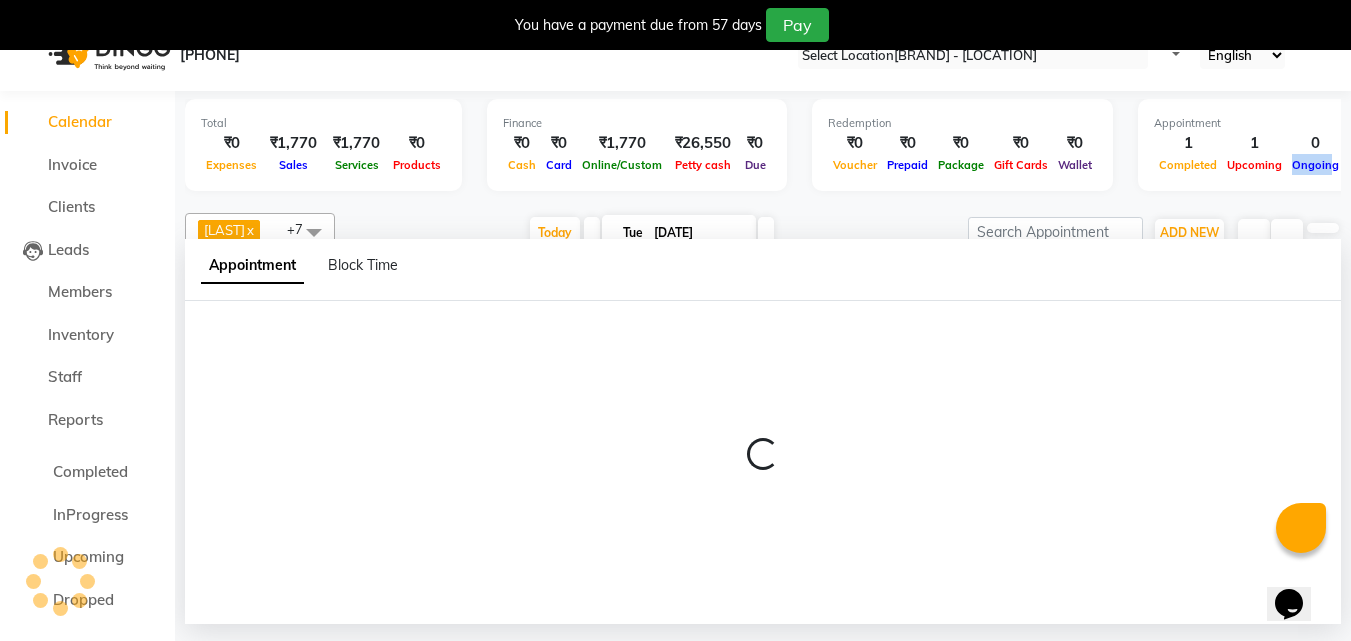 scroll, scrollTop: 50, scrollLeft: 0, axis: vertical 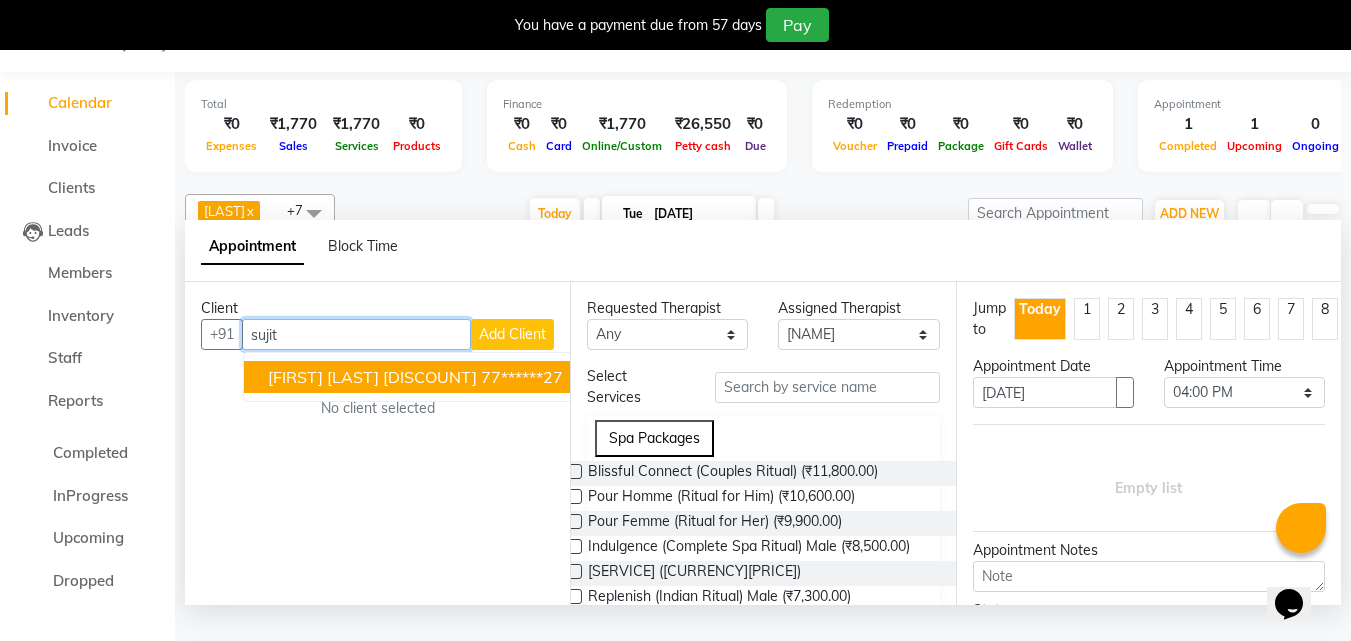 click on "[FIRST] [LAST] [DISCOUNT]" at bounding box center (372, 377) 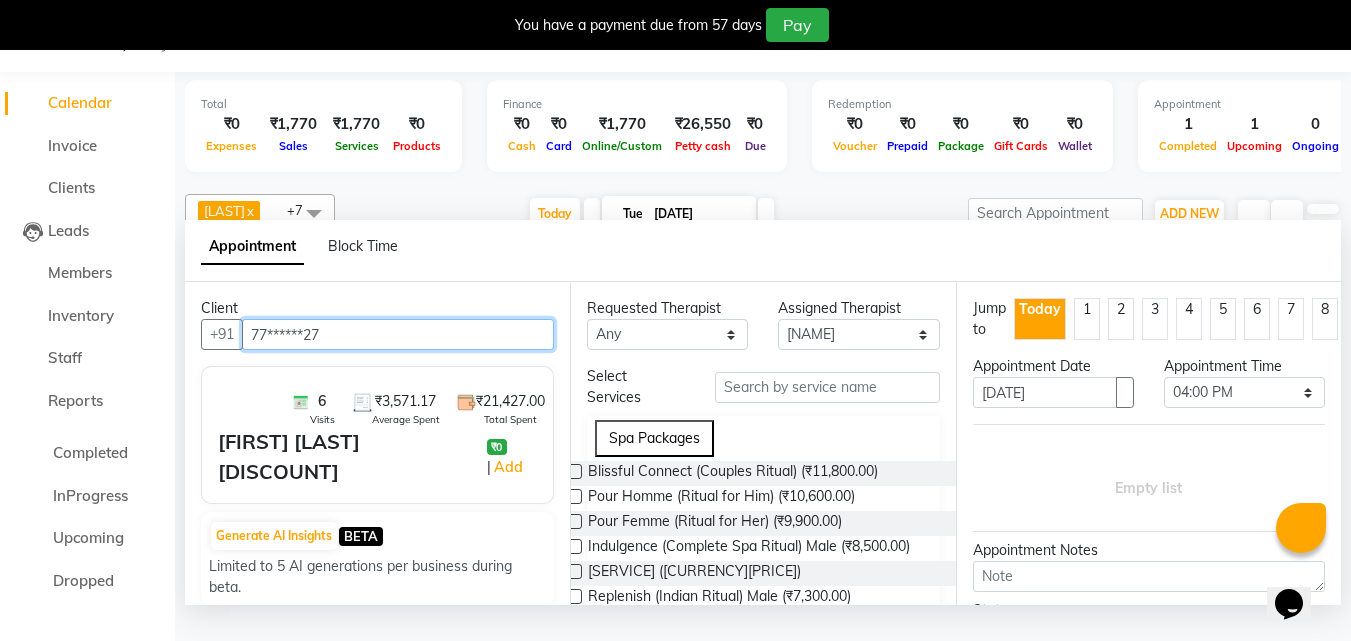 type on "77******27" 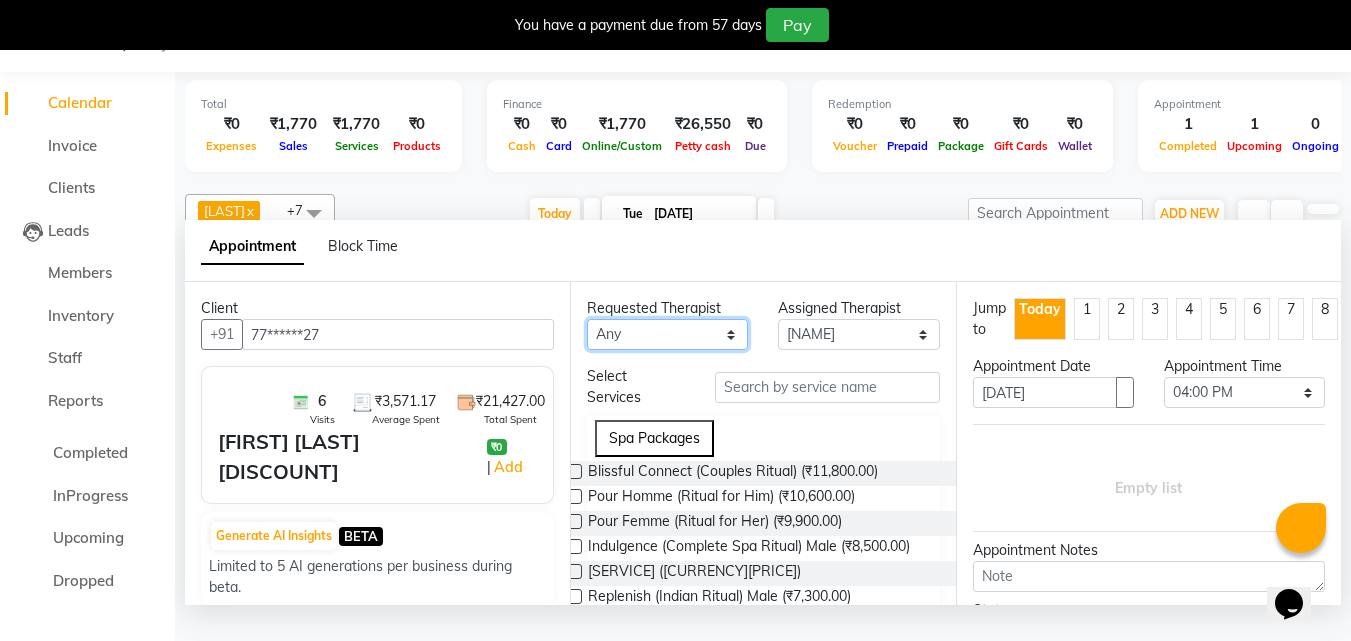 click on "Any Angel Guriya Irene Nana Neelam Office Riya Sayak Shakib" at bounding box center [667, 334] 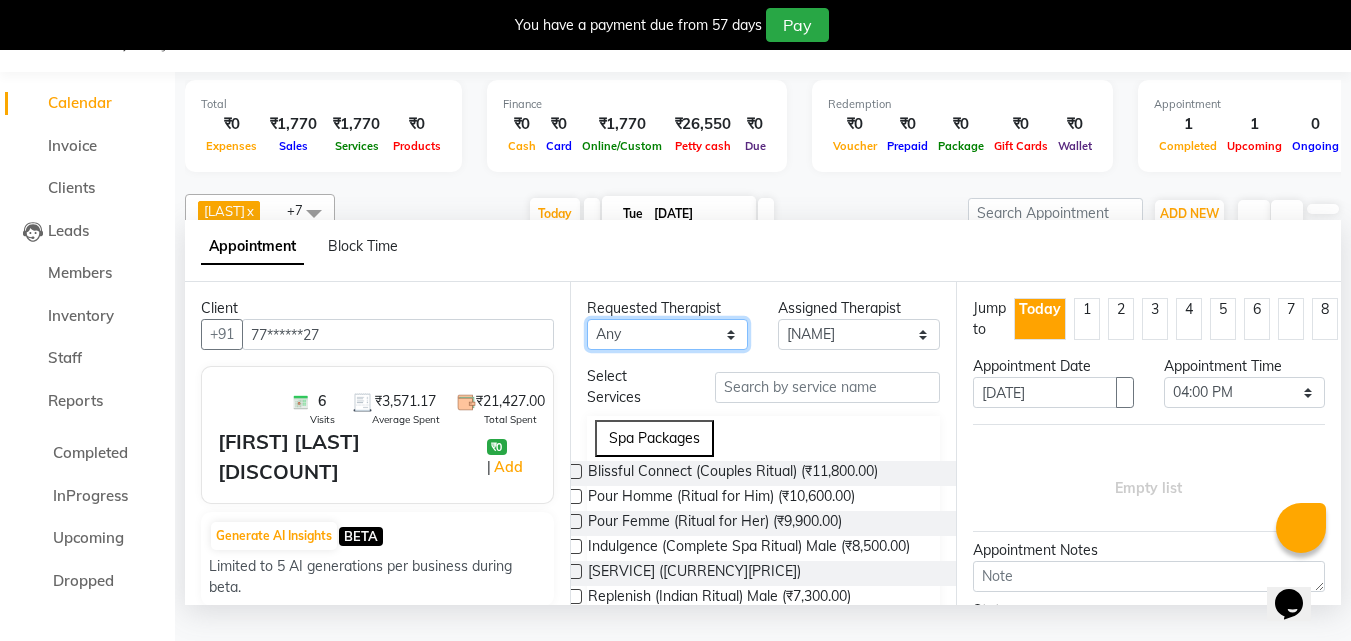 select on "78965" 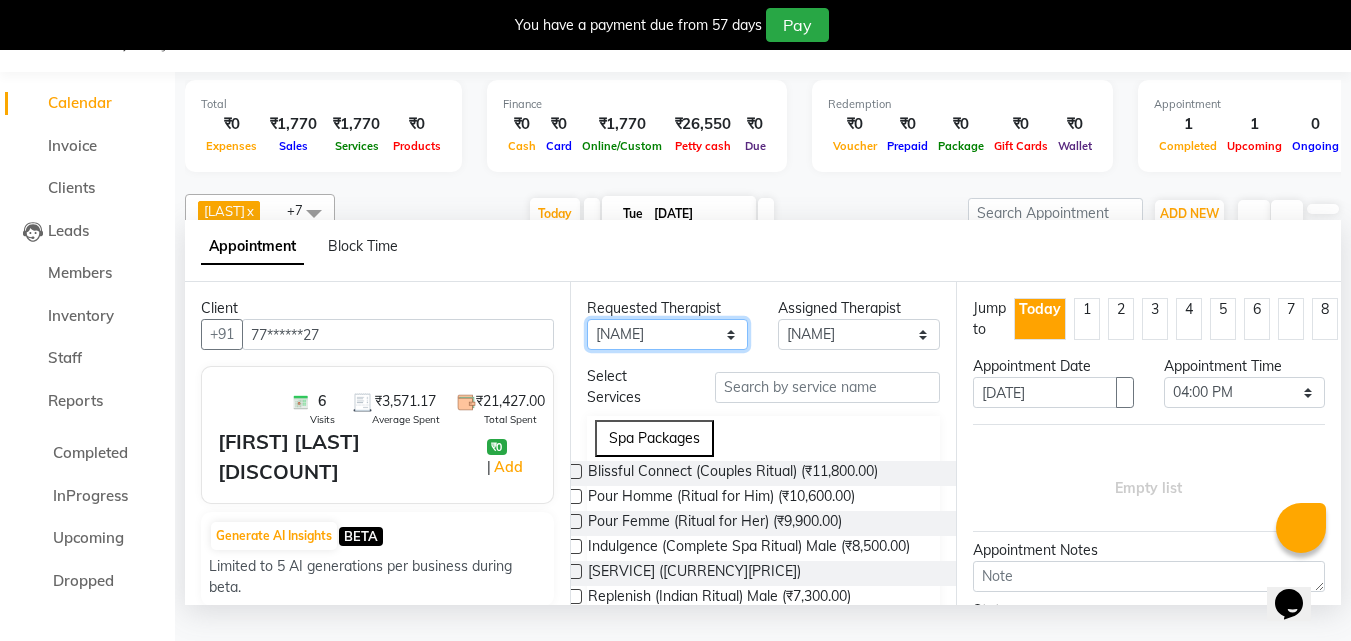 click on "Any Angel Guriya Irene Nana Neelam Office Riya Sayak Shakib" at bounding box center (667, 334) 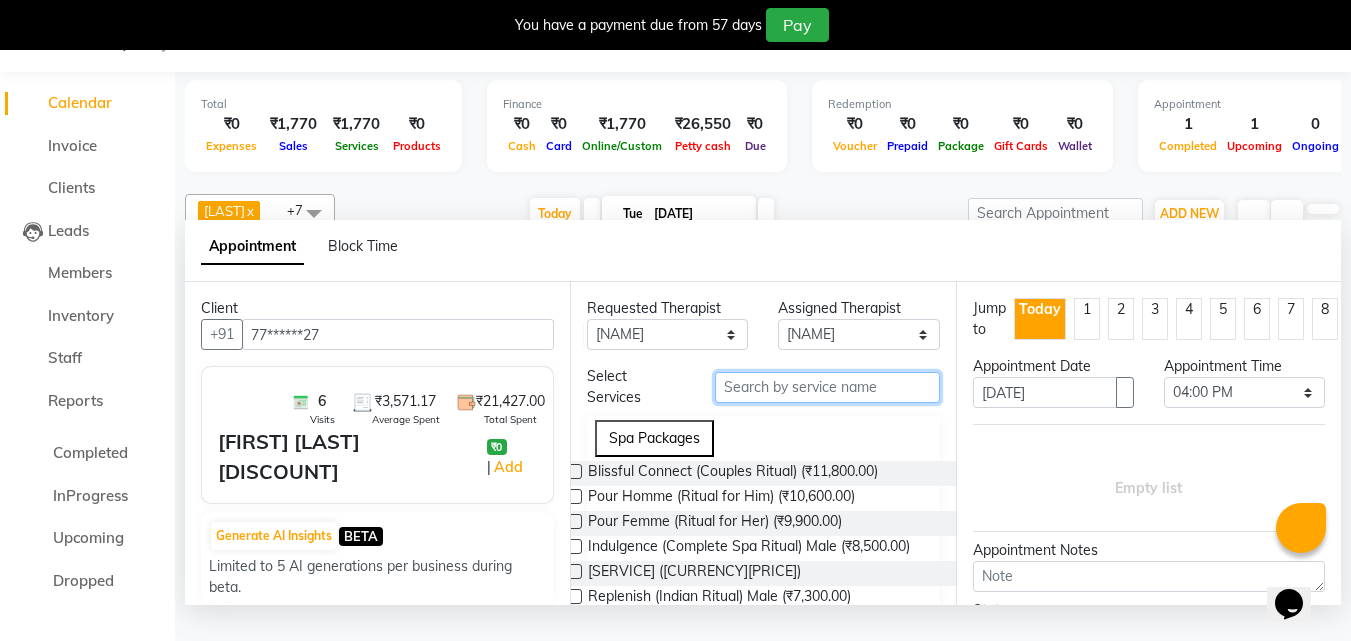 click at bounding box center (827, 387) 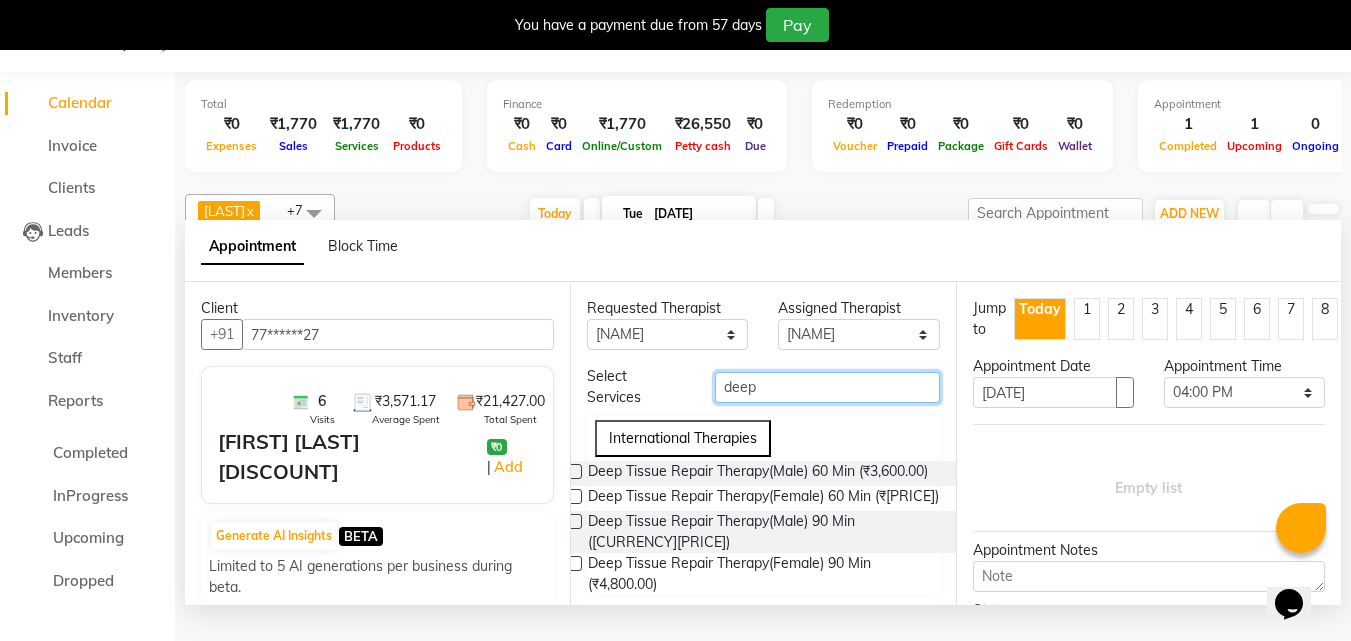 type on "deep" 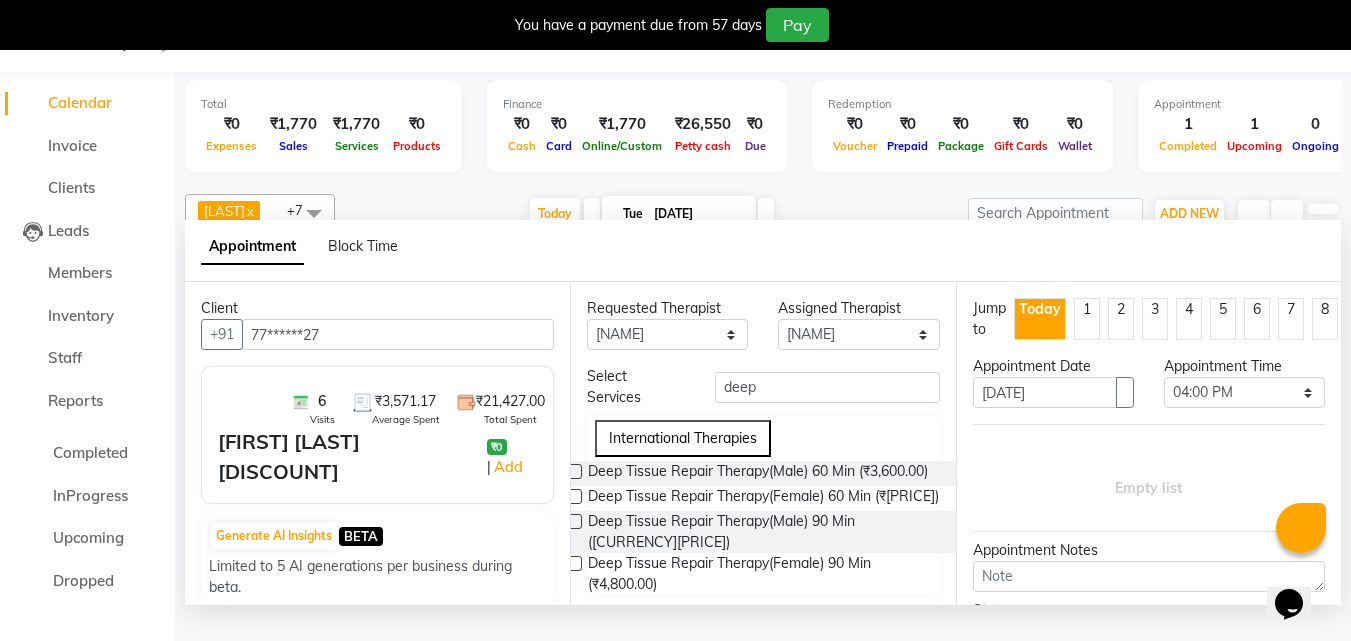 click at bounding box center [574, 471] 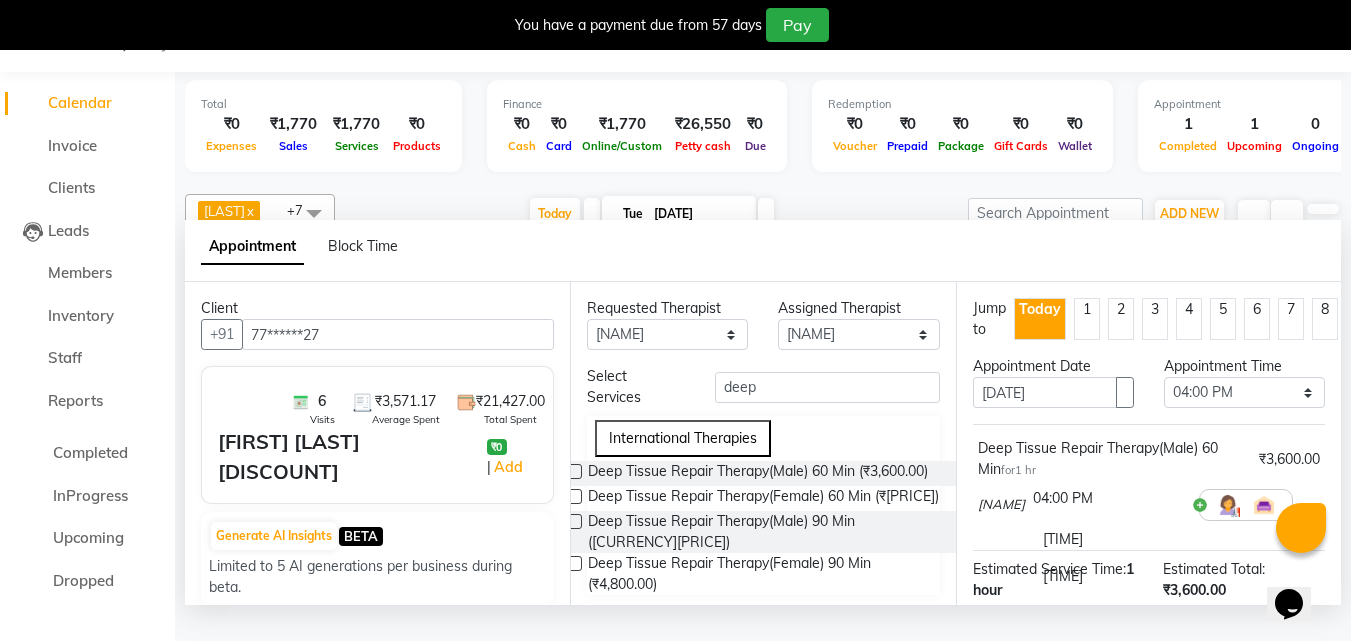 click at bounding box center (1108, 498) 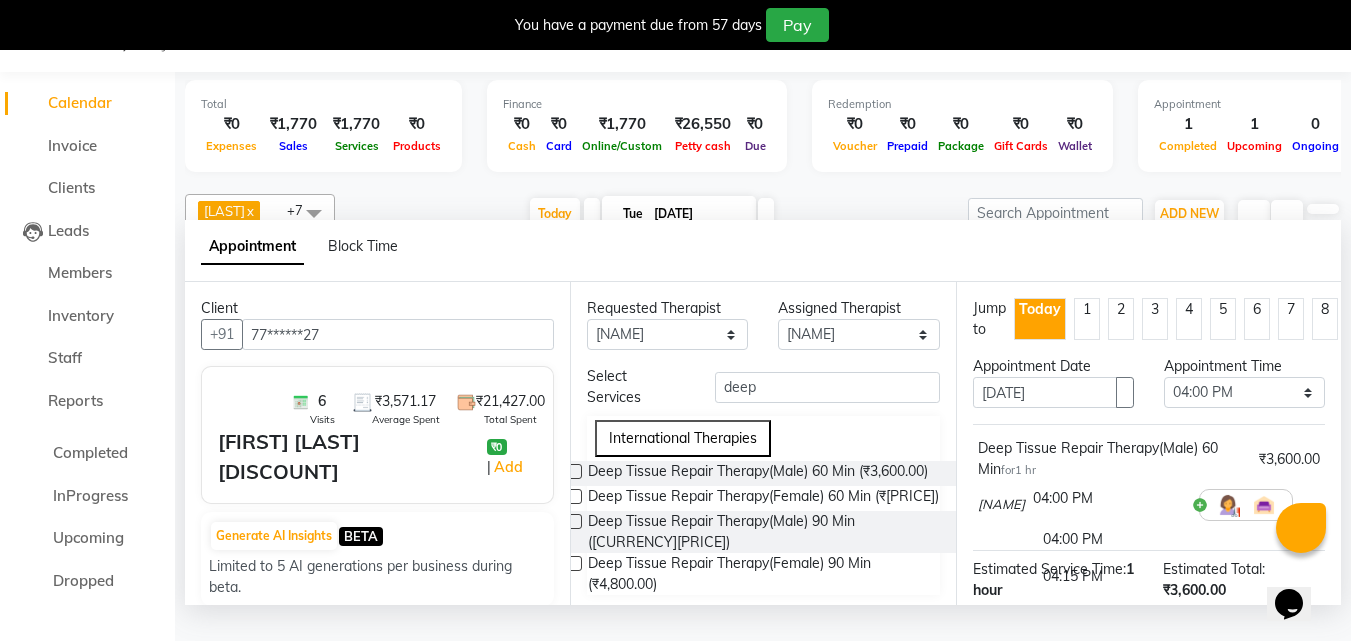 scroll, scrollTop: 200, scrollLeft: 0, axis: vertical 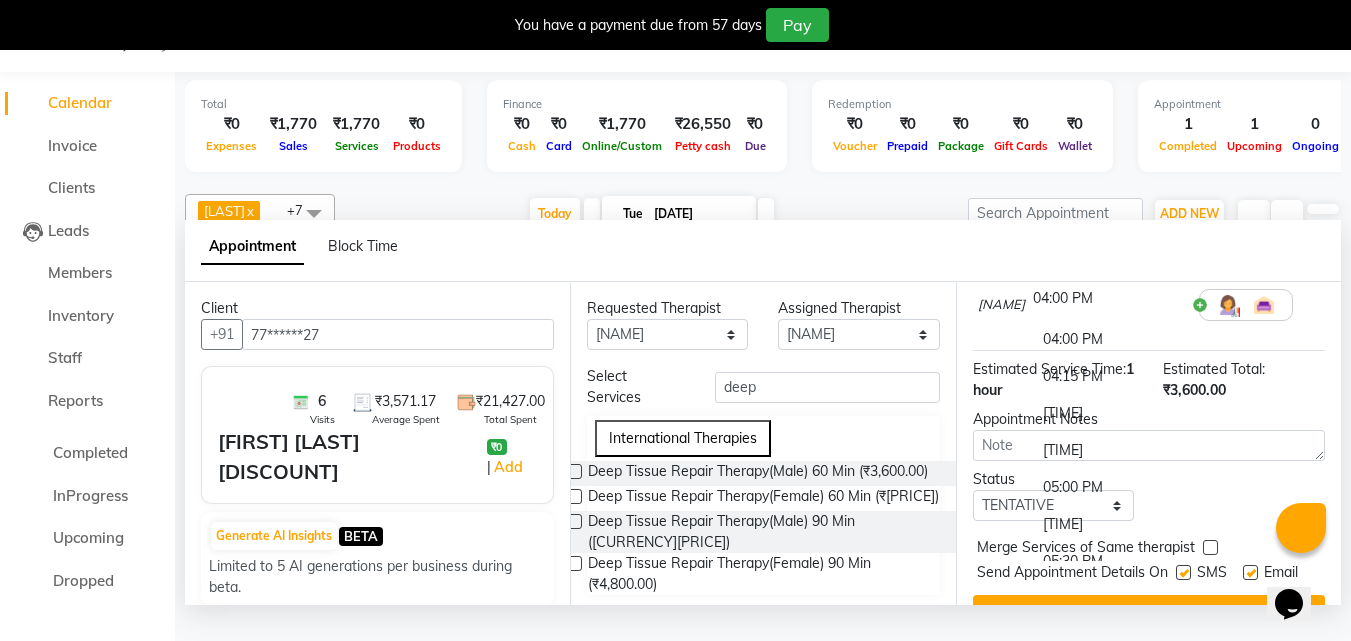 click on "[TIME]" at bounding box center (1108, 450) 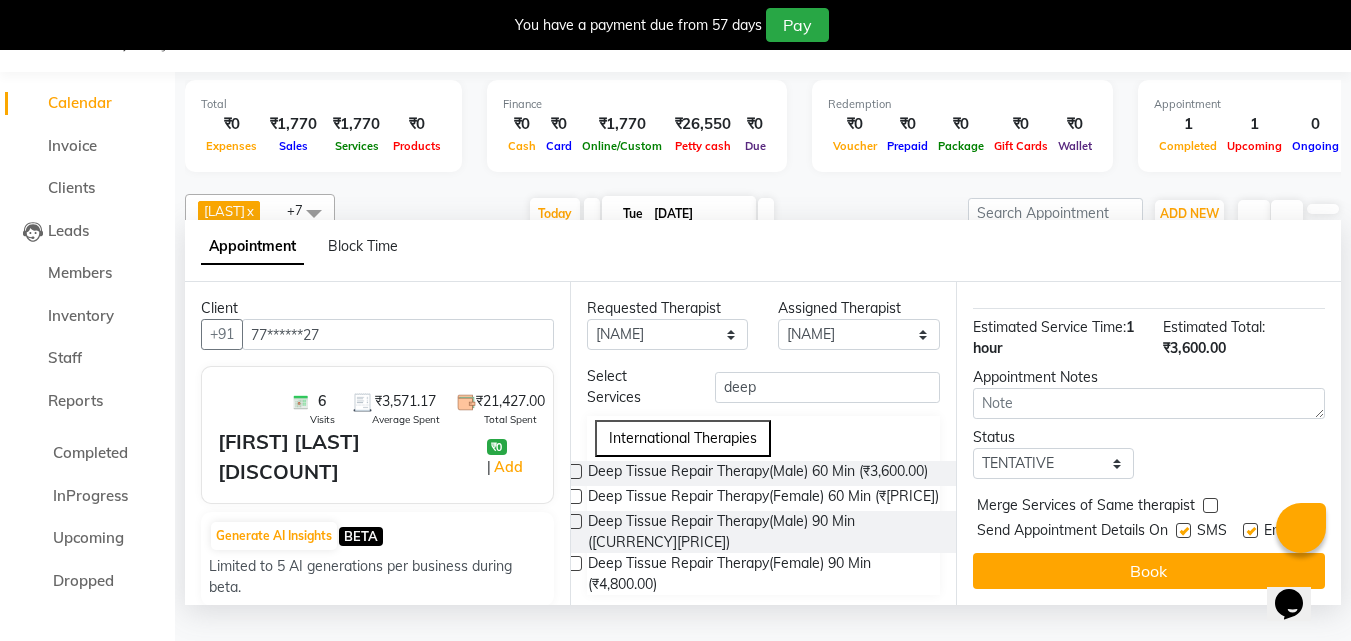 scroll, scrollTop: 277, scrollLeft: 0, axis: vertical 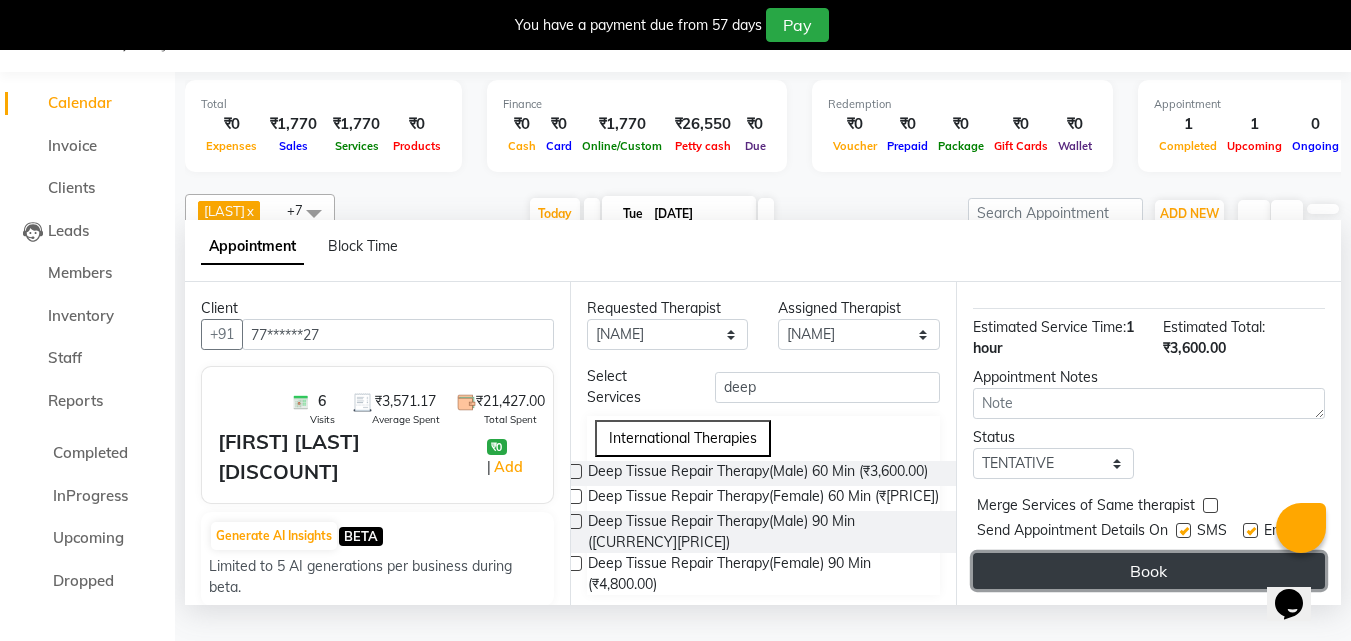 click on "Book" at bounding box center [1149, 571] 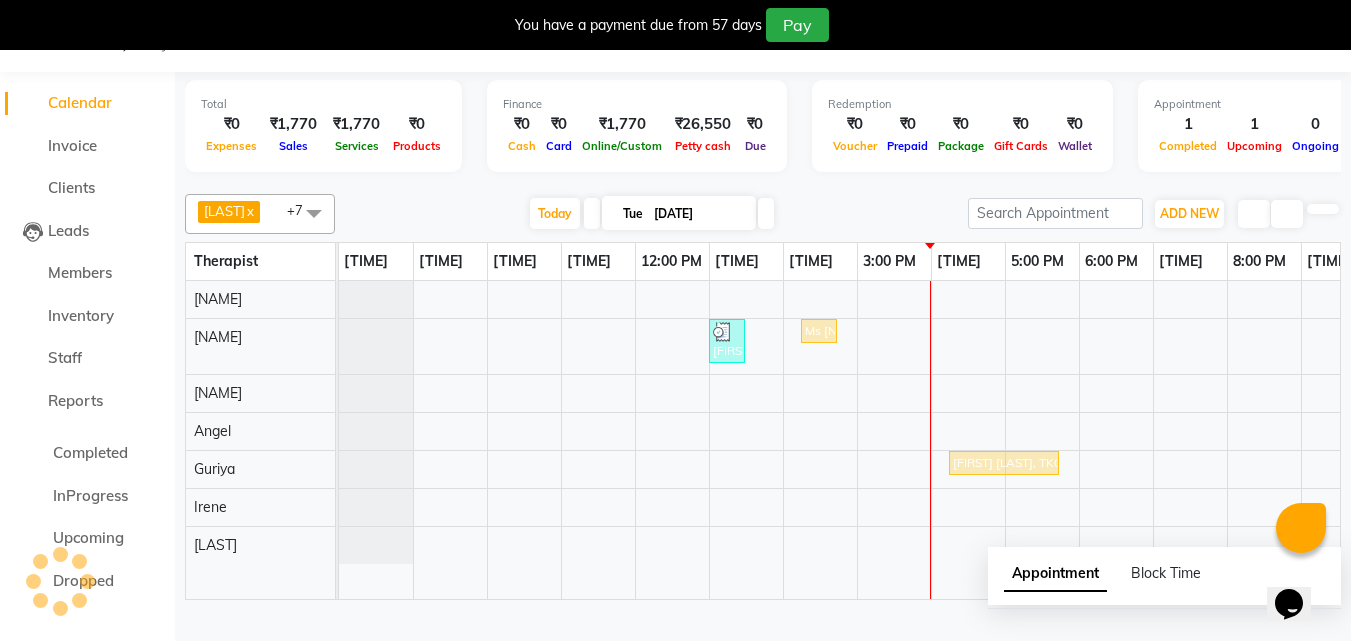 scroll, scrollTop: 0, scrollLeft: 0, axis: both 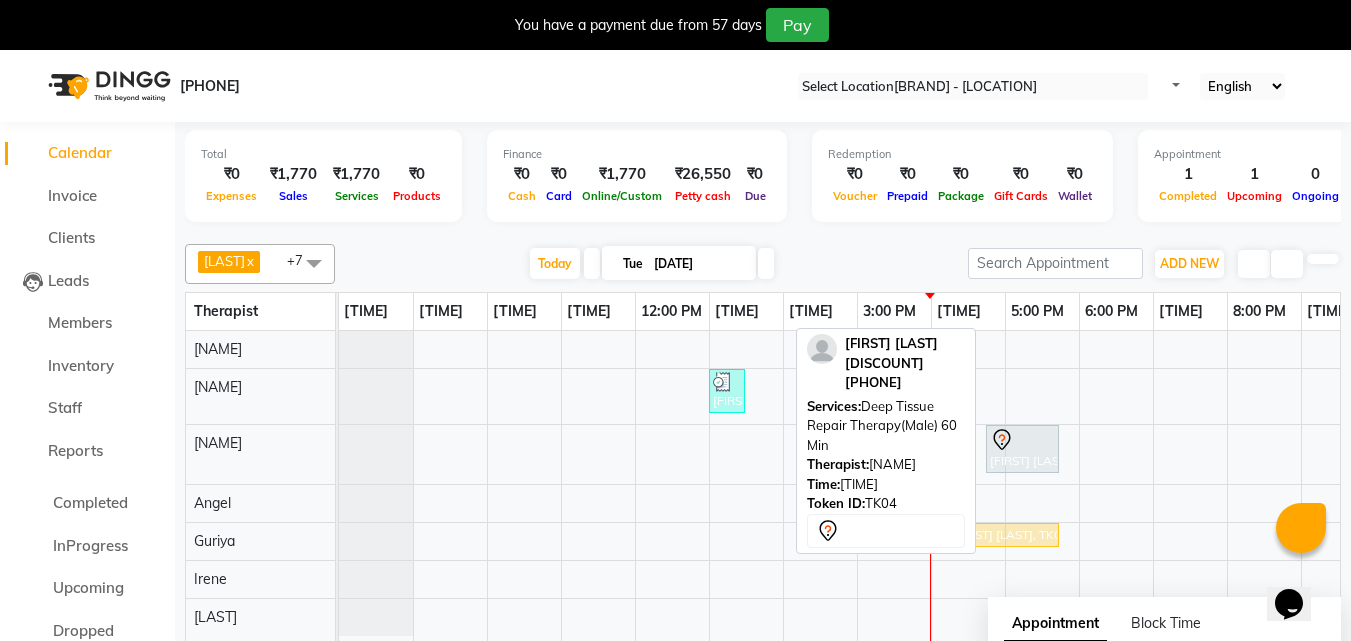 click on "[FIRST] [LAST] [DISCOUNT], TK04, [TIME]-[TIME], [SERVICE] [DURATION]" at bounding box center (1022, 449) 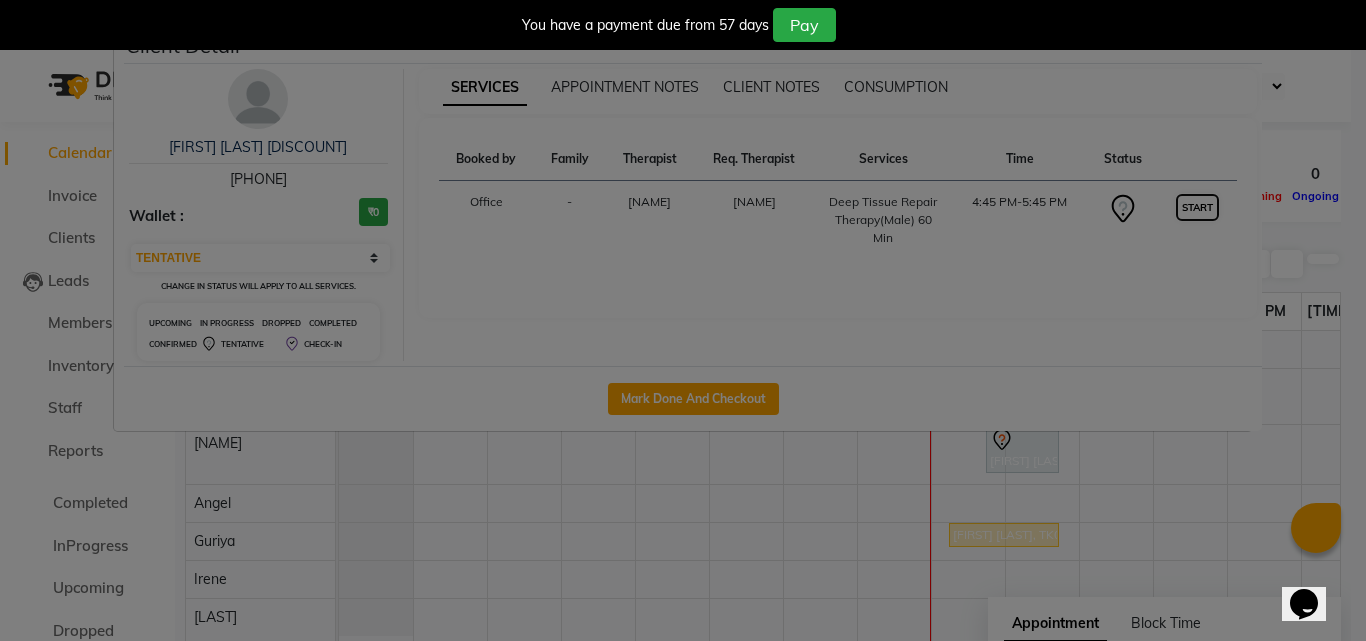 click on "START" at bounding box center (1197, 207) 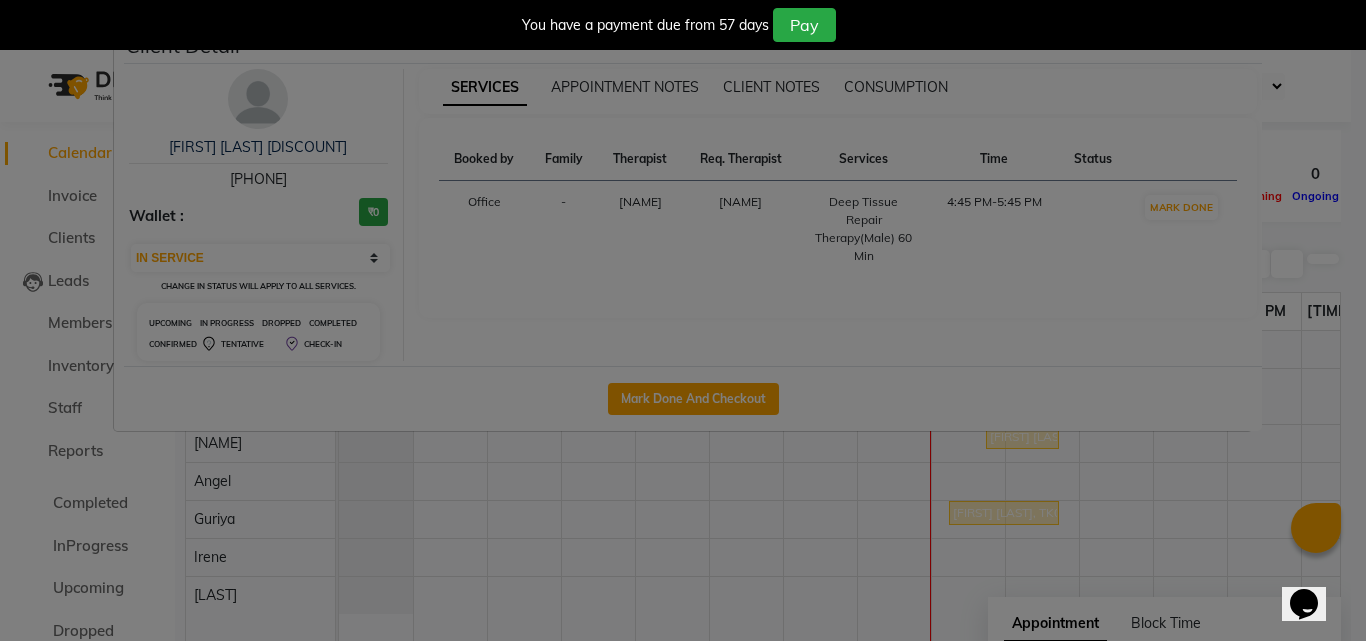 click on "Client Detail  [FIRST] Rez 20% Disc   [PHONE] Wallet : ₹0 Select IN SERVICE CONFIRMED TENTATIVE CHECK IN MARK DONE DROPPED UPCOMING Change in status will apply to all services. UPCOMING IN PROGRESS DROPPED COMPLETED CONFIRMED TENTATIVE CHECK-IN SERVICES APPOINTMENT NOTES CLIENT NOTES CONSUMPTION Booked by Family Therapist Req. Therapist Services Time Status  Office   - Nana Nana  Deep Tissue Repair Therapy(Male) 60 Min   4:45 PM-5:45 PM   MARK DONE   Mark Done And Checkout" at bounding box center [683, 320] 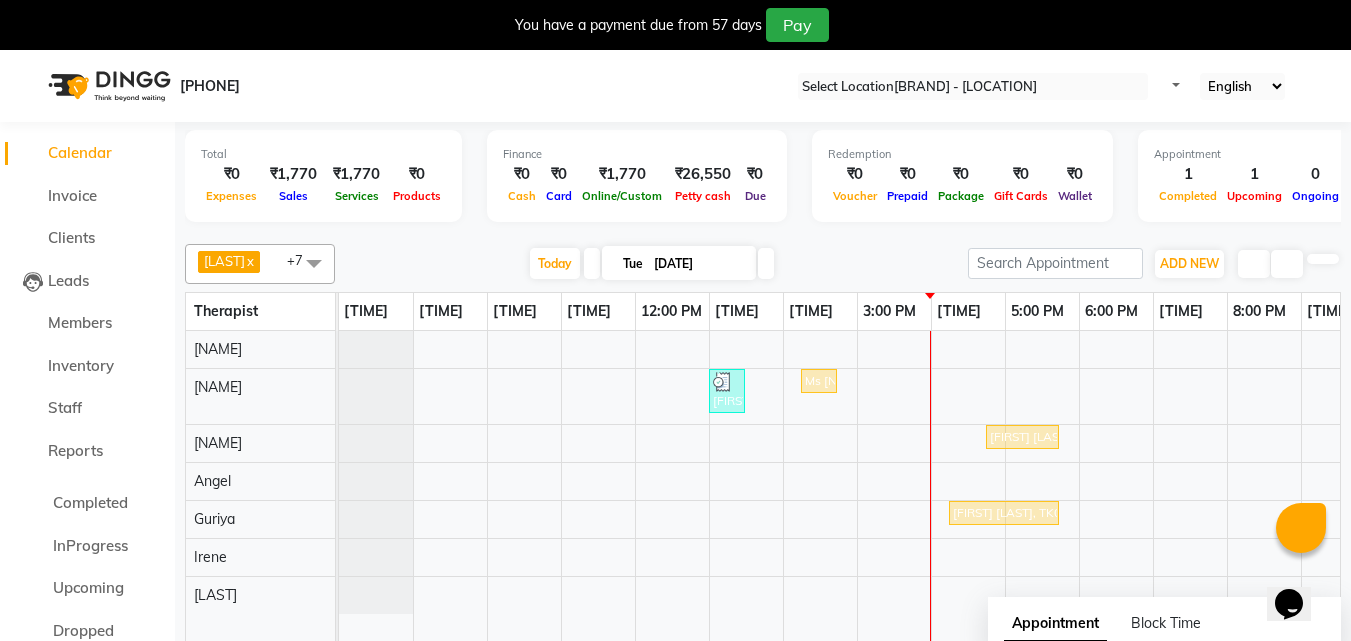 scroll, scrollTop: 50, scrollLeft: 0, axis: vertical 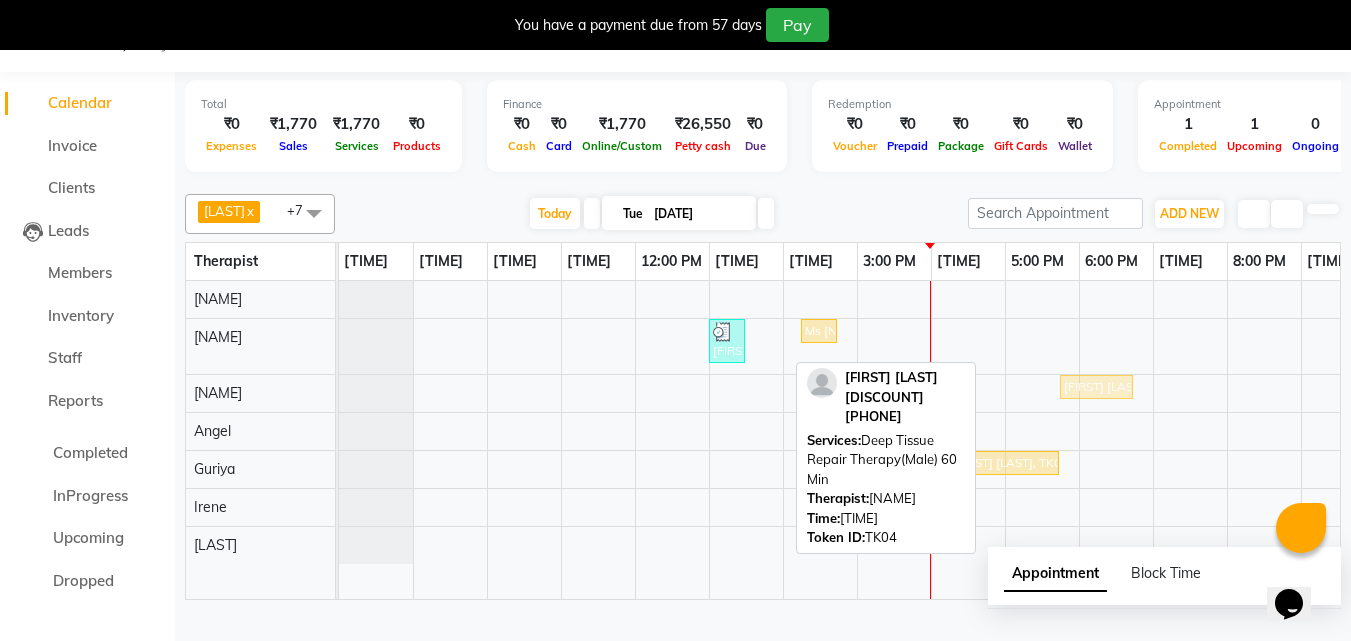 drag, startPoint x: 1034, startPoint y: 414, endPoint x: 1088, endPoint y: 428, distance: 55.7853 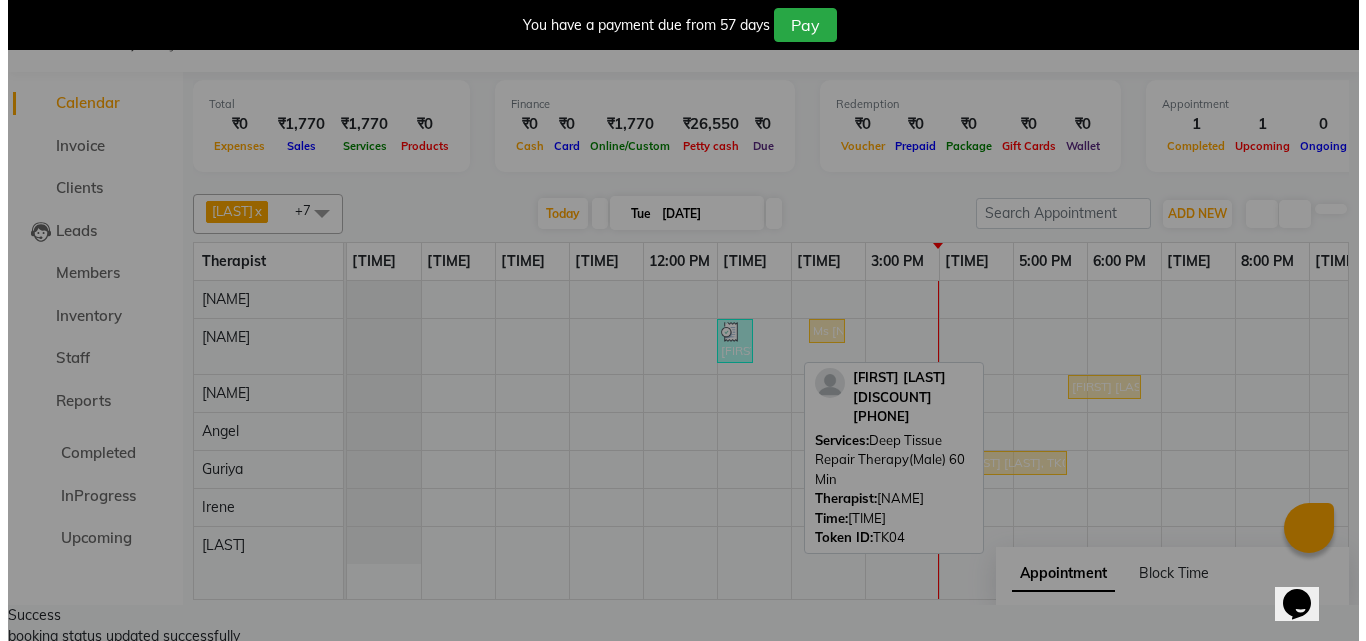 scroll, scrollTop: 35, scrollLeft: 0, axis: vertical 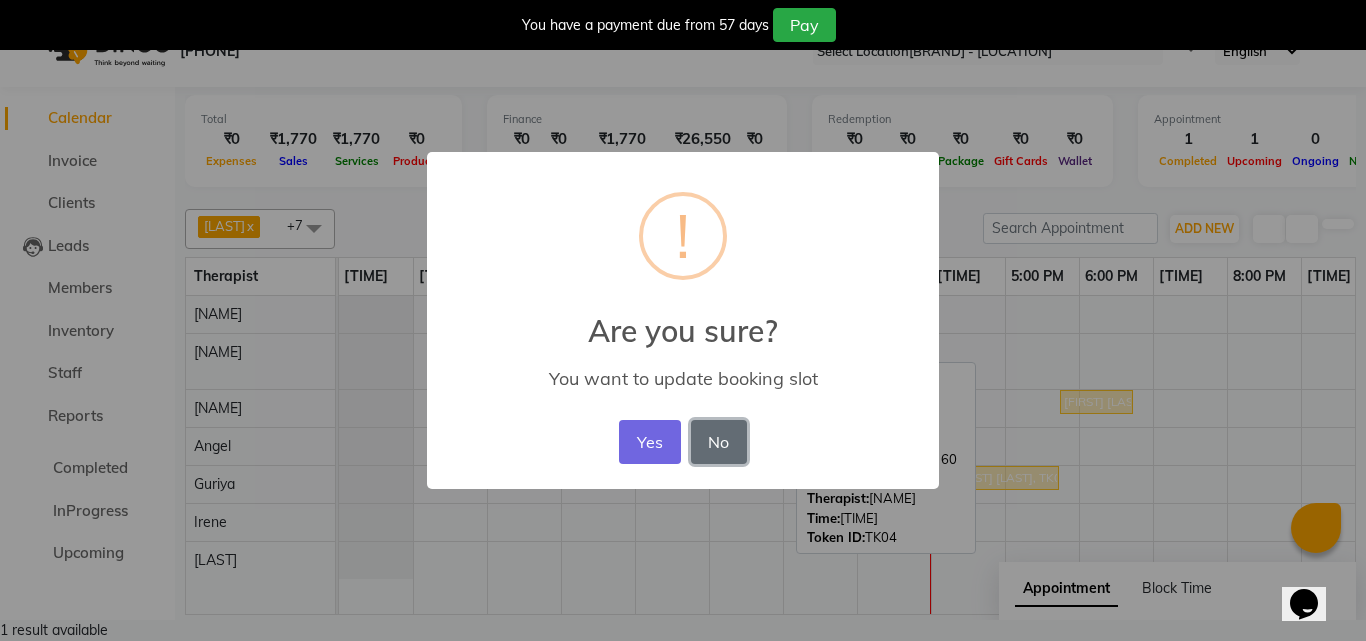 click on "No" at bounding box center [719, 442] 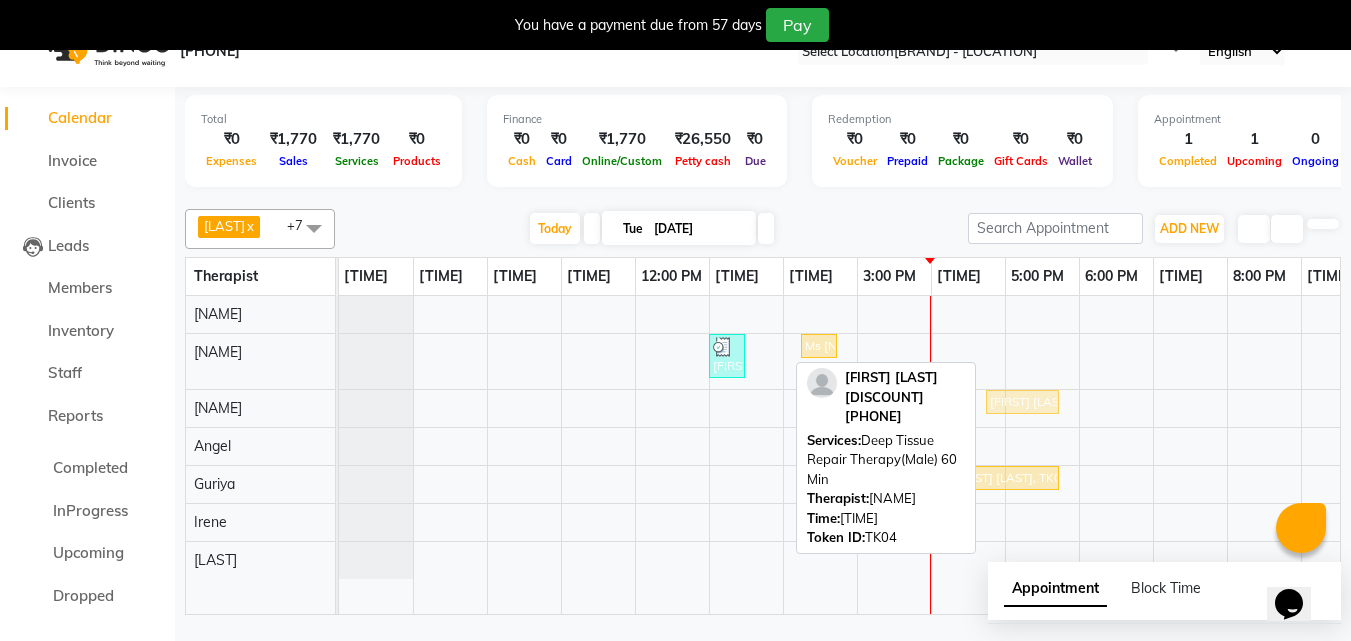 drag, startPoint x: 1020, startPoint y: 425, endPoint x: 1050, endPoint y: 438, distance: 32.695564 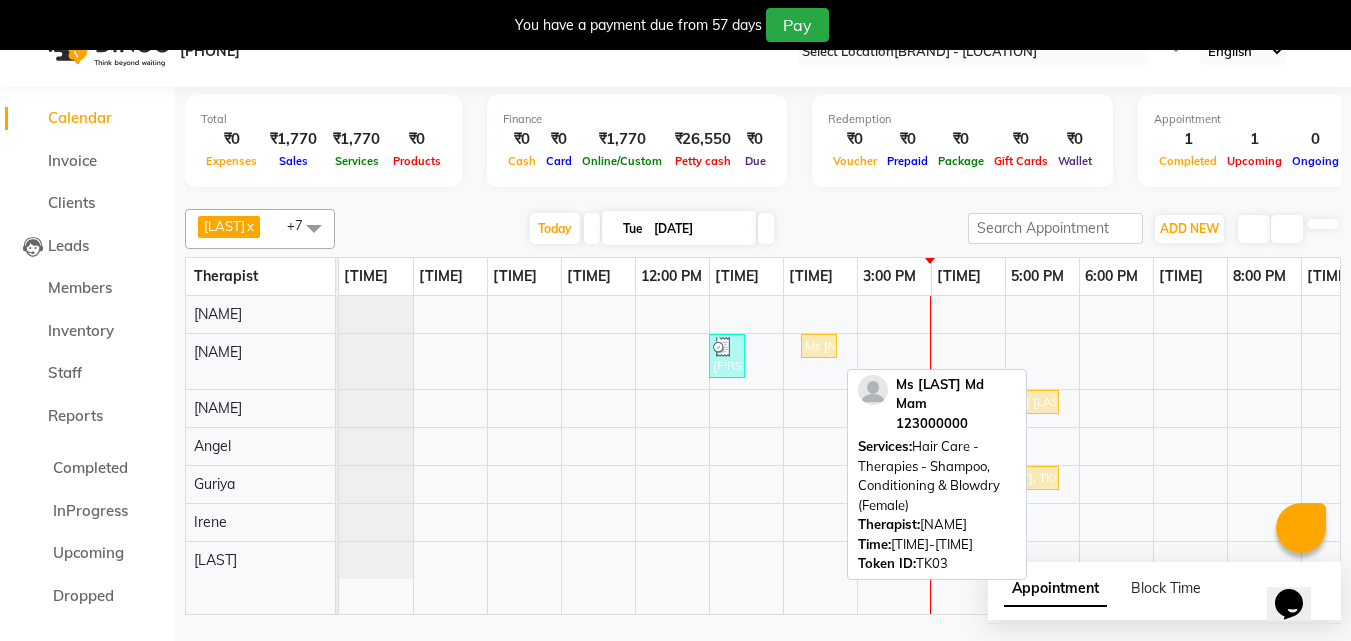 click on "Ms [NAME] Md Mam, TK03, 02:15 PM-02:45 PM, Hair Care - Therapies - Shampoo, Conditioning & Blowdry (Female)" at bounding box center [819, 346] 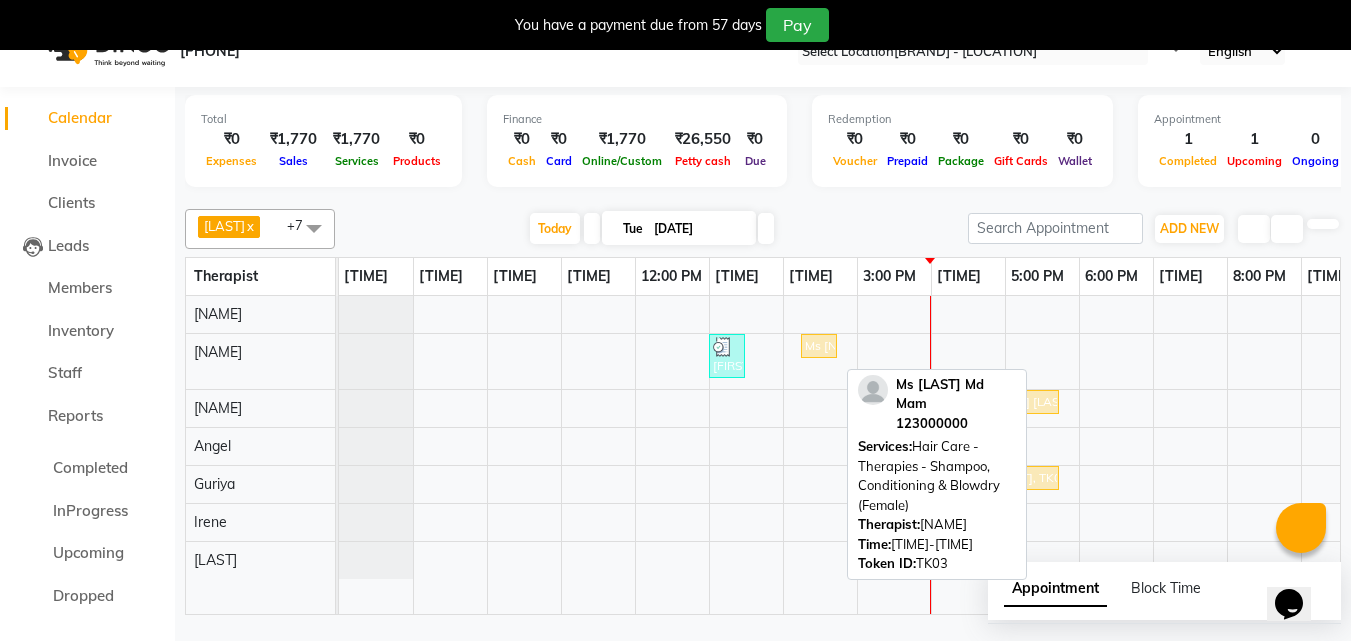 click on "Ms [NAME] Md Mam, TK03, 02:15 PM-02:45 PM, Hair Care - Therapies - Shampoo, Conditioning & Blowdry (Female)" at bounding box center [819, 346] 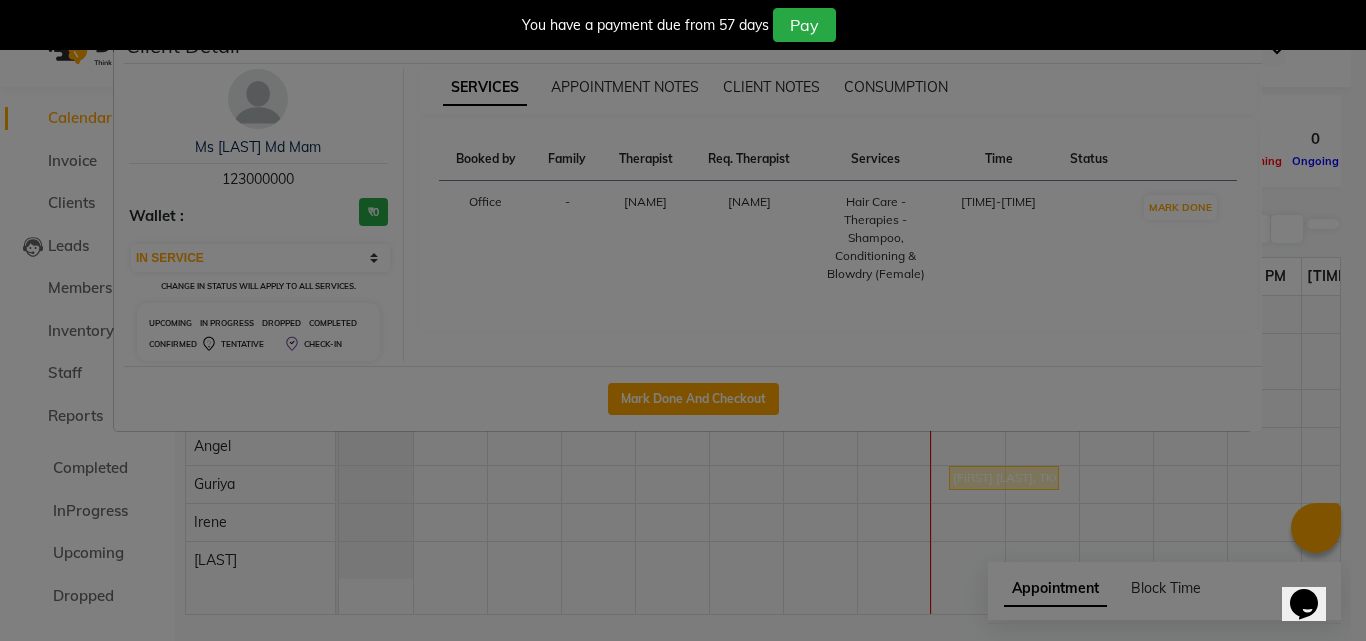 click at bounding box center [1247, 38] 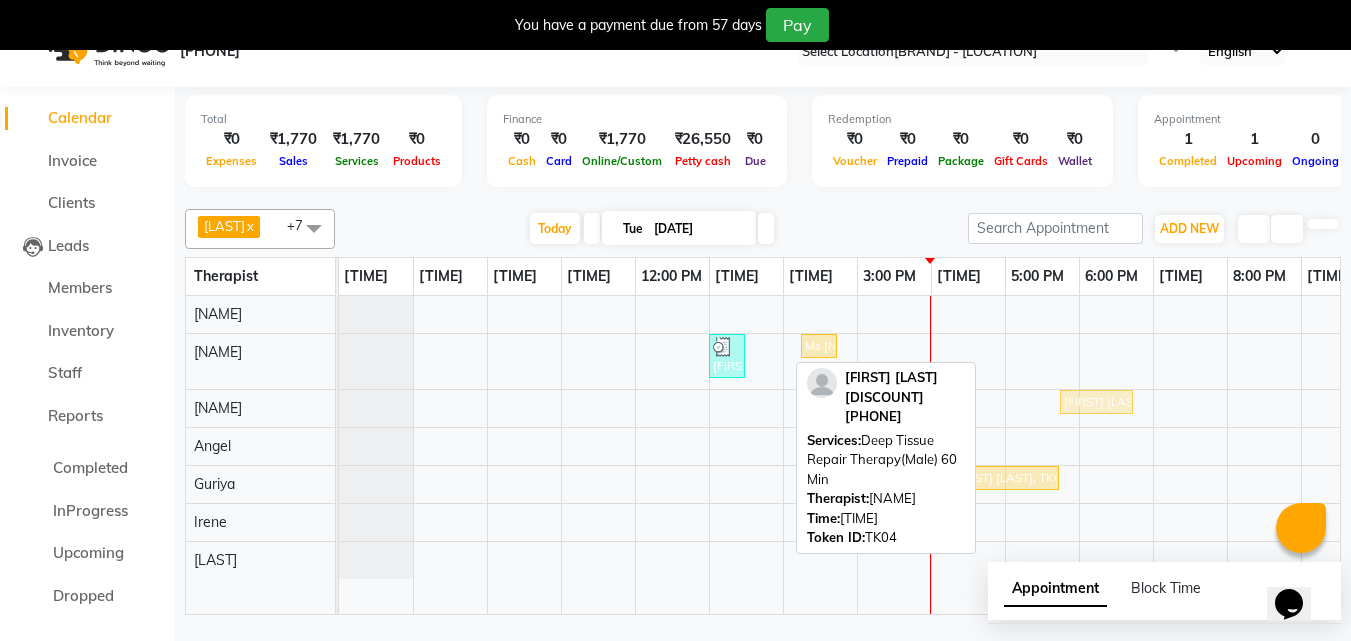 drag, startPoint x: 1006, startPoint y: 419, endPoint x: 1069, endPoint y: 428, distance: 63.63961 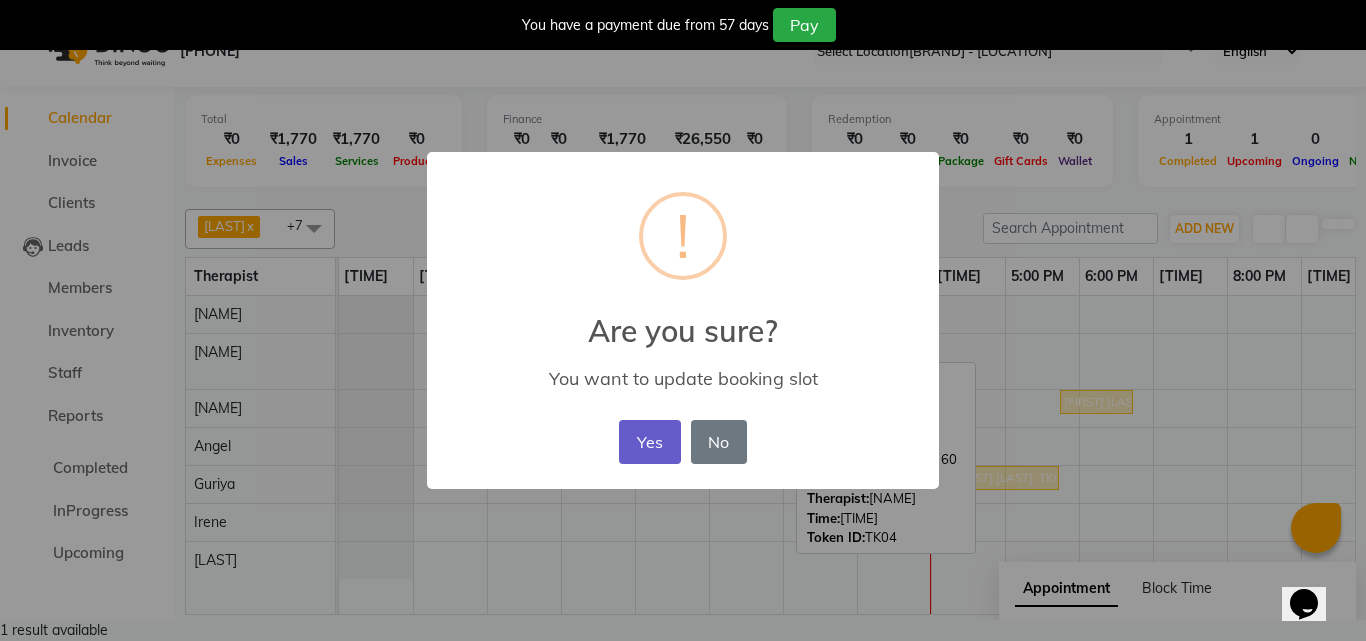 click on "Yes" at bounding box center [649, 442] 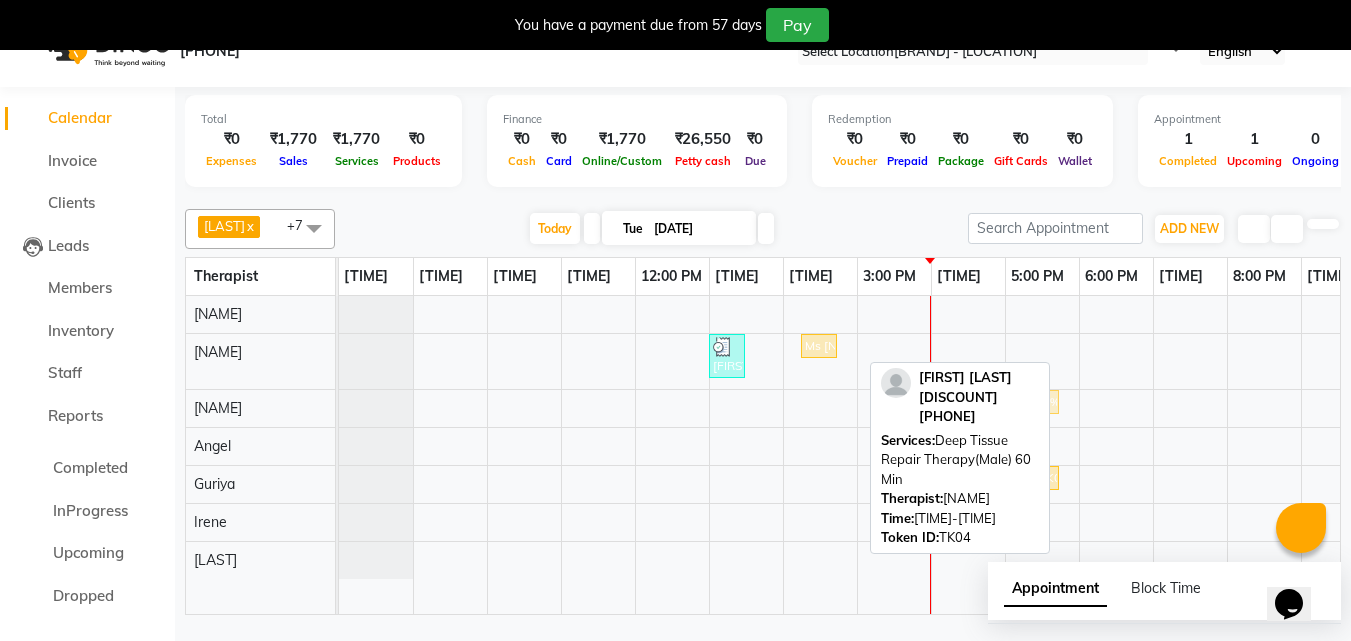drag, startPoint x: 1091, startPoint y: 422, endPoint x: 1057, endPoint y: 428, distance: 34.525352 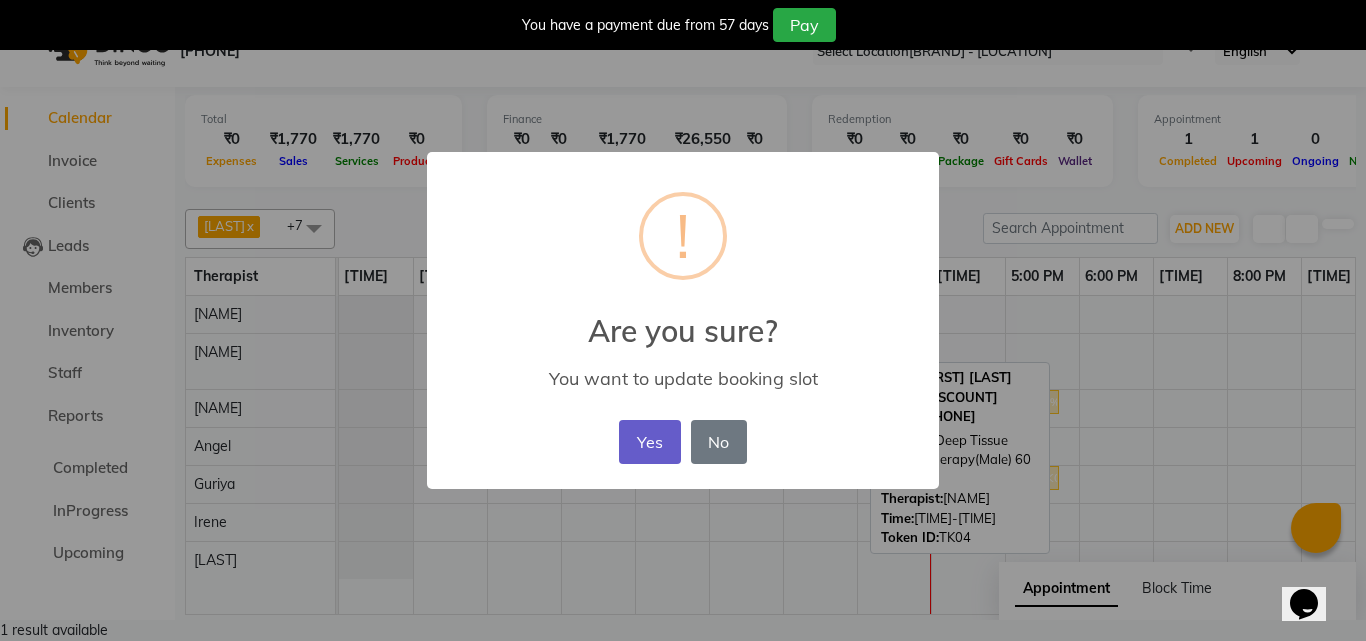 click on "Yes" at bounding box center (649, 442) 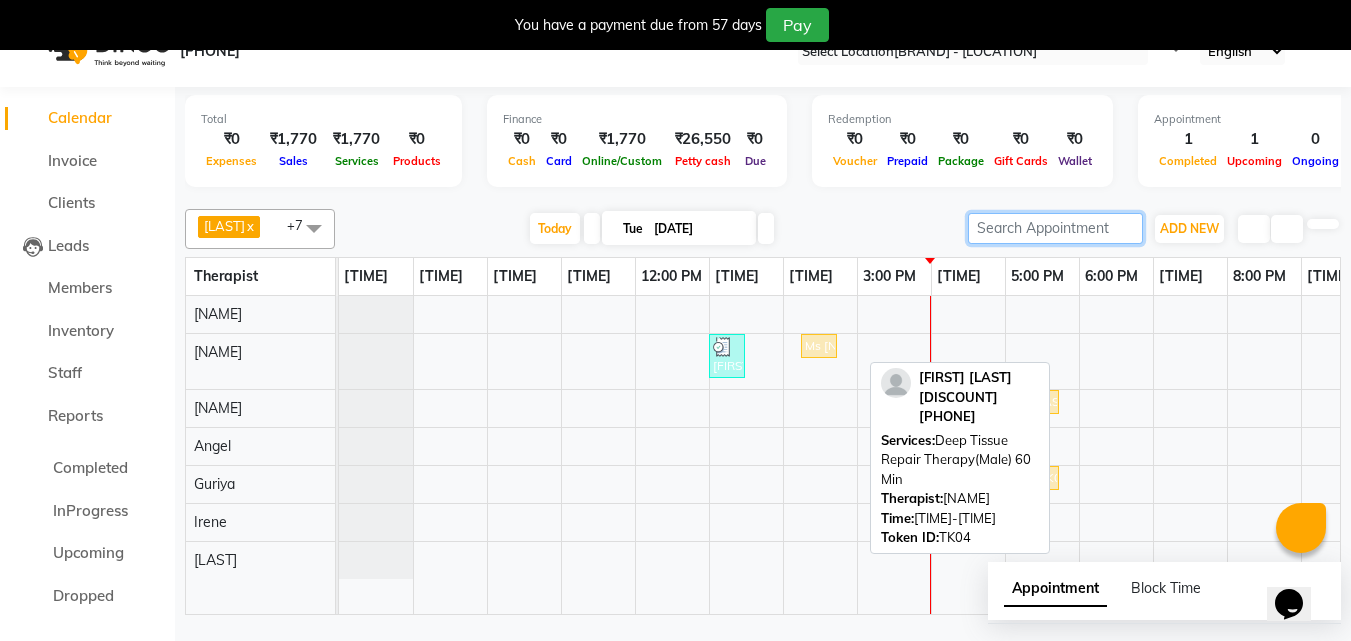 click at bounding box center (1055, 228) 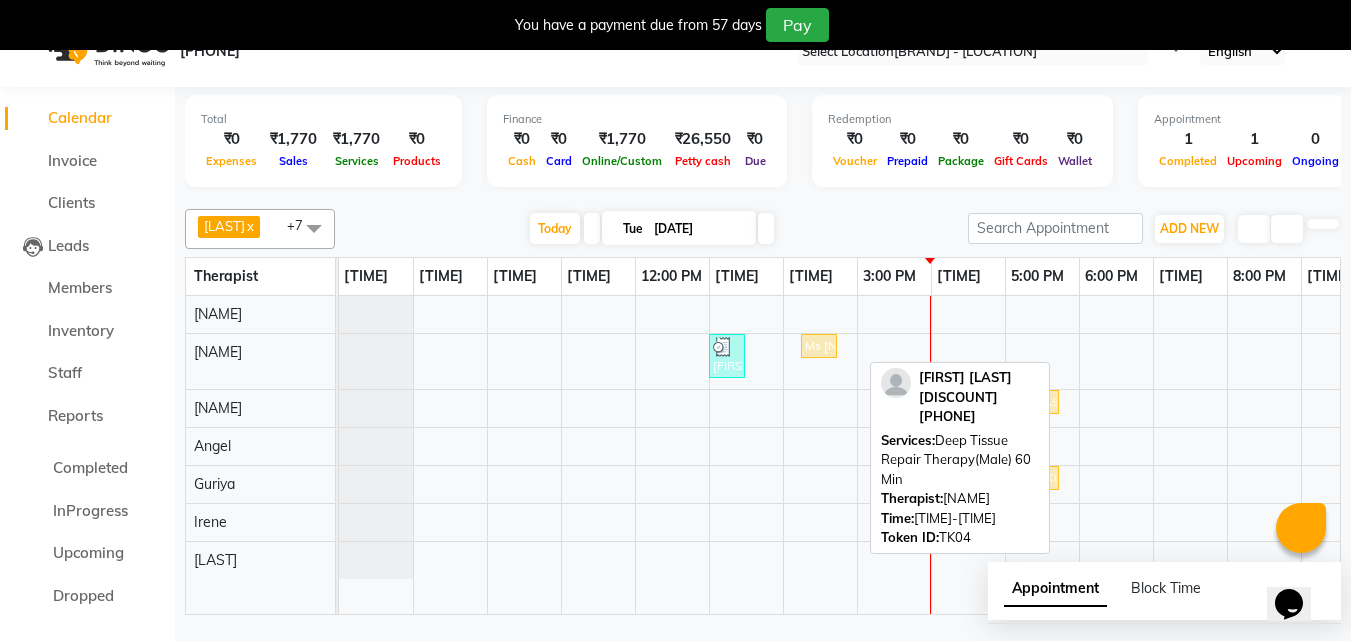 click on "Today [DAY] [DATE]" at bounding box center (651, 229) 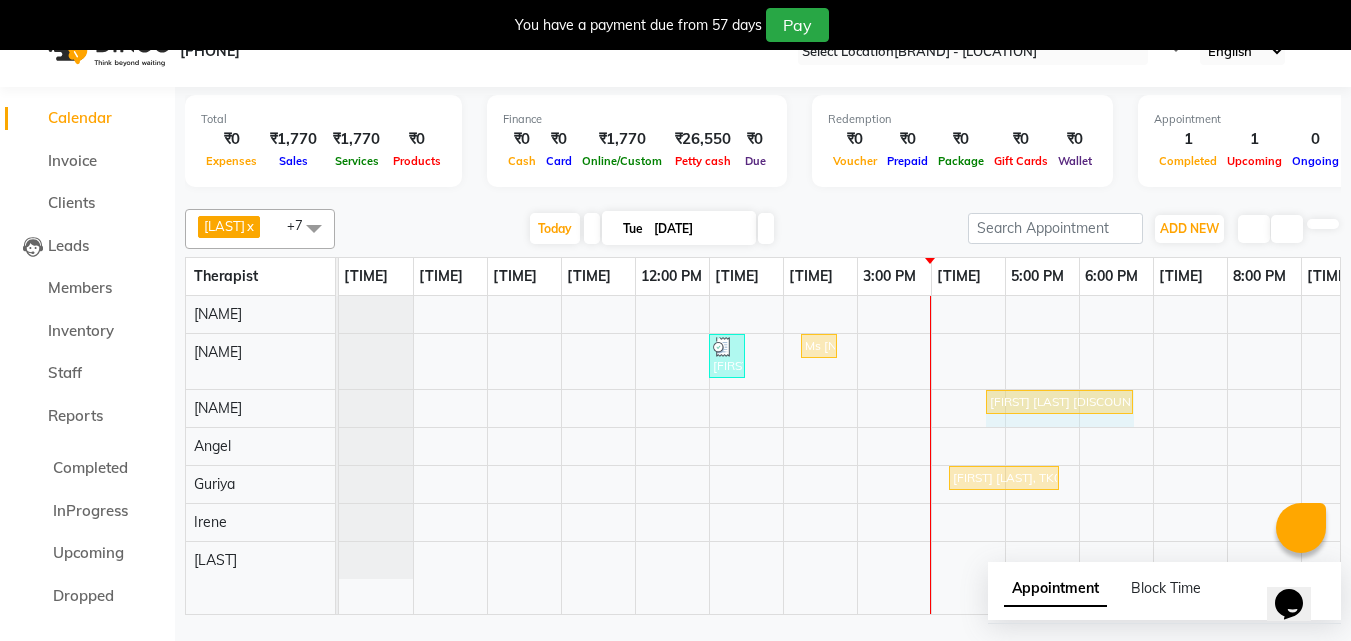 drag, startPoint x: 1056, startPoint y: 432, endPoint x: 1094, endPoint y: 435, distance: 38.118237 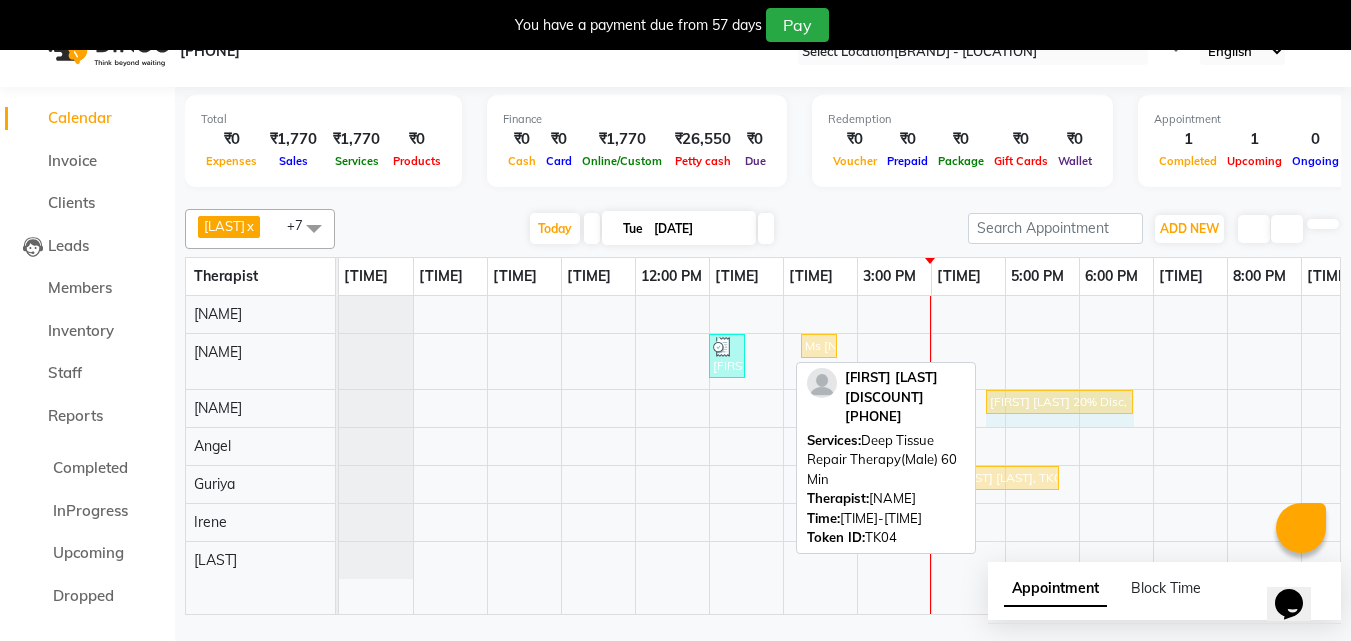 drag, startPoint x: 1134, startPoint y: 424, endPoint x: 1114, endPoint y: 426, distance: 20.09975 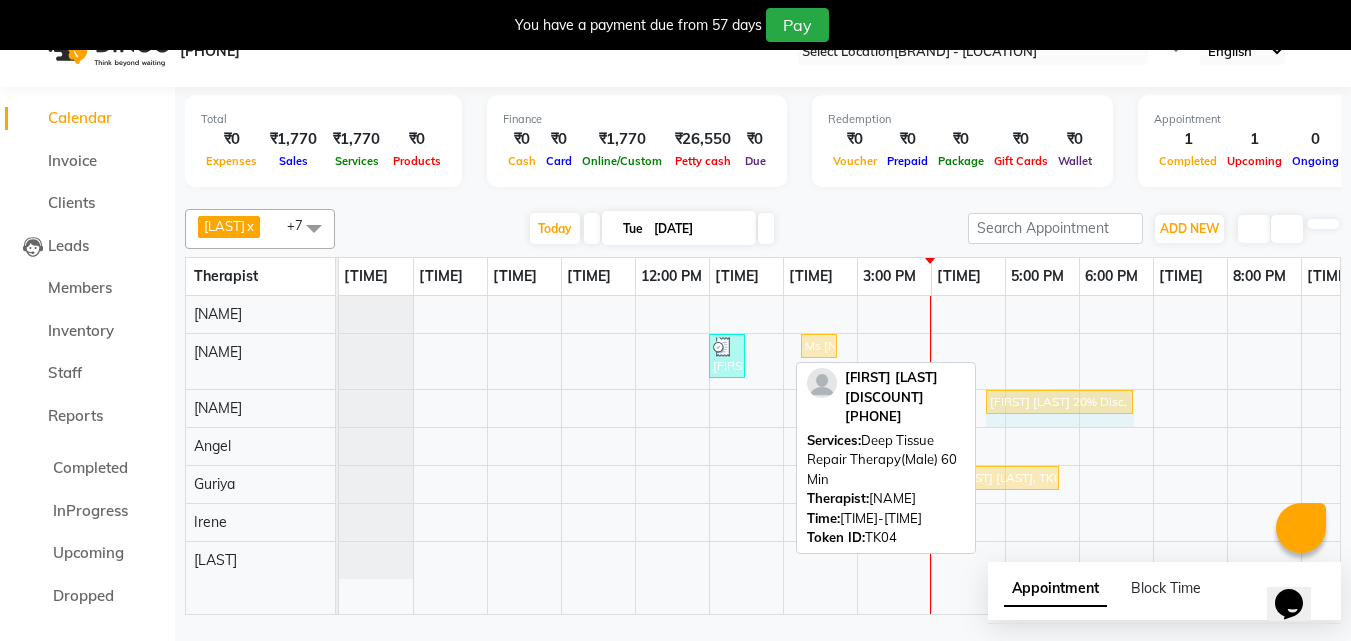 drag, startPoint x: 1132, startPoint y: 421, endPoint x: 1106, endPoint y: 421, distance: 26 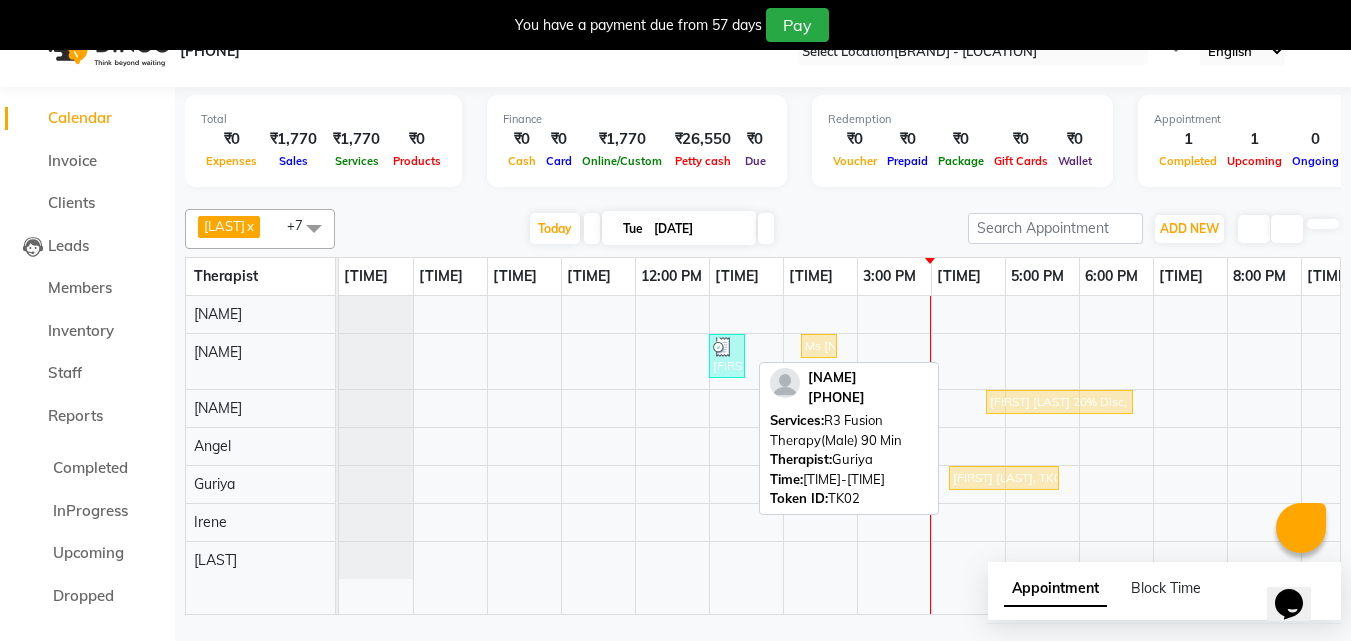 click on "[FIRST] [LAST], TK02, 04:15 PM-05:45 PM, R3 Fusion Therapy(Male) 90 Min" at bounding box center [1059, 402] 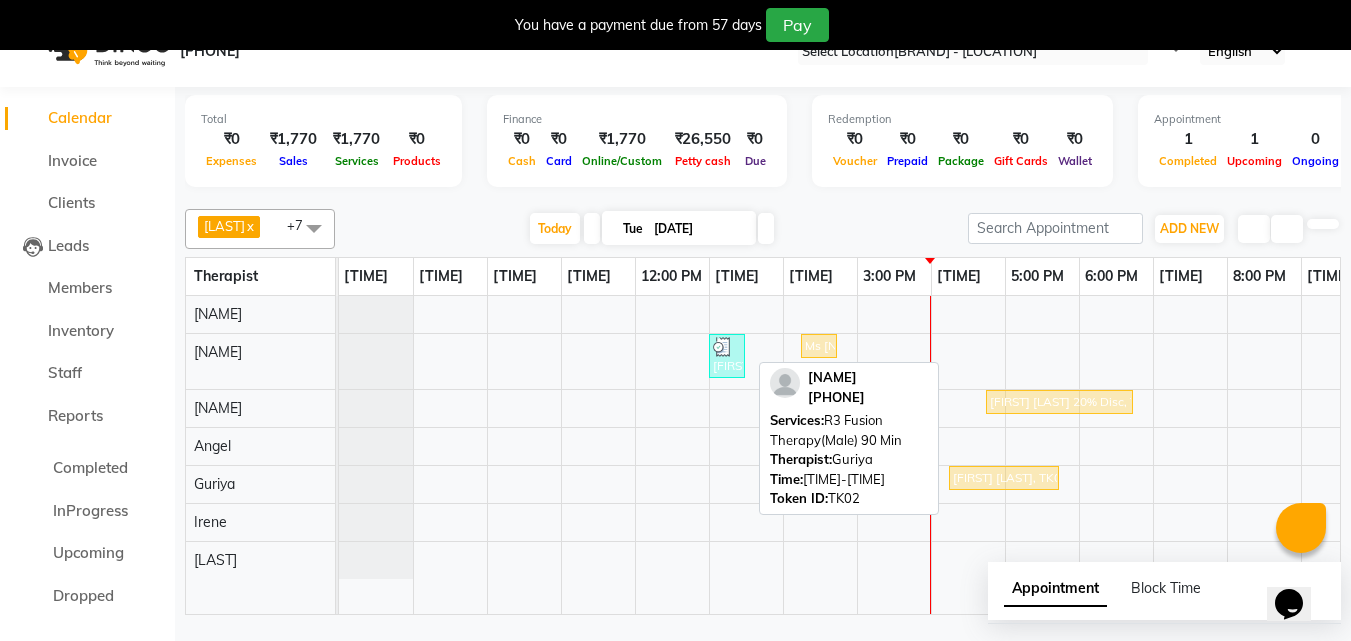 click on "[FIRST] [LAST], TK02, 04:15 PM-05:45 PM, R3 Fusion Therapy(Male) 90 Min" at bounding box center (1059, 402) 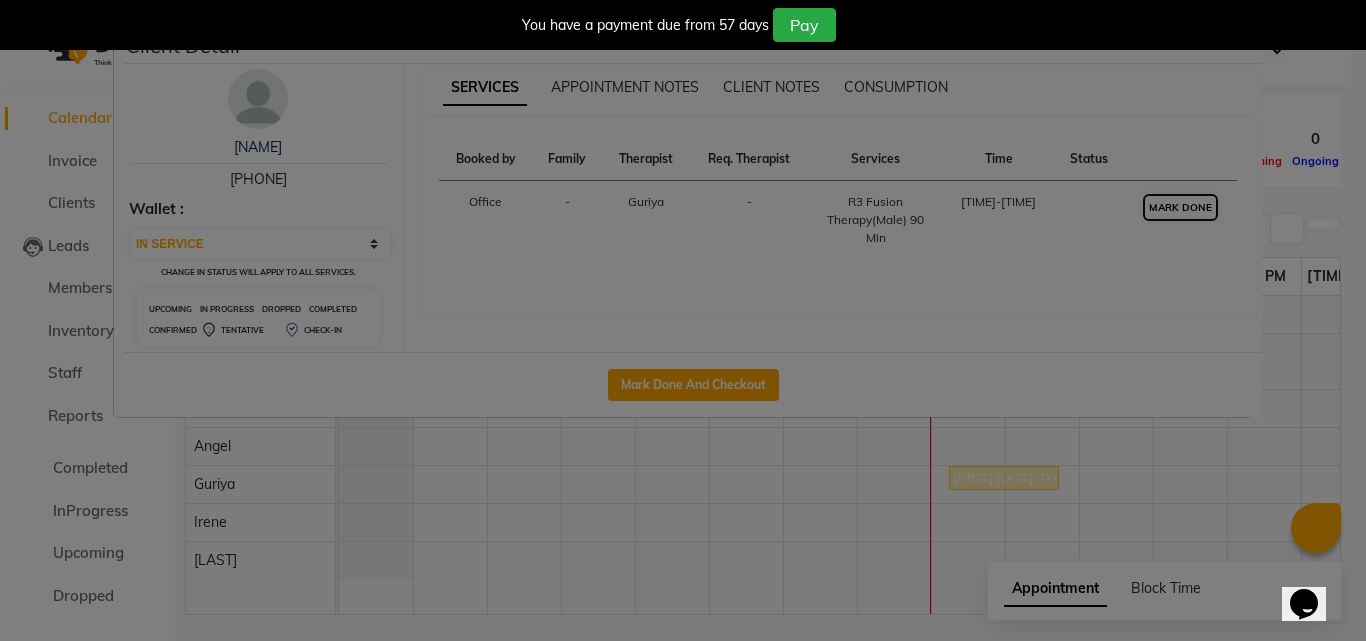 click on "MARK DONE" at bounding box center (1180, 207) 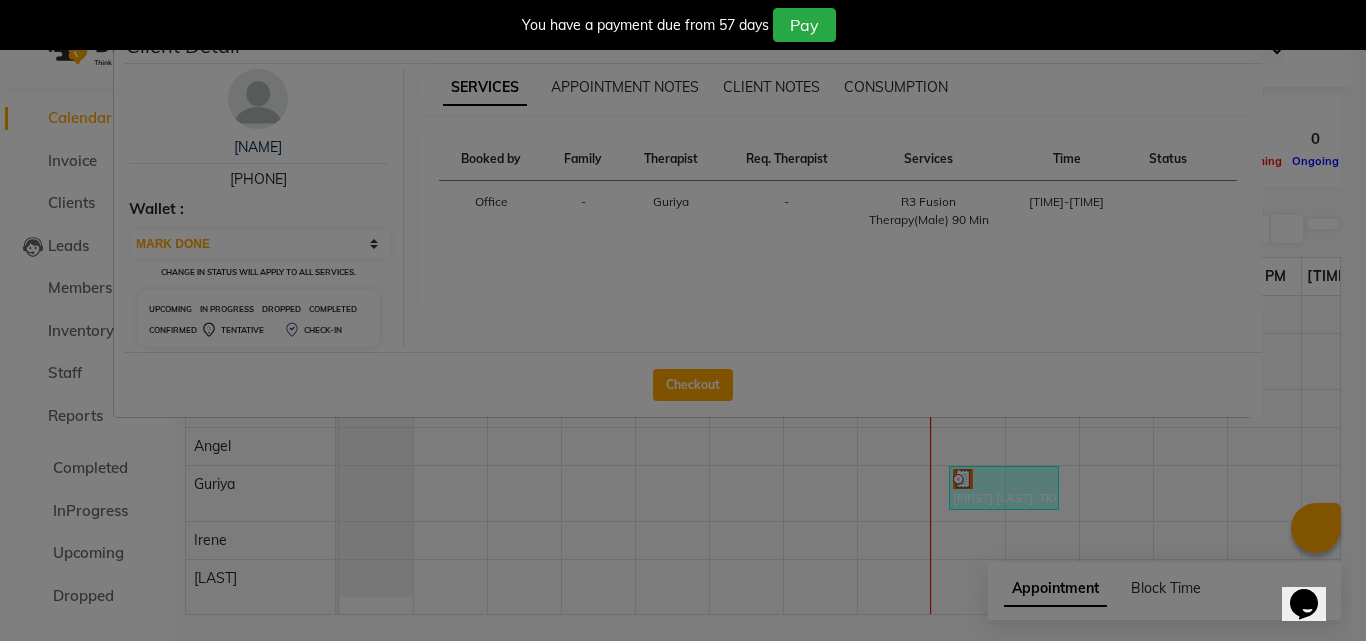 click at bounding box center [1350, 8] 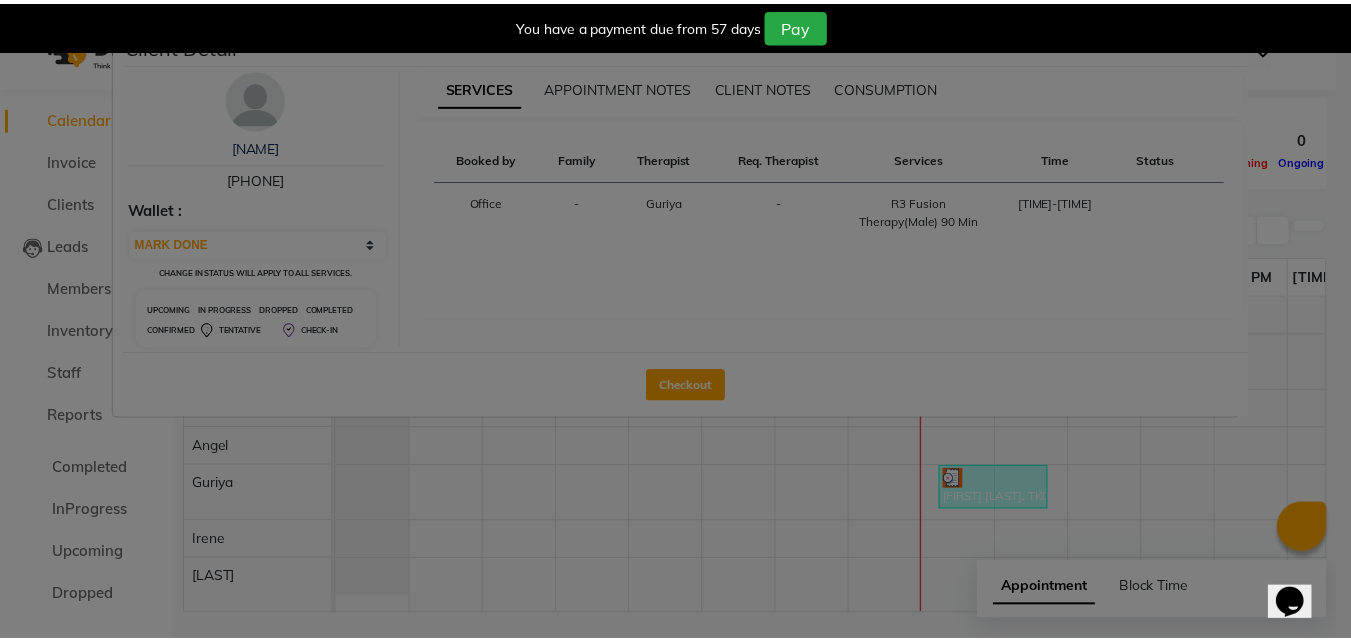 scroll, scrollTop: 0, scrollLeft: 0, axis: both 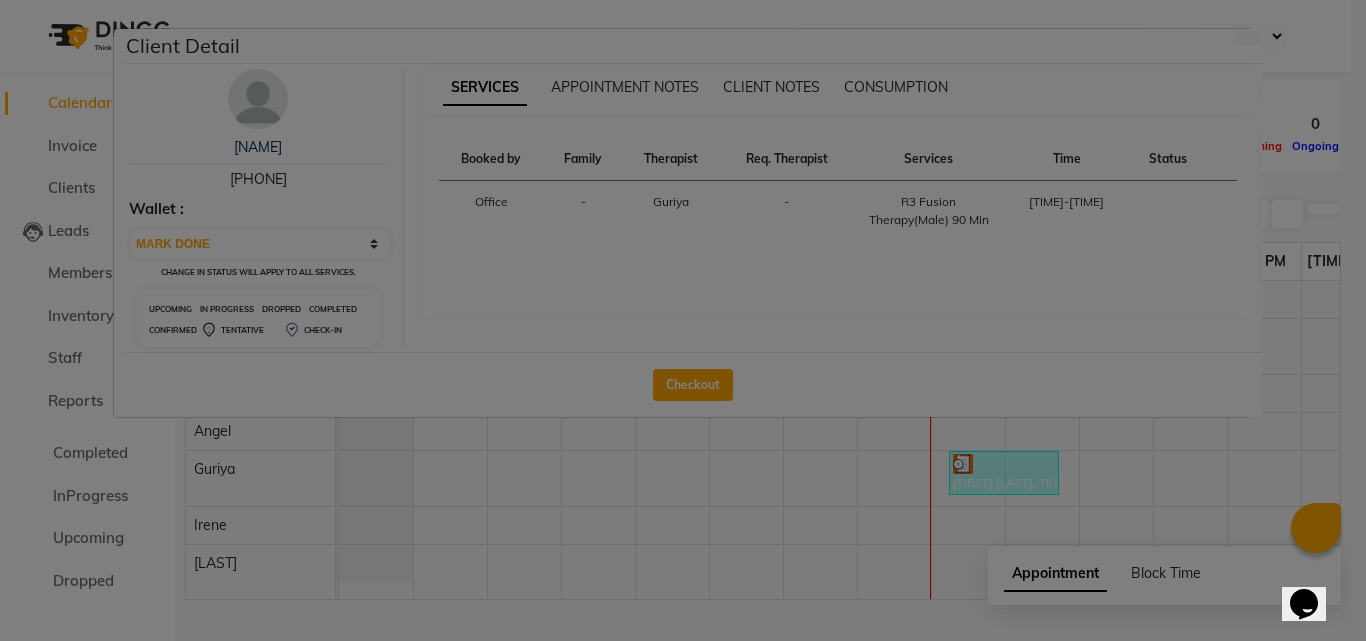 click on "Client Detail" at bounding box center [693, 46] 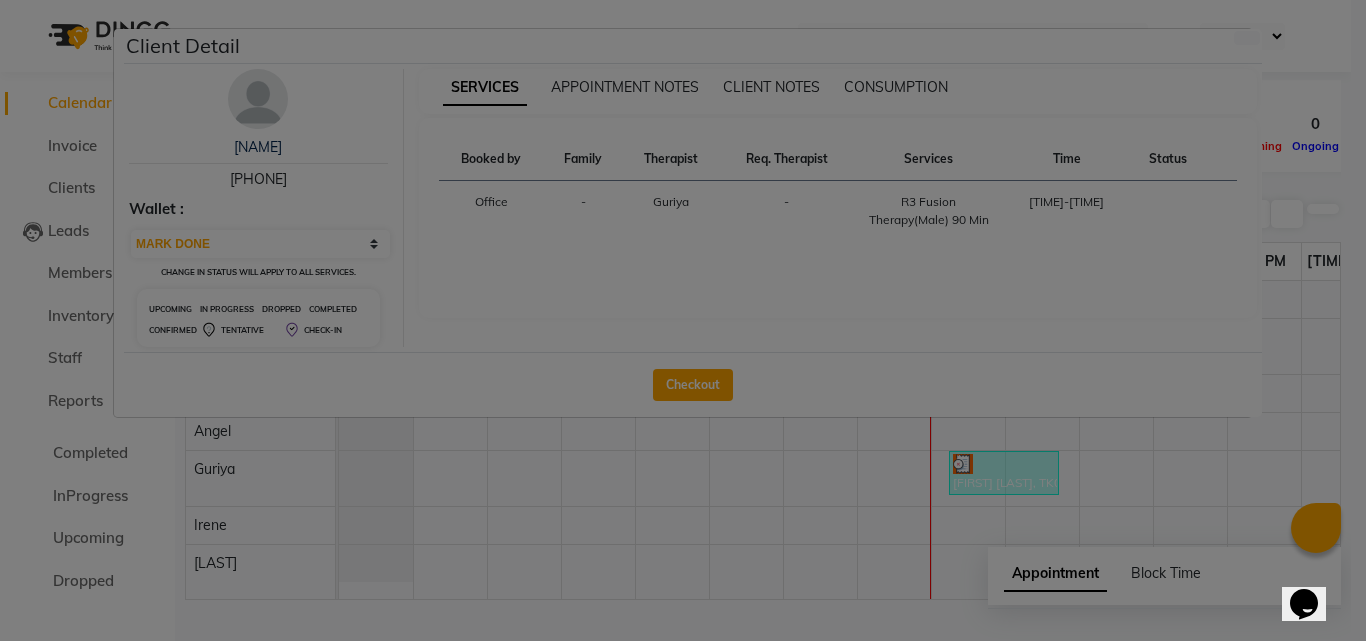 click on "Success" at bounding box center (675, 651) 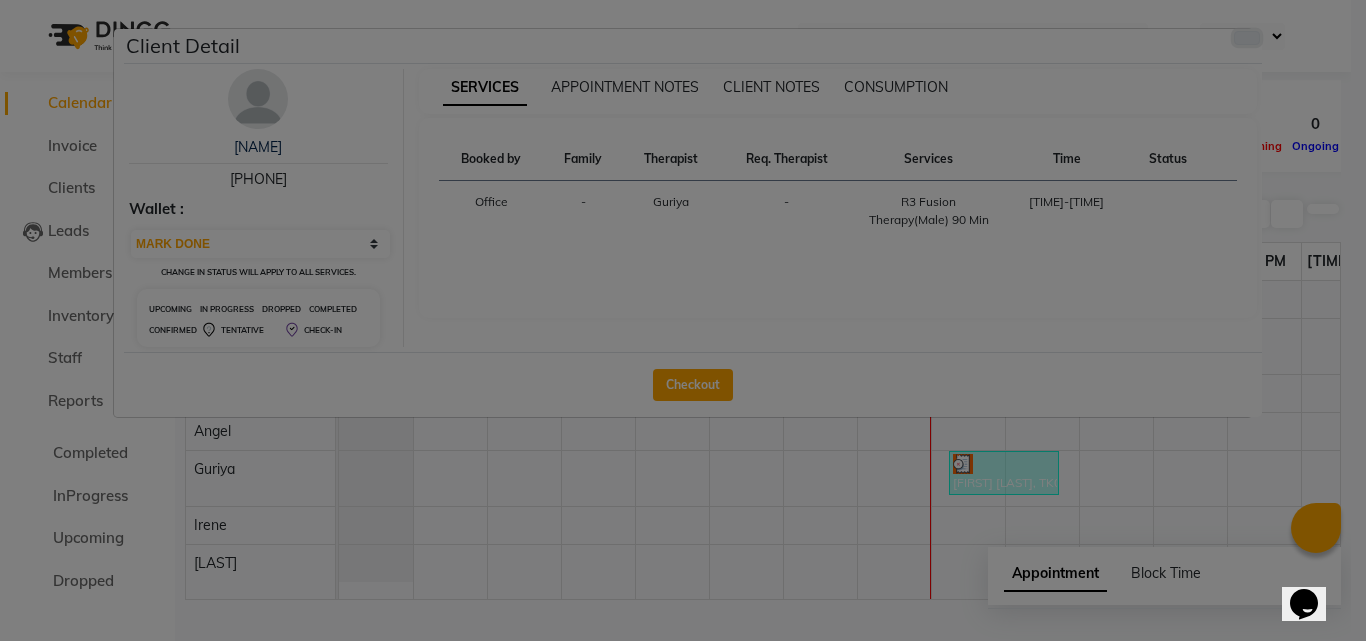 click at bounding box center [1247, 38] 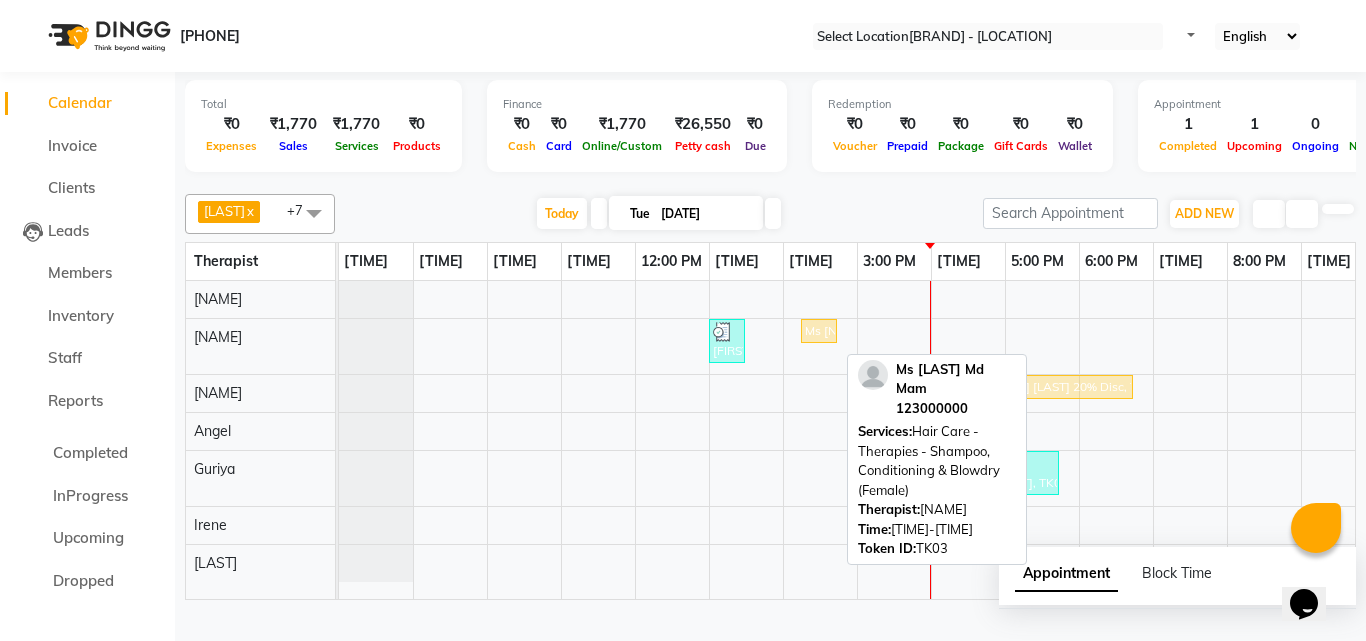click on "Ms [NAME] Md Mam, TK03, 02:15 PM-02:45 PM, Hair Care - Therapies - Shampoo, Conditioning & Blowdry (Female)" at bounding box center (819, 331) 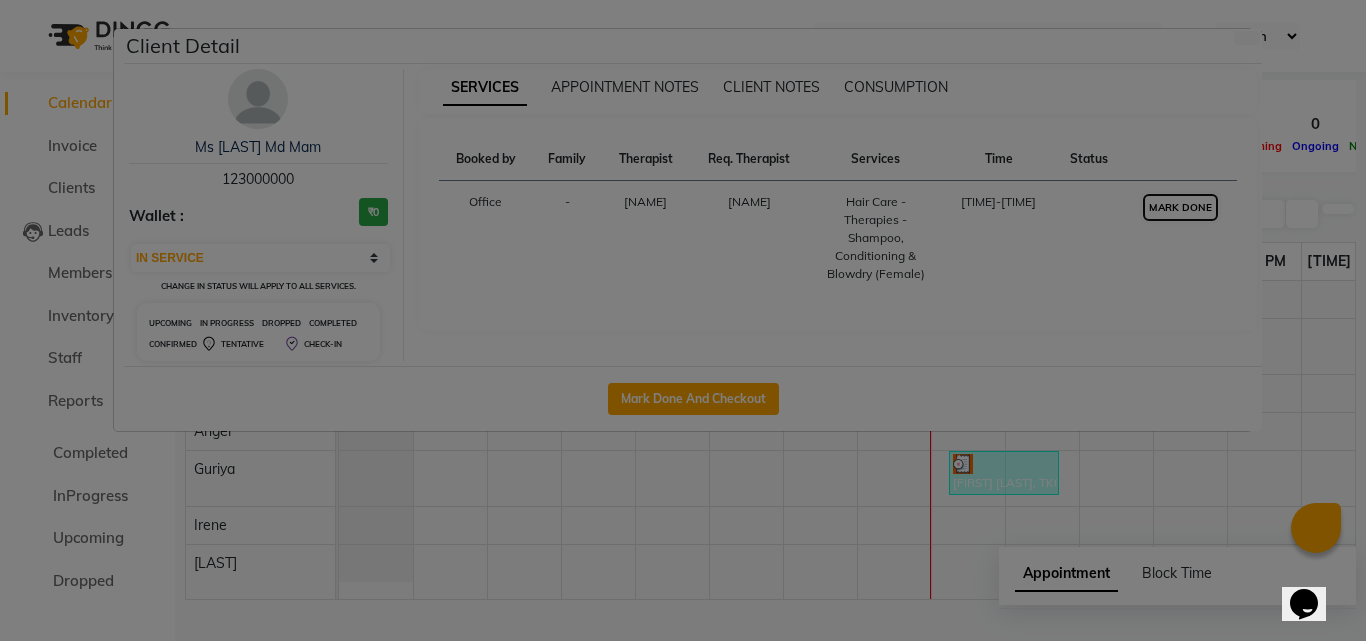 click on "MARK DONE" at bounding box center (1180, 207) 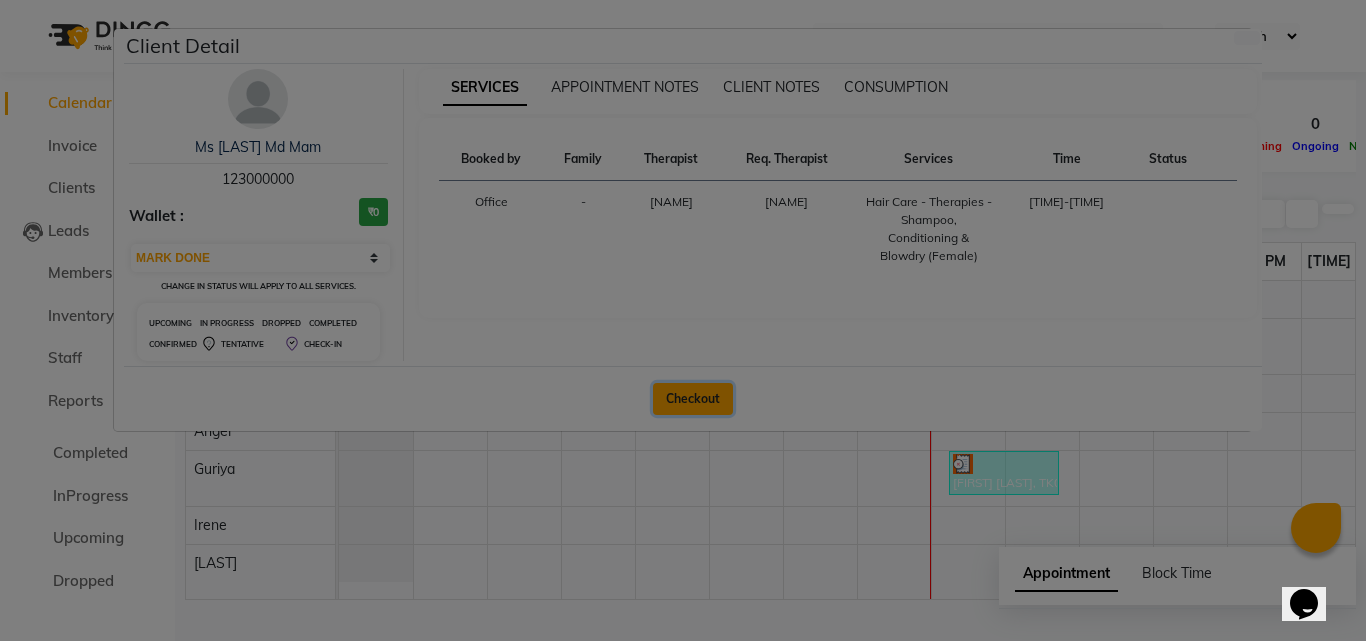 click on "Checkout" at bounding box center [693, 399] 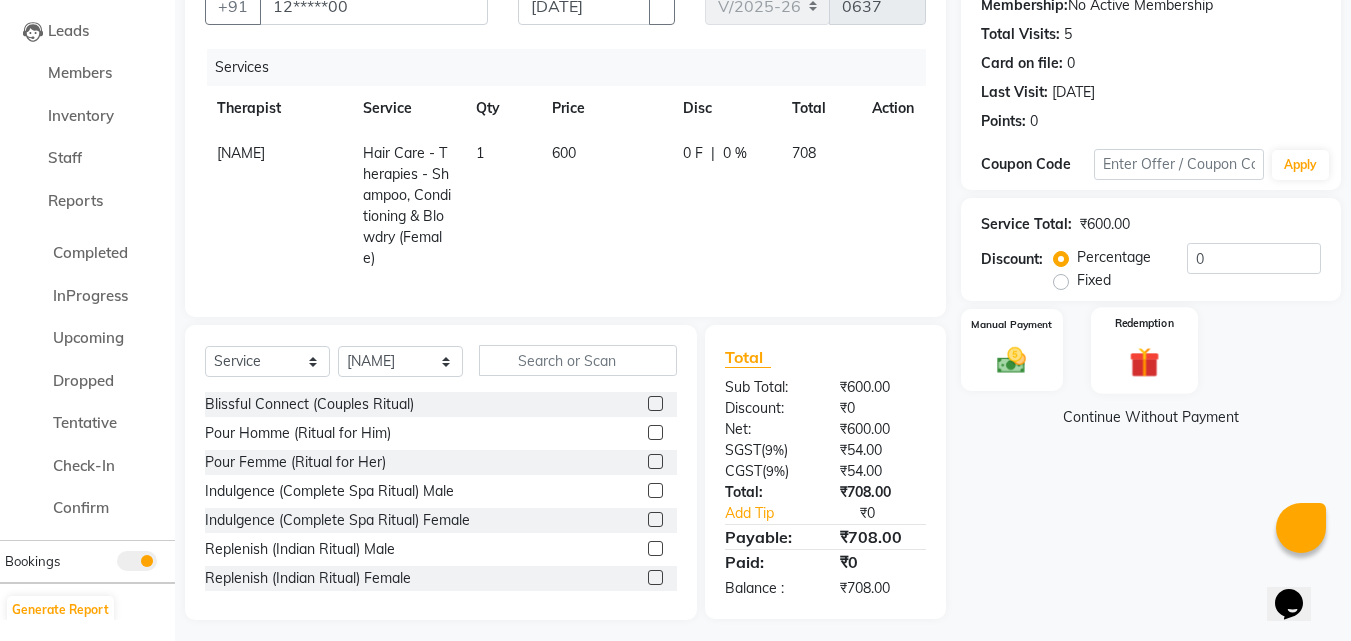 scroll, scrollTop: 223, scrollLeft: 0, axis: vertical 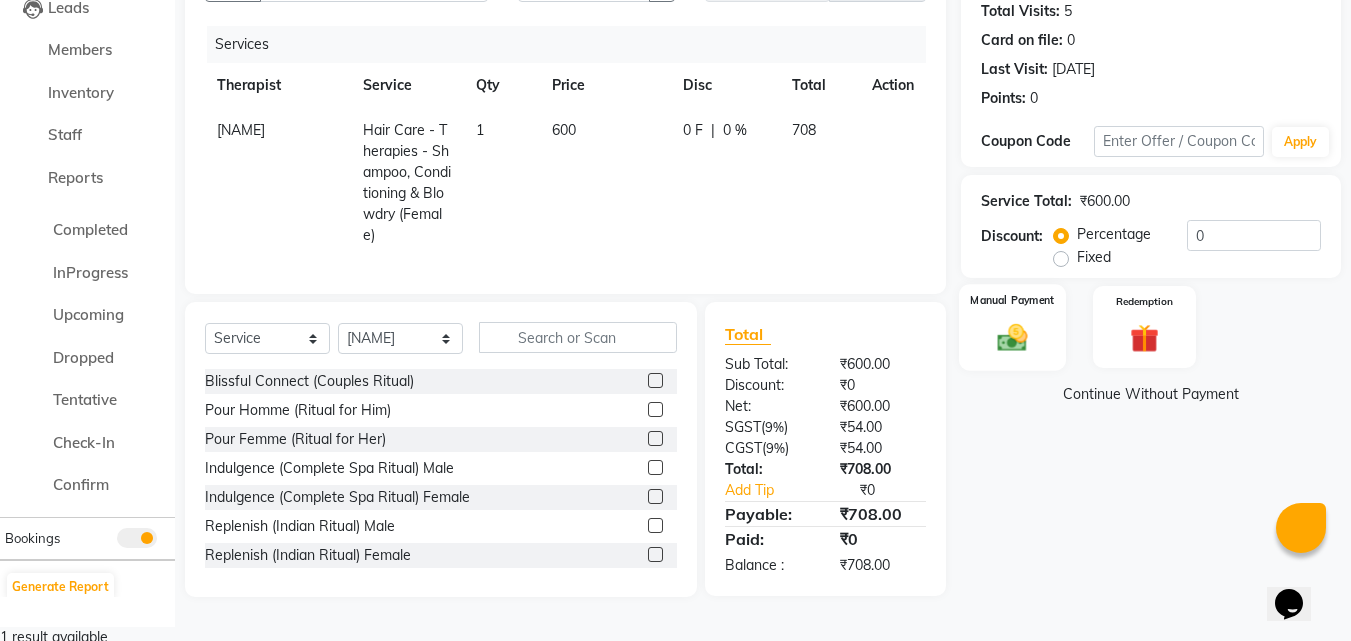 click at bounding box center [1012, 337] 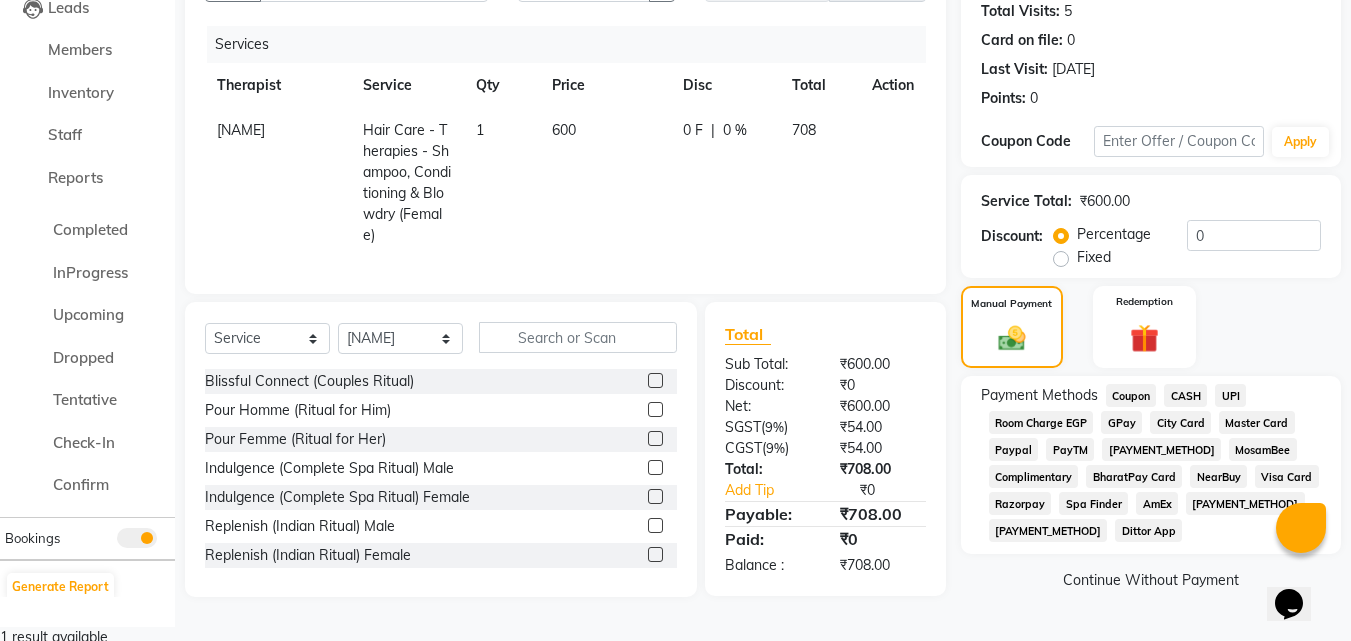 click on "Complimentary" at bounding box center (1131, 395) 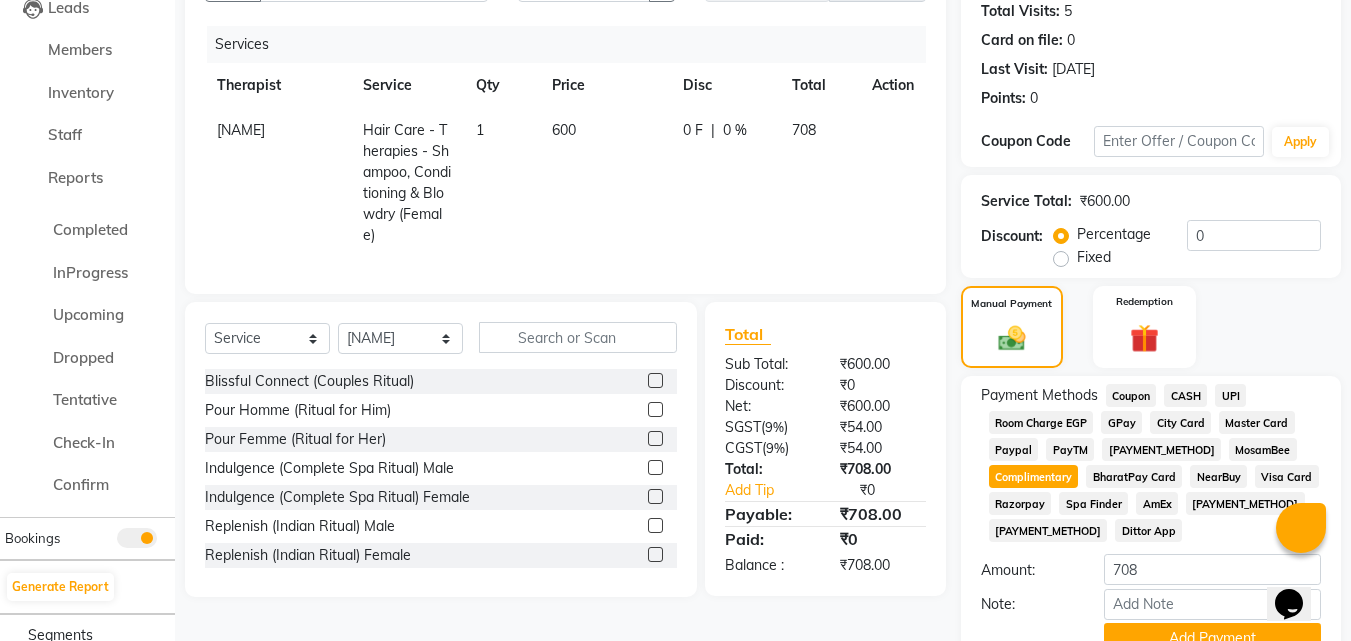 scroll, scrollTop: 320, scrollLeft: 0, axis: vertical 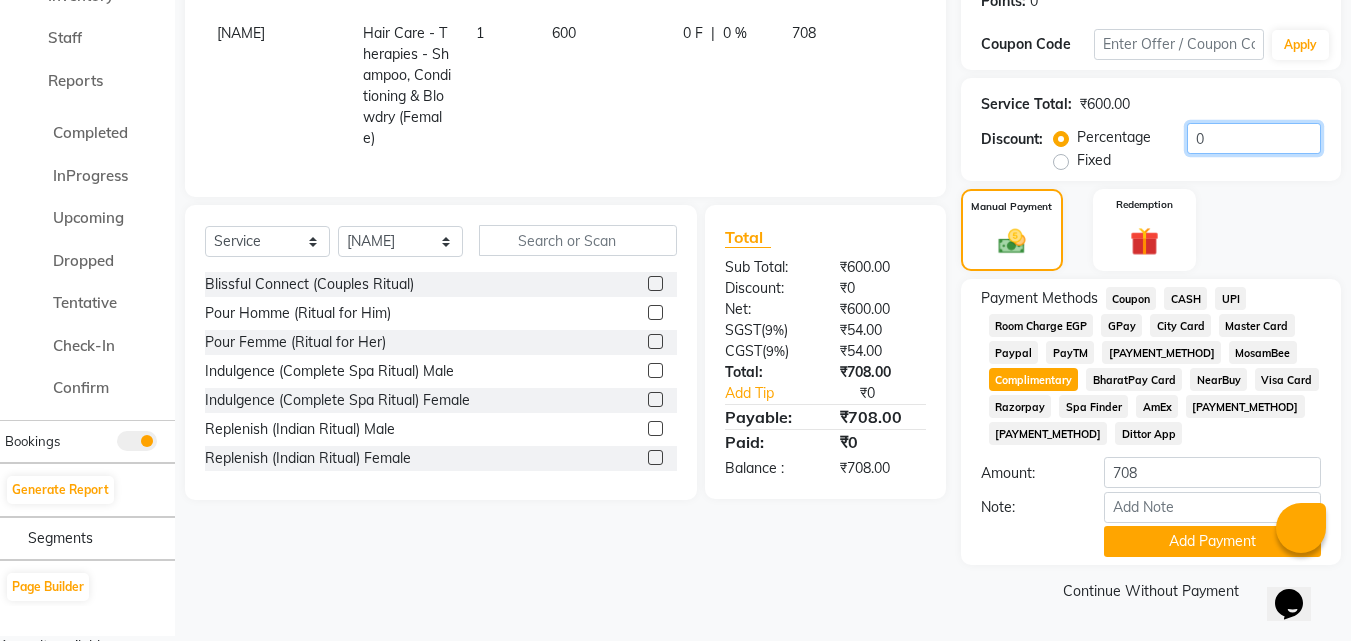 drag, startPoint x: 1211, startPoint y: 148, endPoint x: 1169, endPoint y: 147, distance: 42.0119 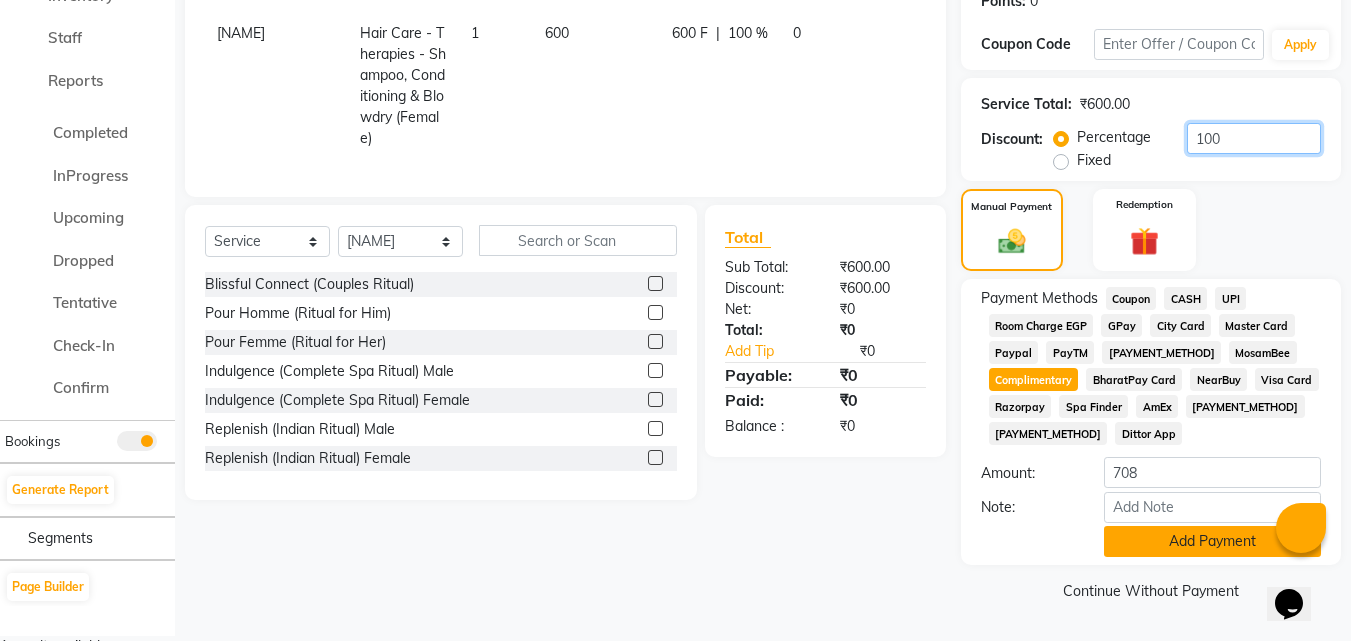 type on "100" 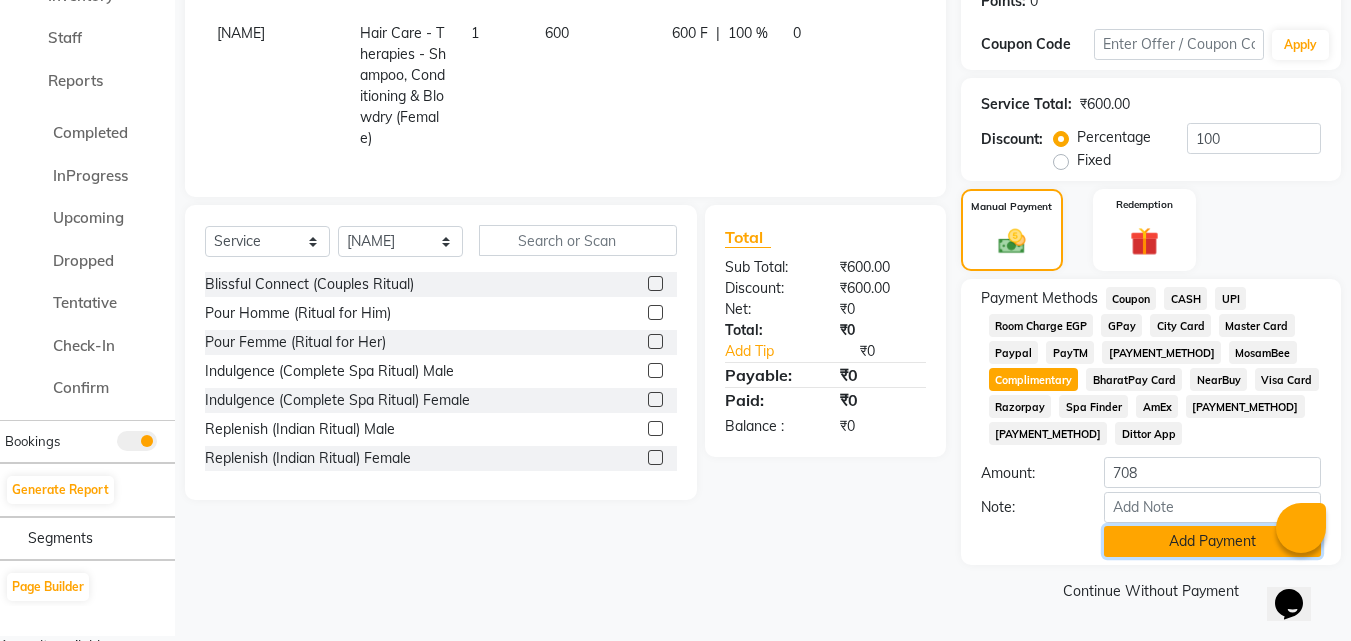 click on "Add Payment" at bounding box center [1212, 541] 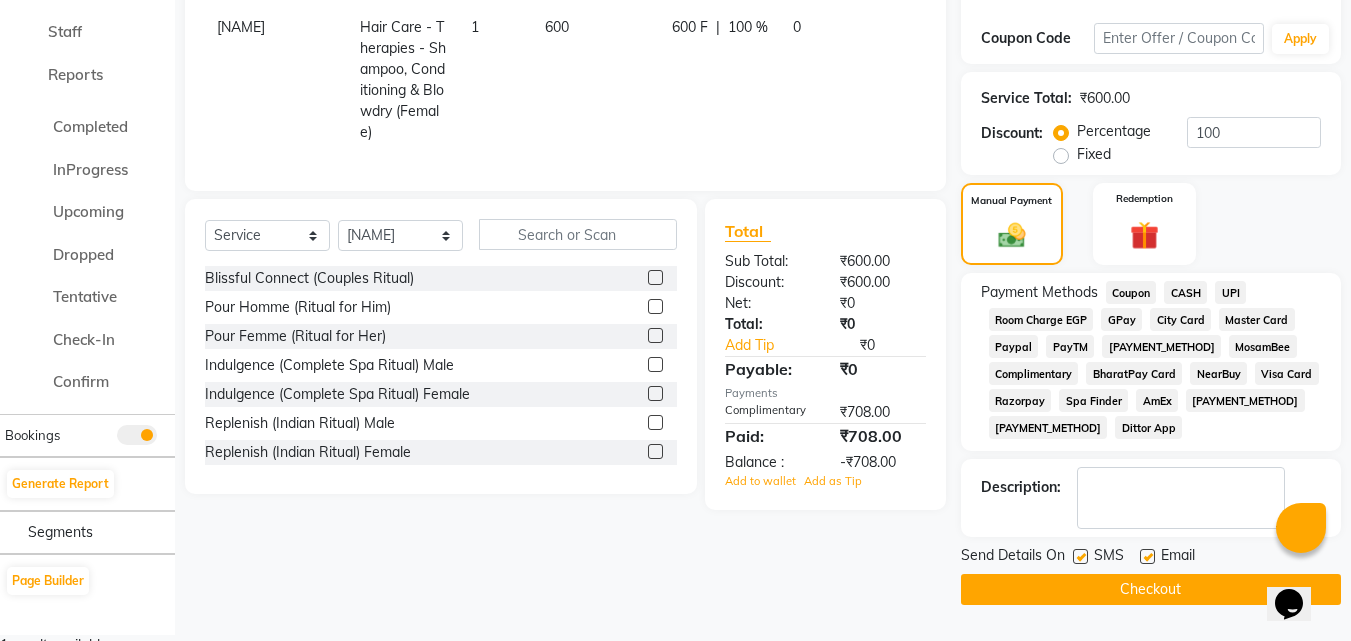 scroll, scrollTop: 327, scrollLeft: 0, axis: vertical 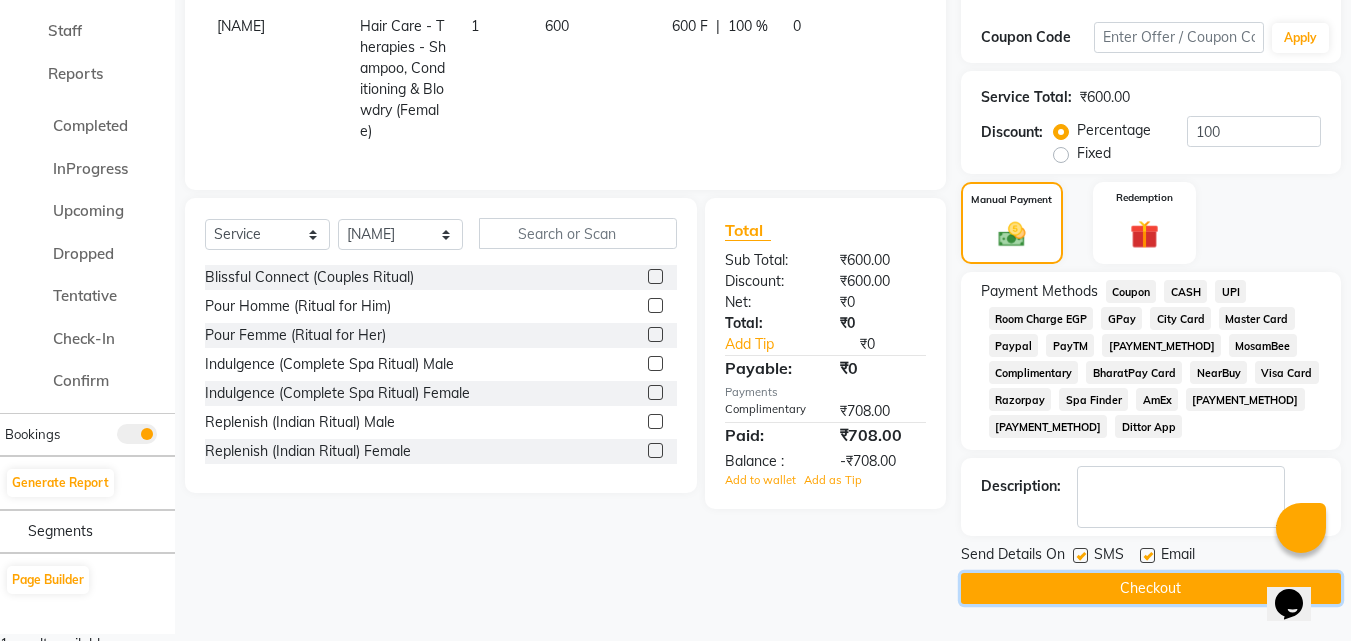 click on "Checkout" at bounding box center (1151, 588) 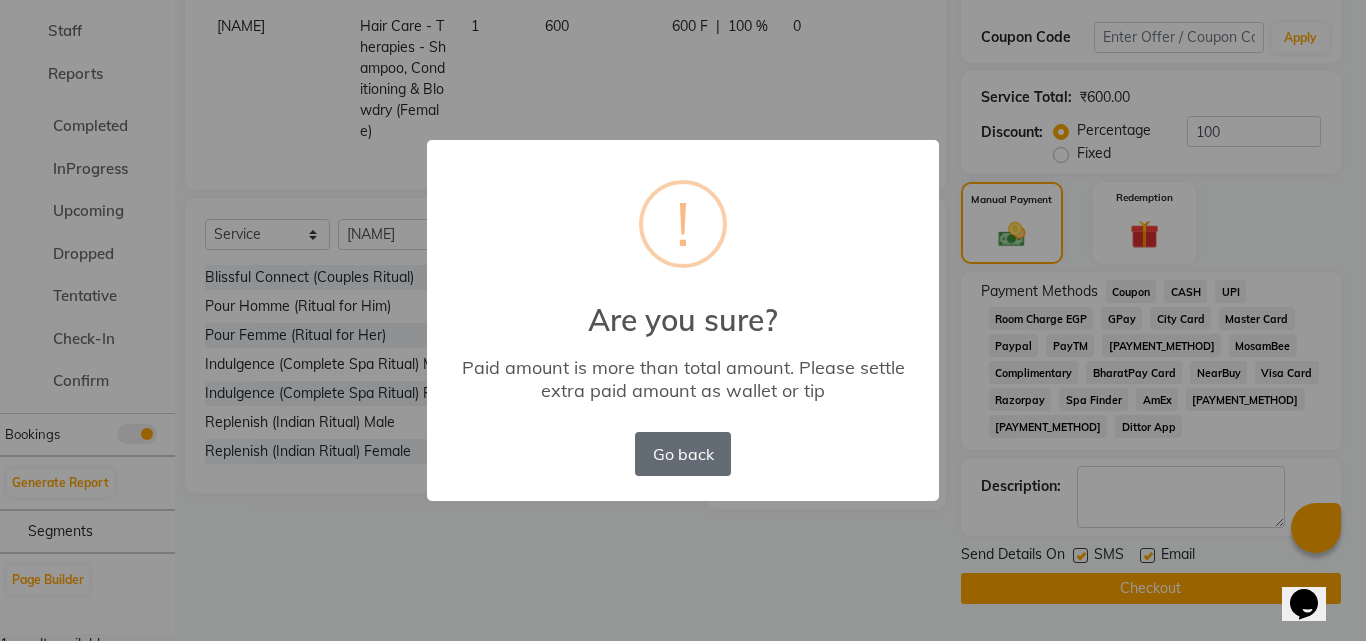 click on "Go back" at bounding box center (683, 454) 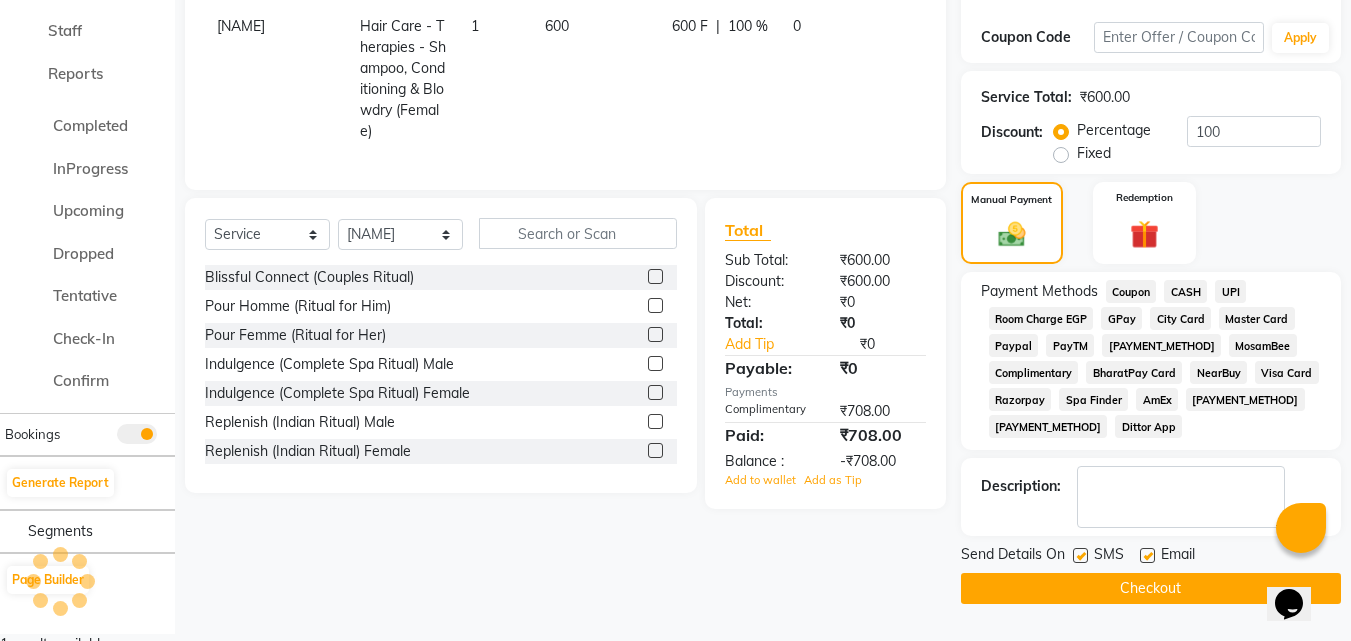 click at bounding box center [894, 411] 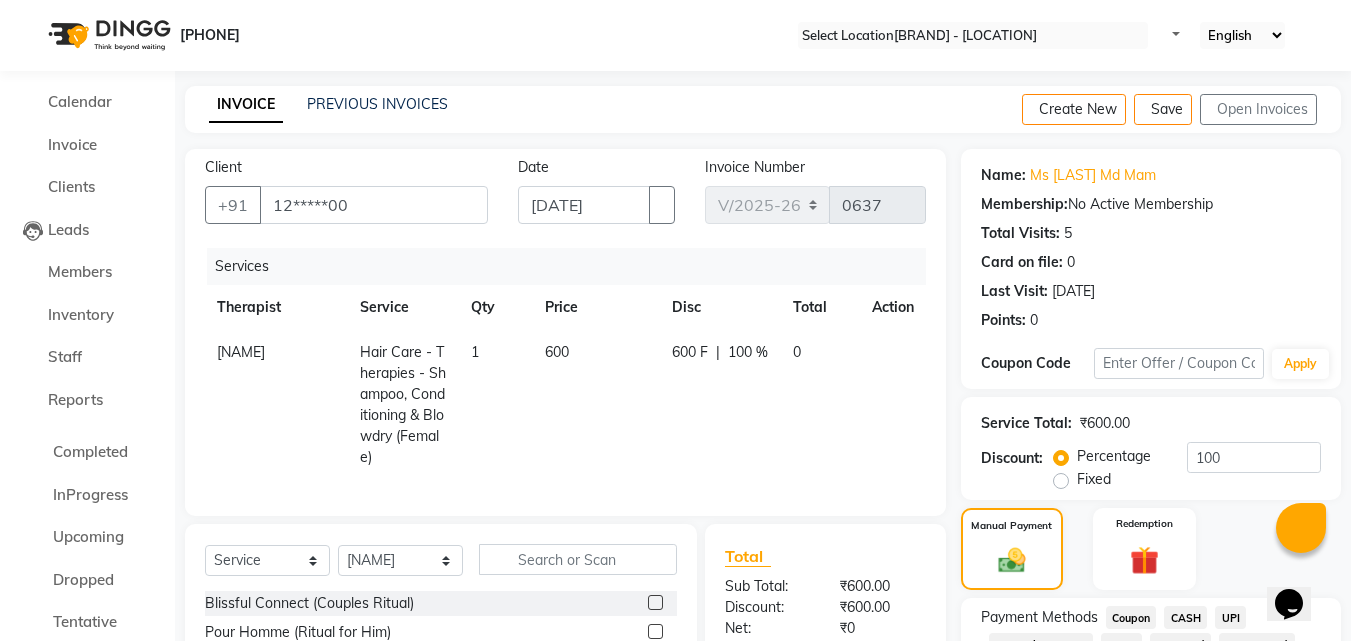 scroll, scrollTop: 0, scrollLeft: 0, axis: both 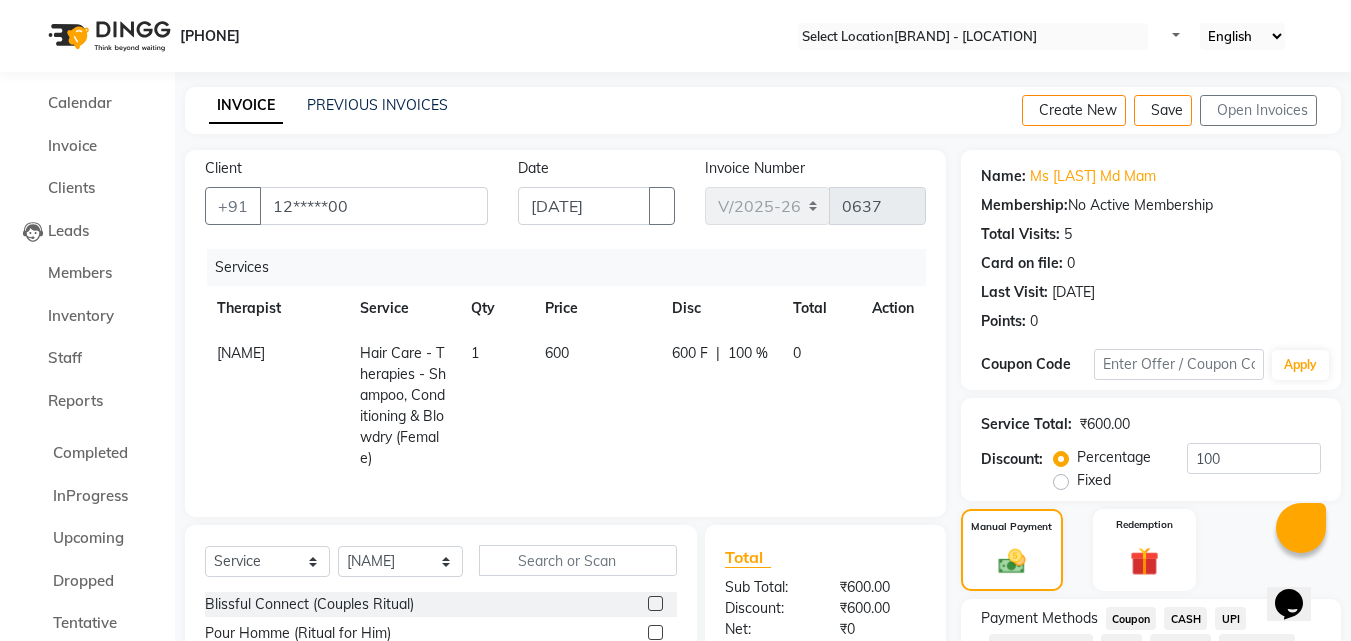click at bounding box center [31, 8] 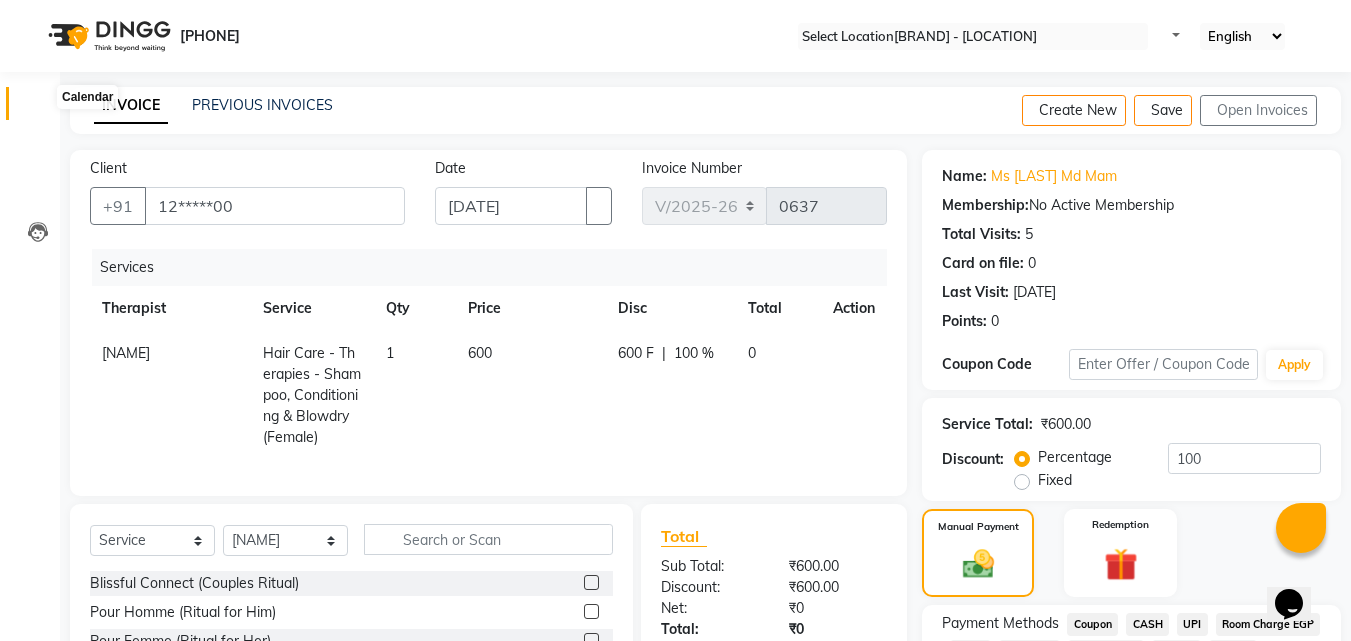 click at bounding box center (38, 108) 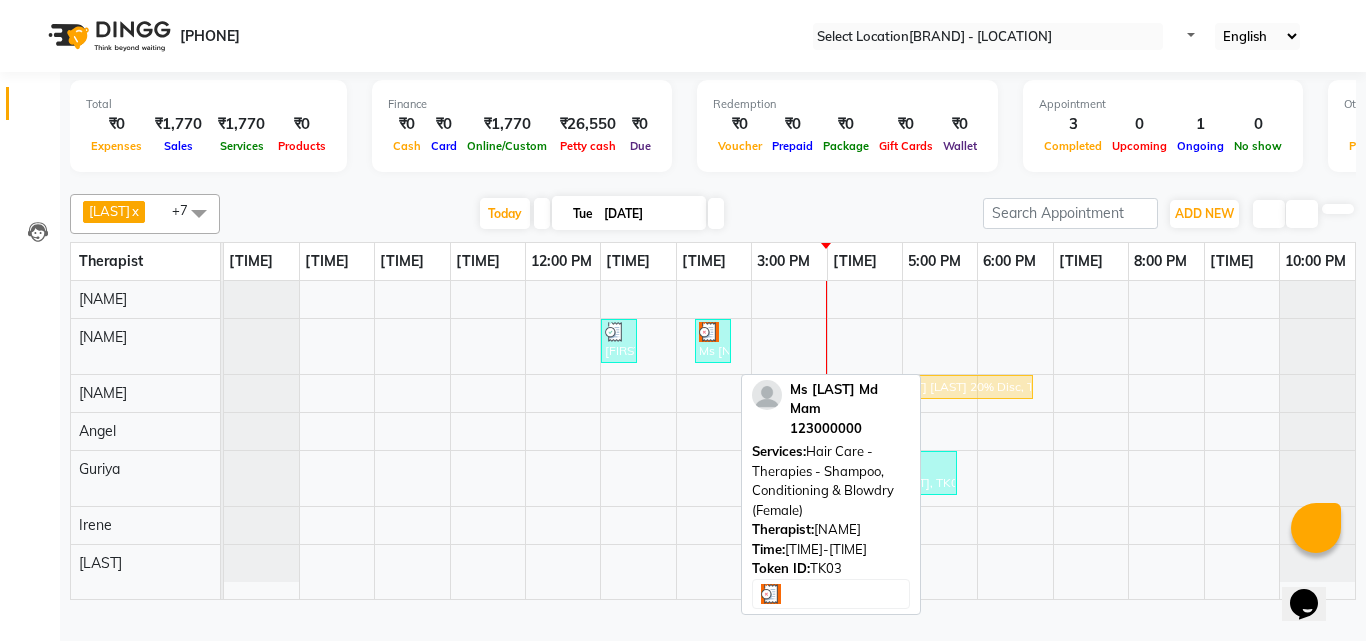 click on "Ms [NAME] Md Mam, TK03, 02:15 PM-02:45 PM, Hair Care - Therapies - Shampoo, Conditioning & Blowdry (Female)" at bounding box center (619, 341) 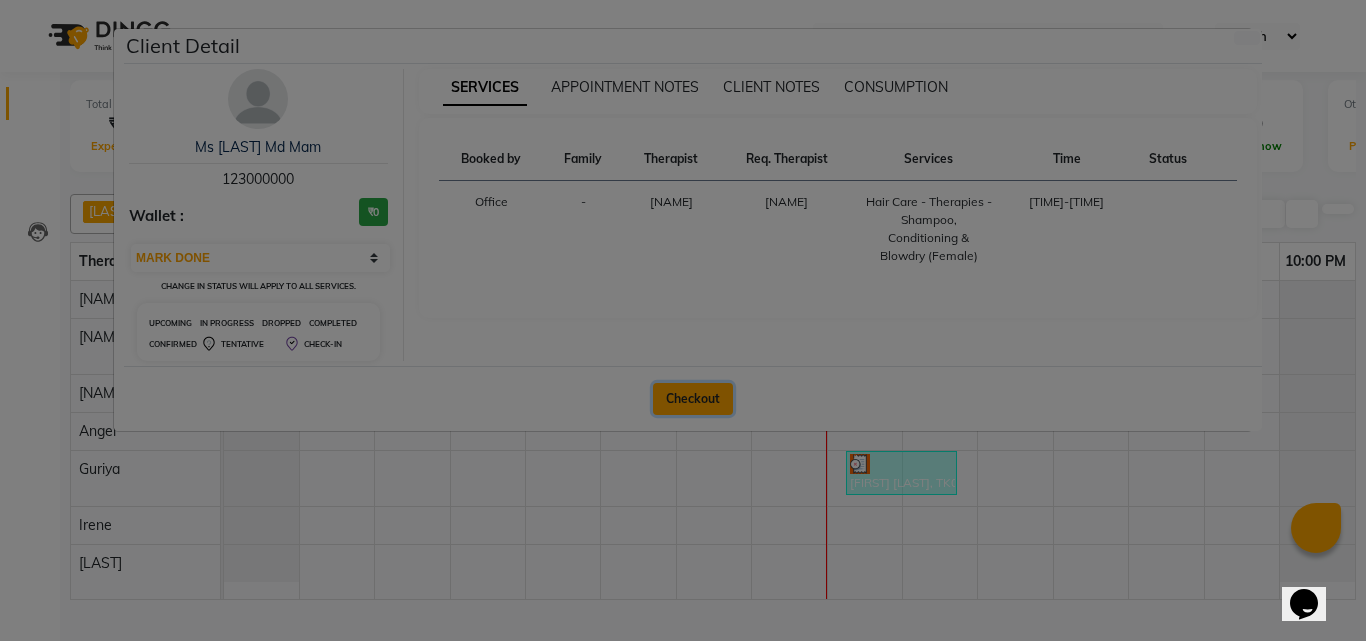 click on "Checkout" at bounding box center [693, 399] 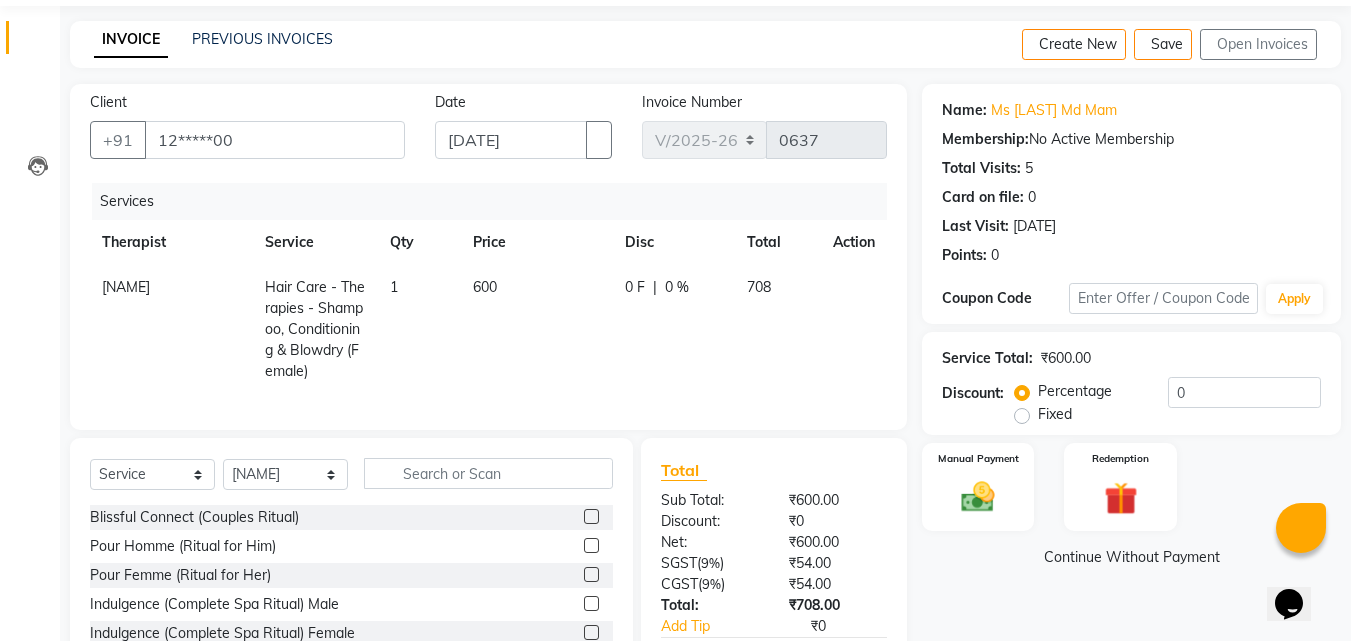 scroll, scrollTop: 202, scrollLeft: 0, axis: vertical 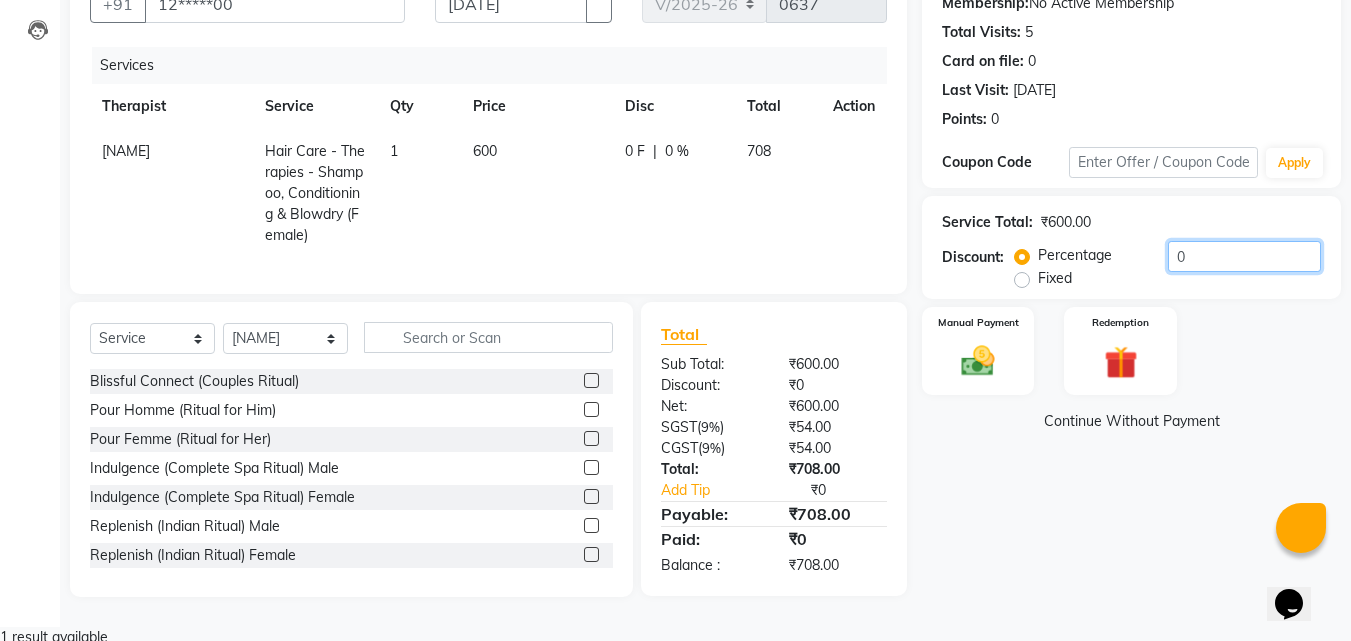 drag, startPoint x: 1194, startPoint y: 253, endPoint x: 1084, endPoint y: 254, distance: 110.00455 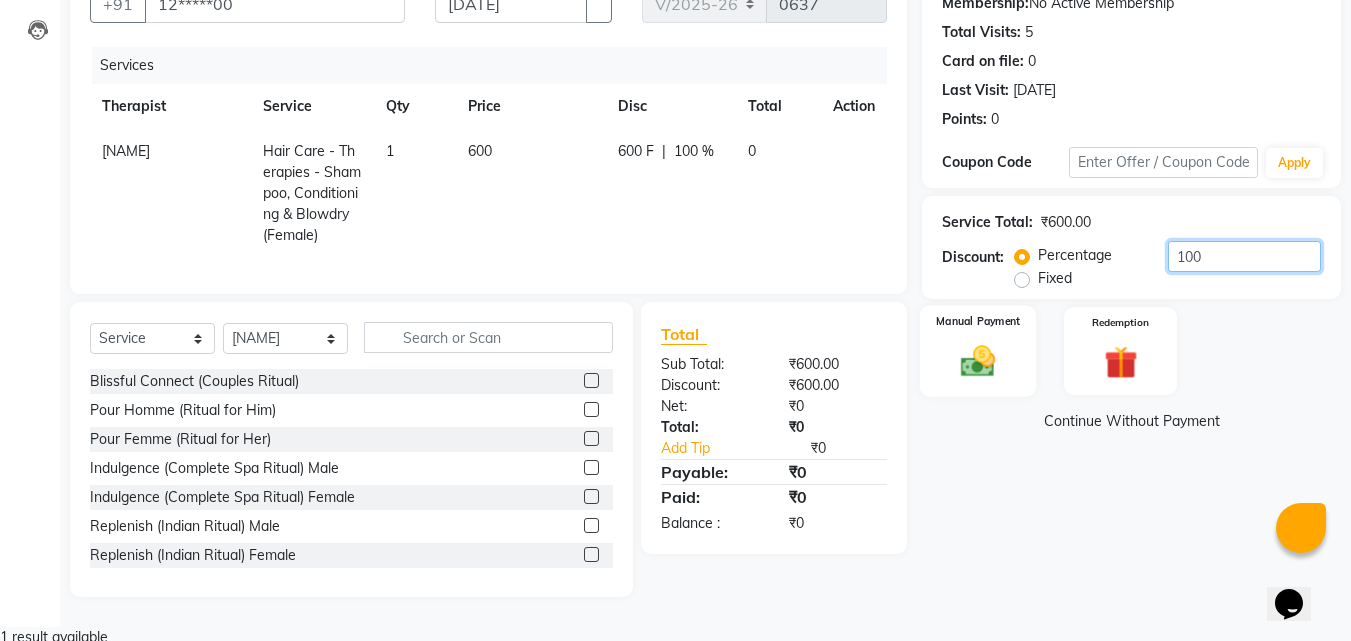 type on "100" 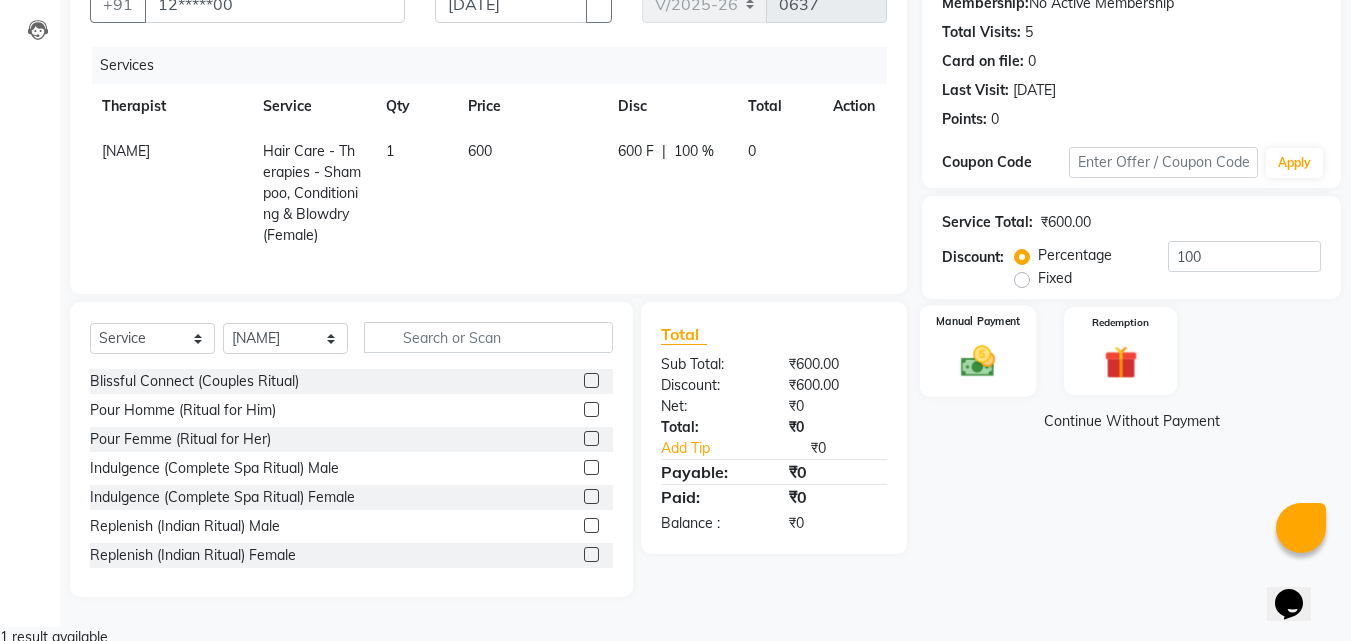 click at bounding box center (978, 361) 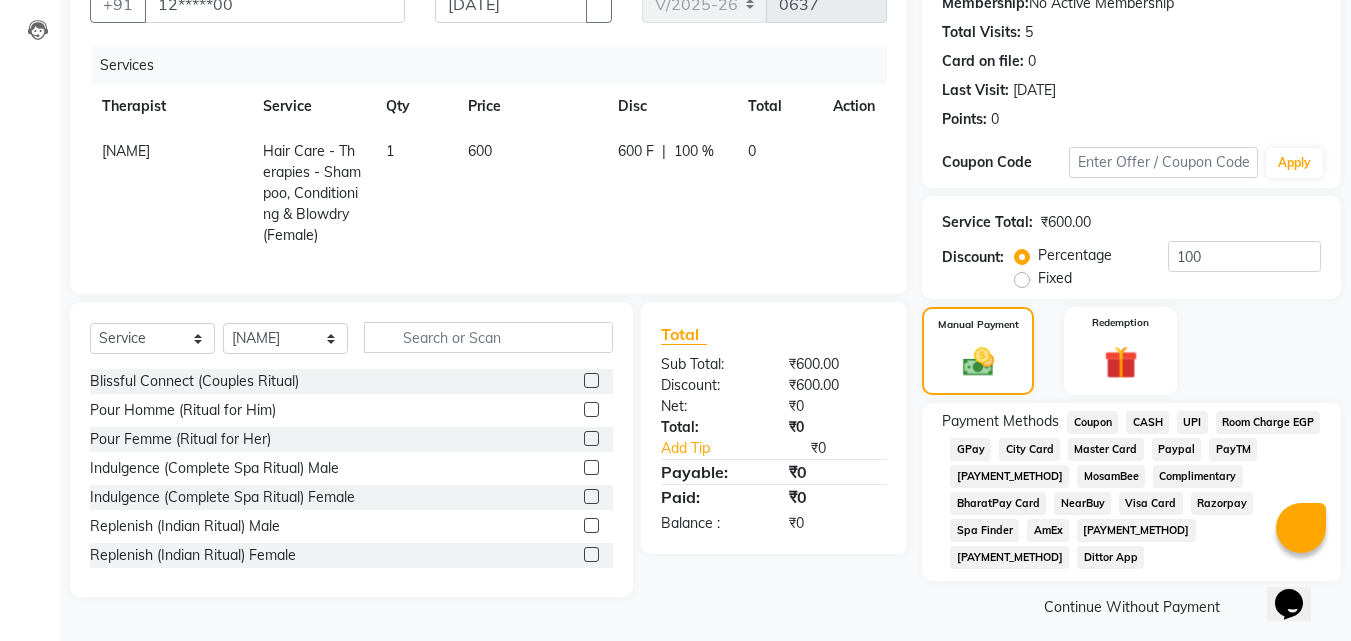 click on "Complimentary" at bounding box center [1092, 422] 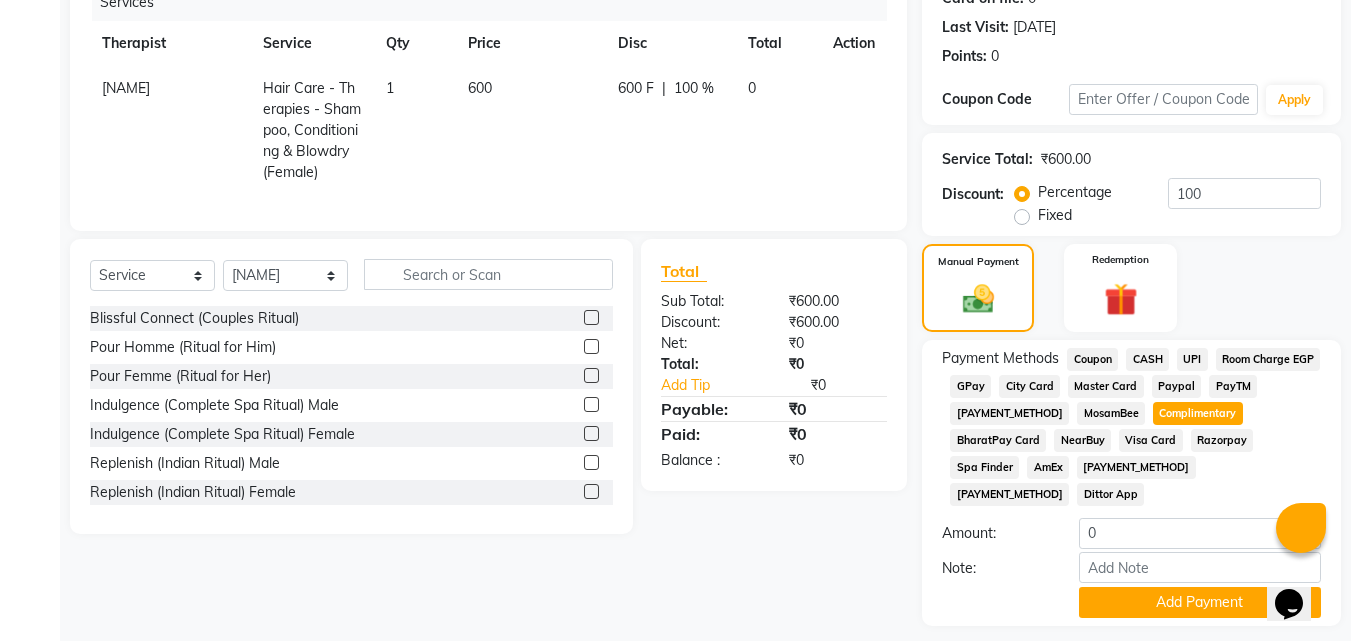 scroll, scrollTop: 299, scrollLeft: 0, axis: vertical 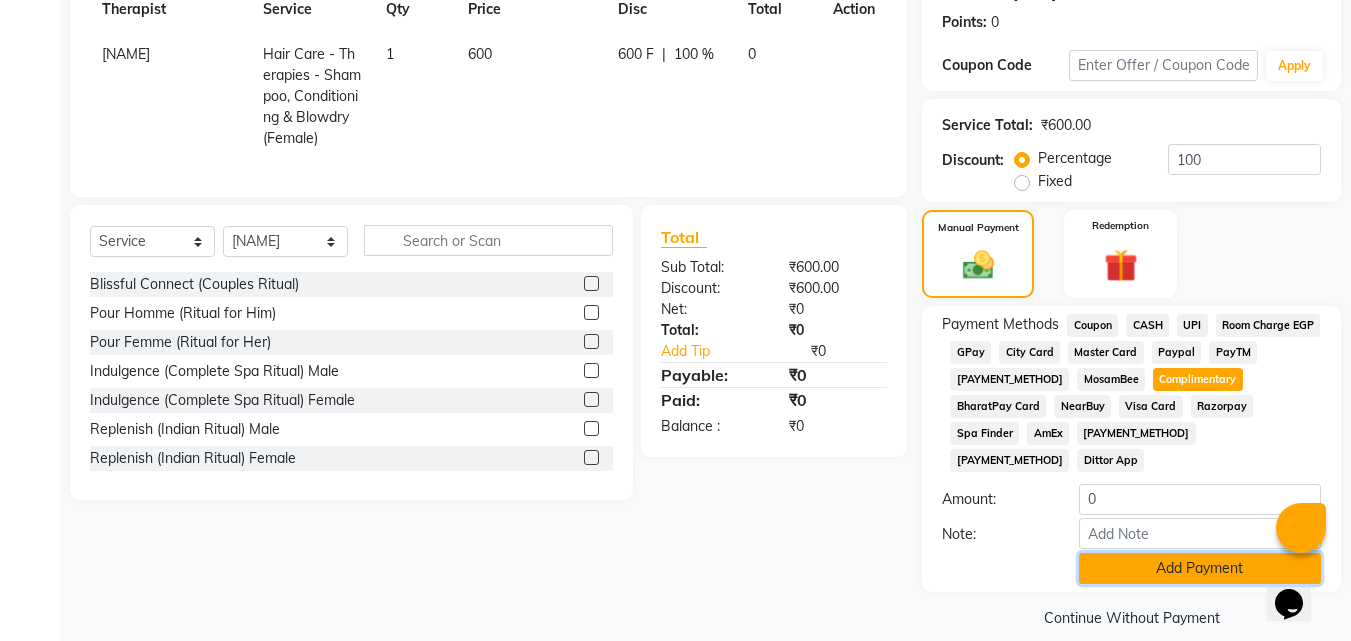 click on "Add Payment" at bounding box center (1200, 568) 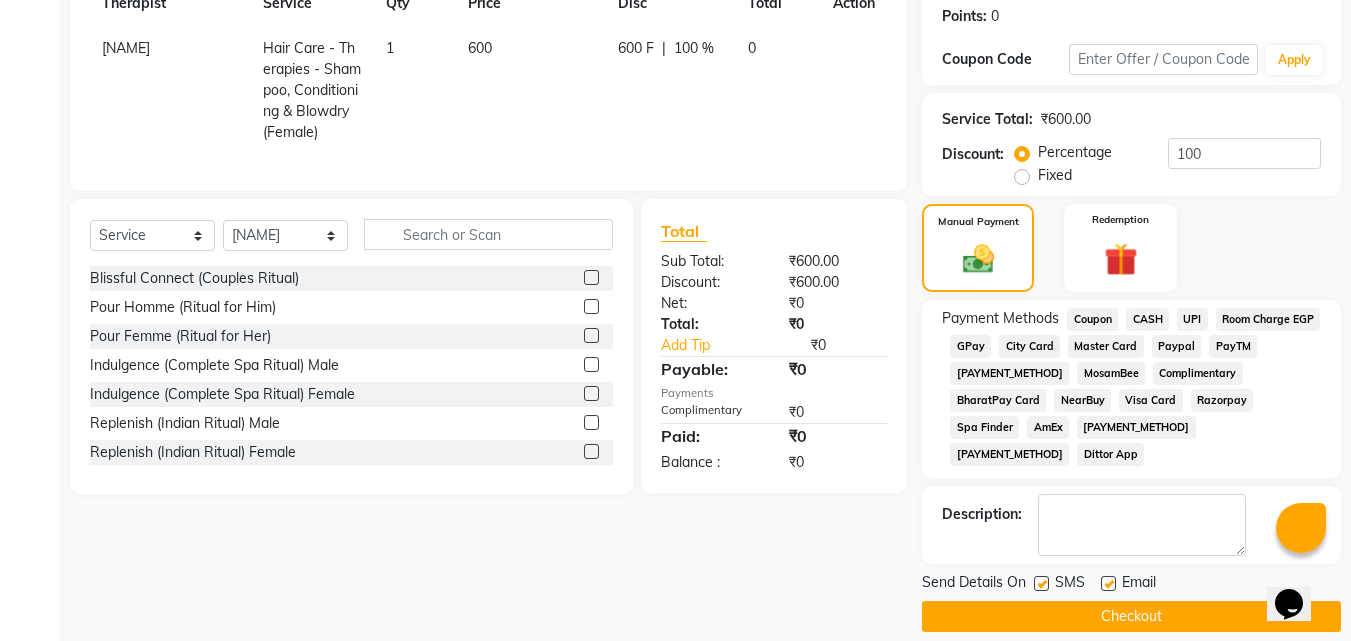 scroll, scrollTop: 306, scrollLeft: 0, axis: vertical 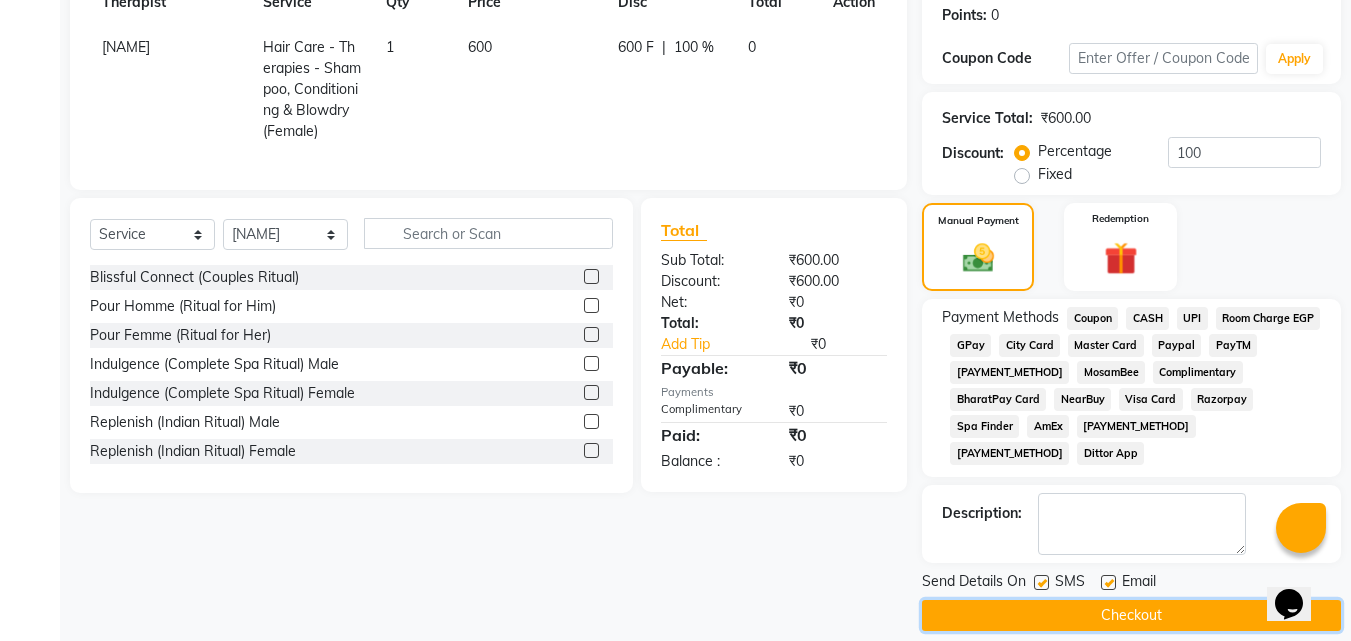 click on "Checkout" at bounding box center [1131, 615] 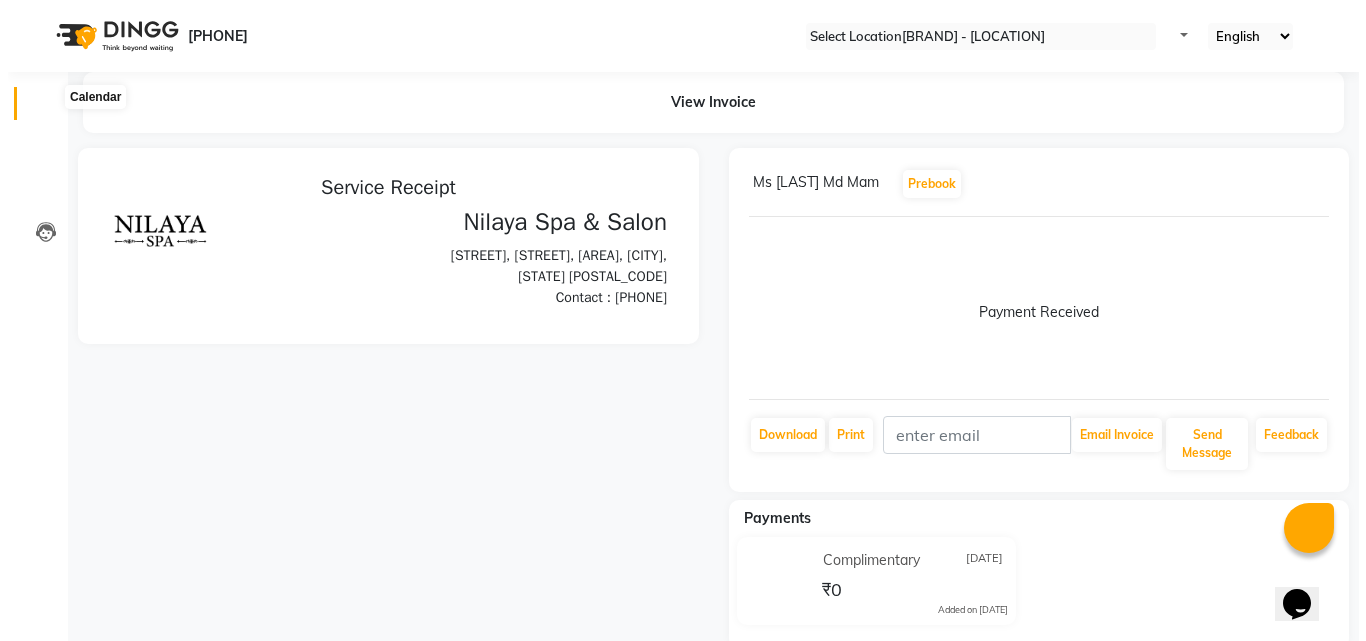 scroll, scrollTop: 0, scrollLeft: 0, axis: both 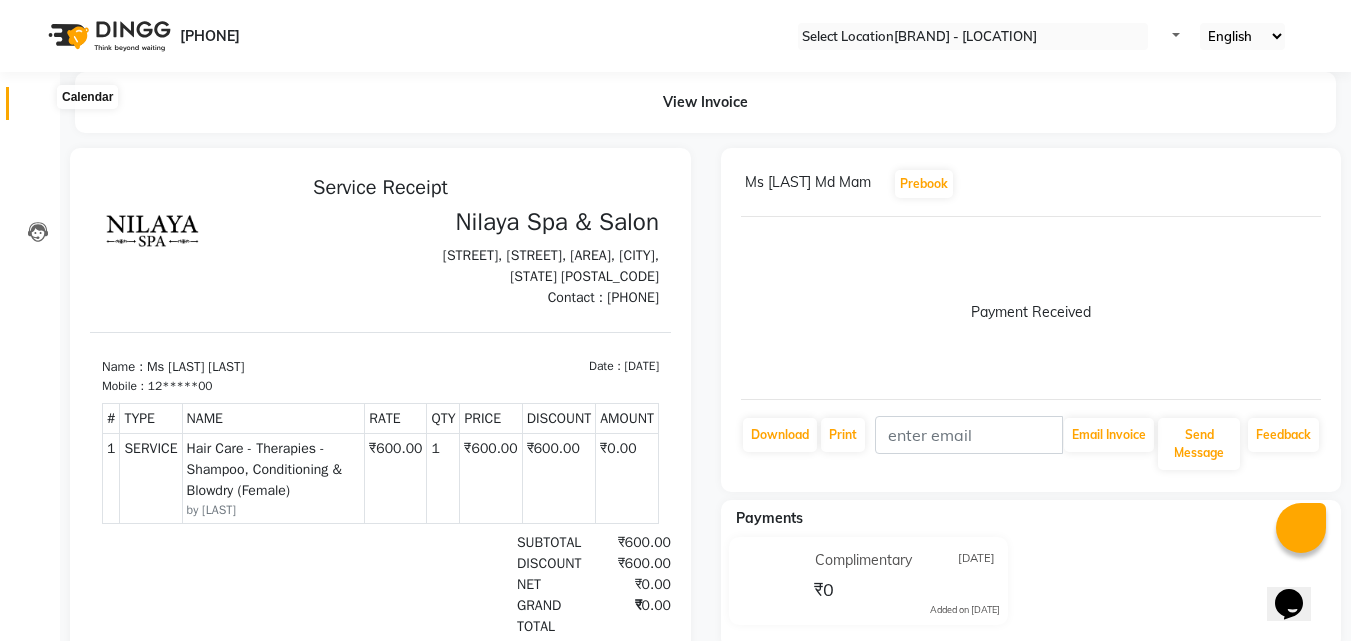 click at bounding box center [37, 108] 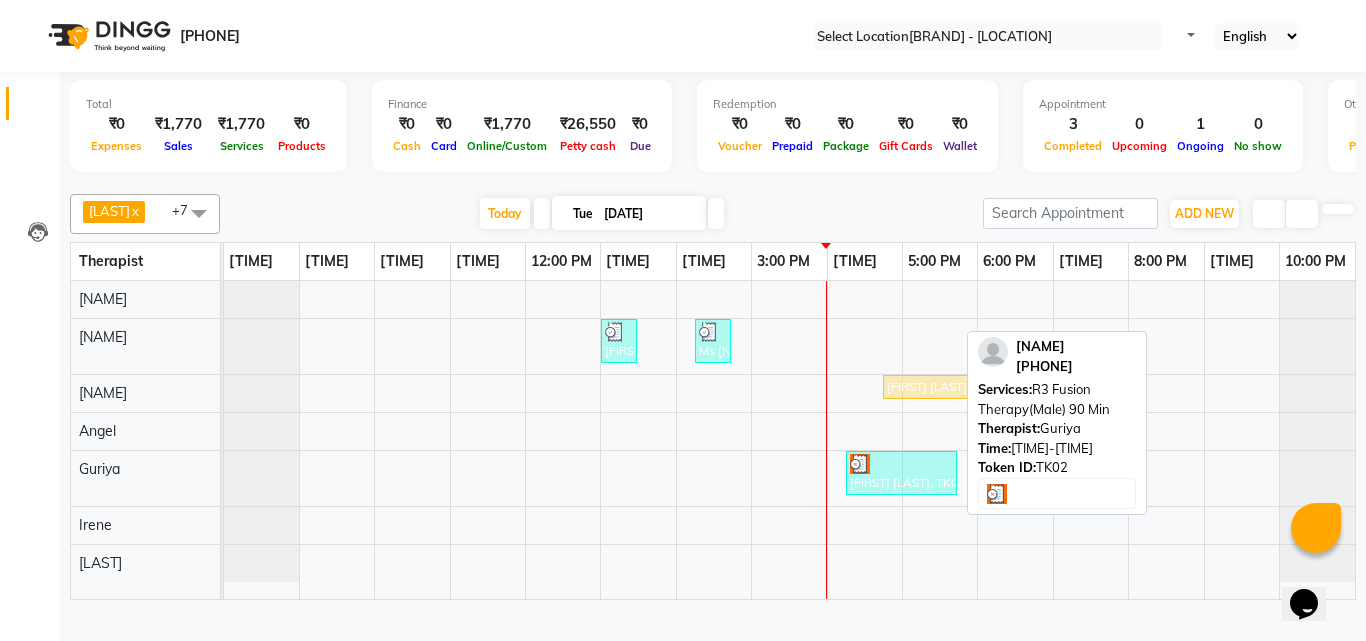 click on "[FIRST] [LAST], TK02, 04:15 PM-05:45 PM, R3 Fusion Therapy(Male) 90 Min" at bounding box center [958, 387] 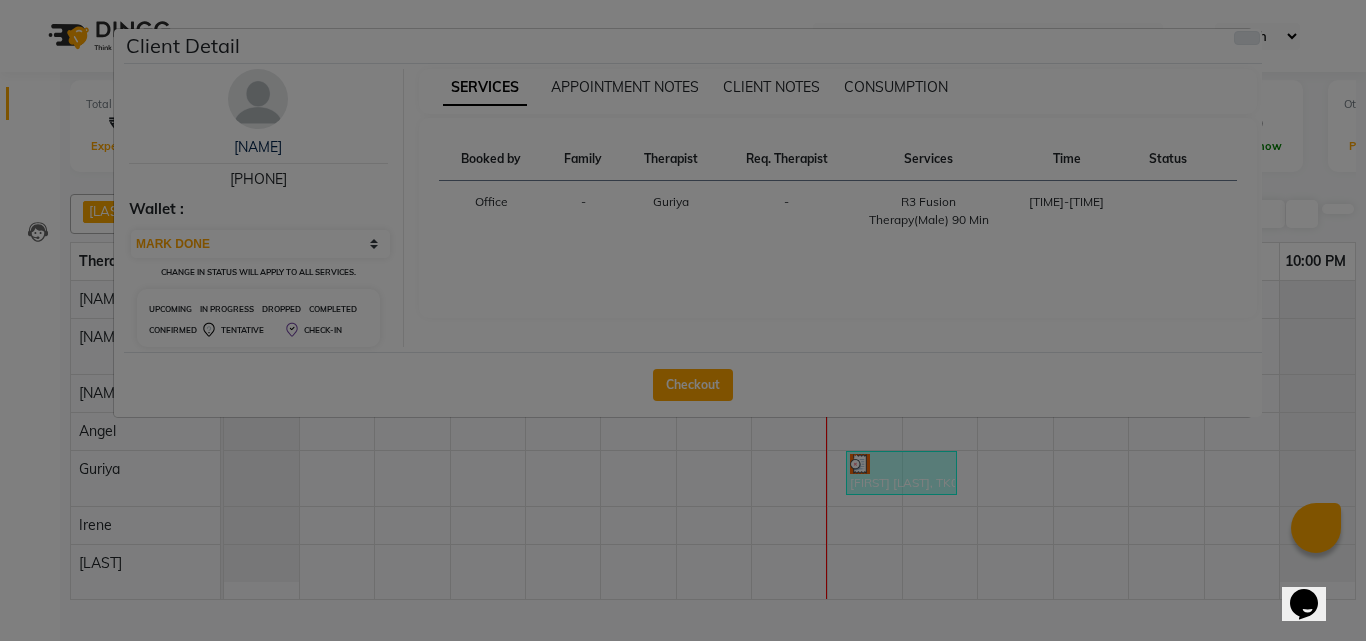 click at bounding box center [1247, 38] 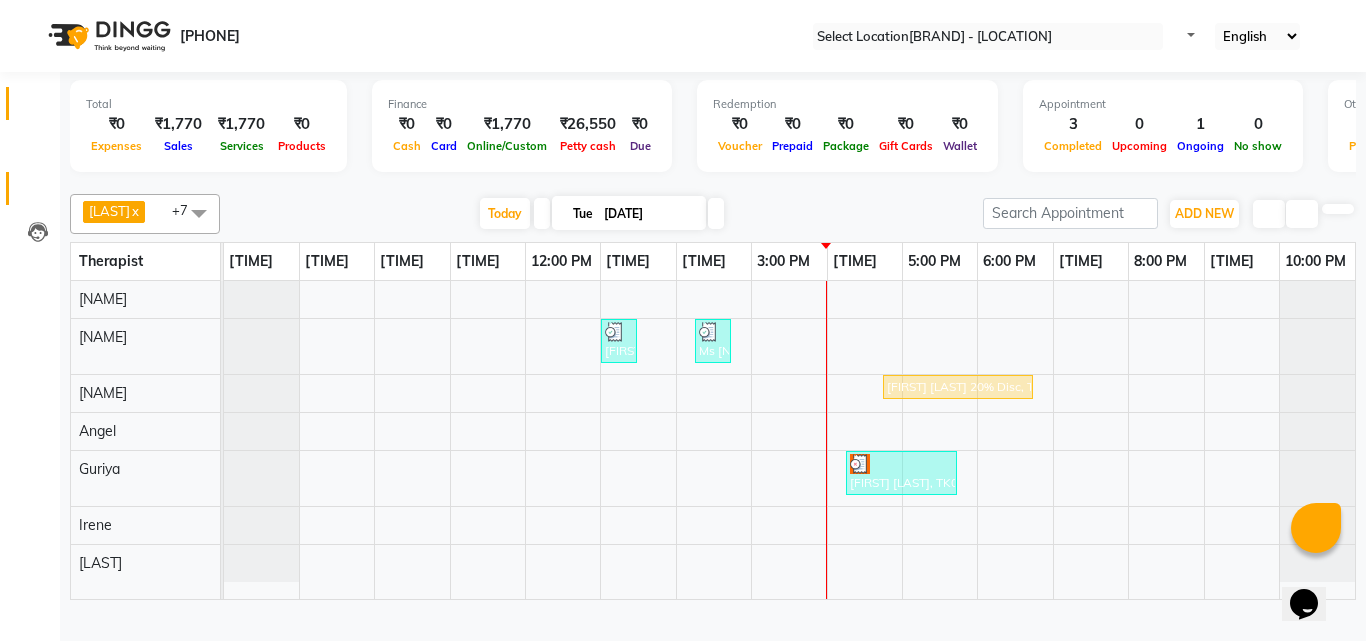 click on "Clients" at bounding box center [30, 188] 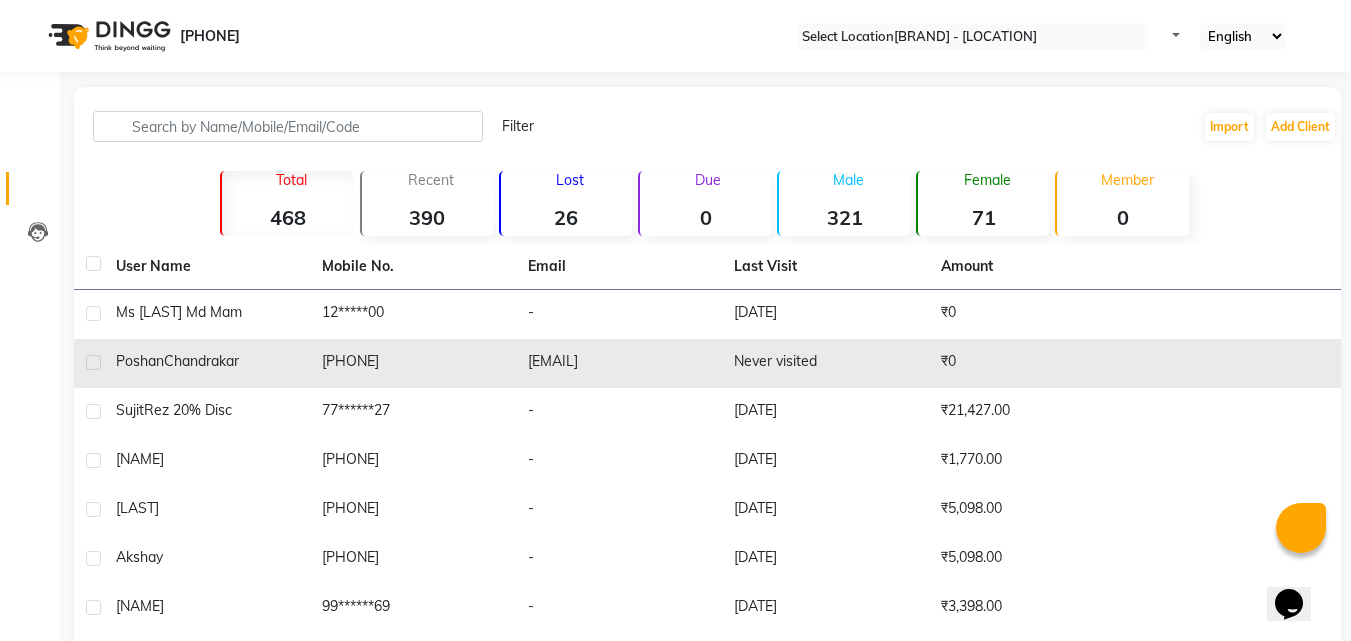 click on "Poshan" at bounding box center (179, 312) 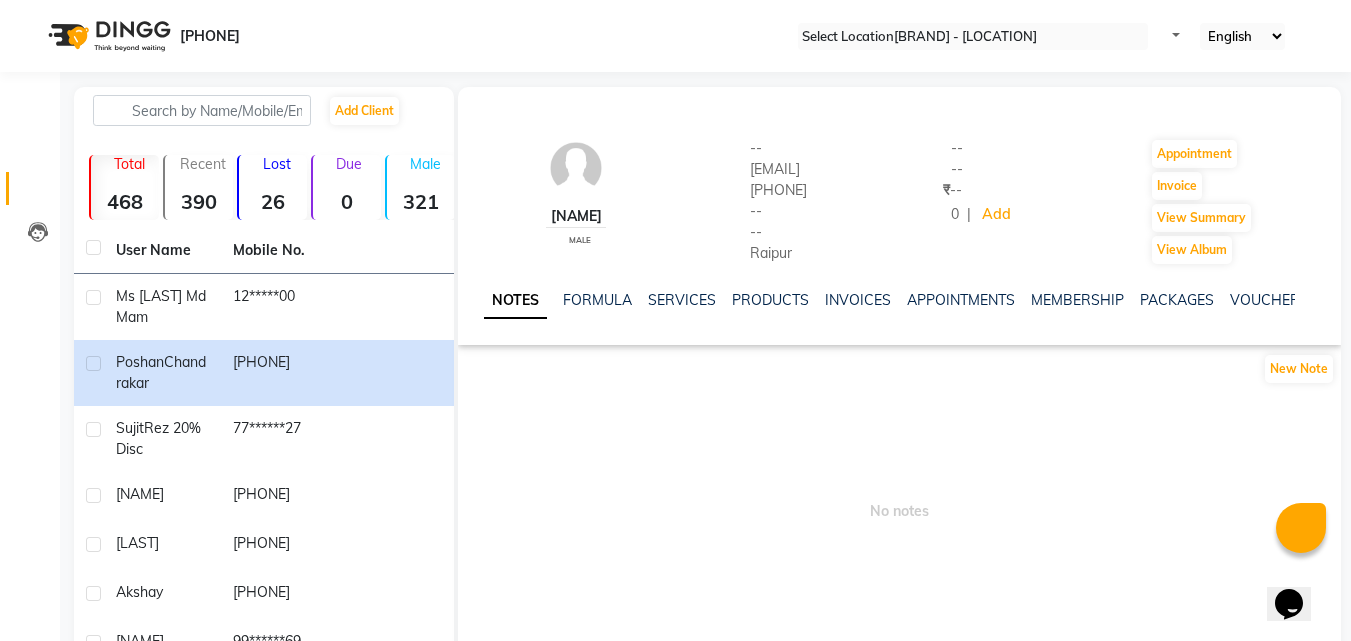 click at bounding box center (1310, 296) 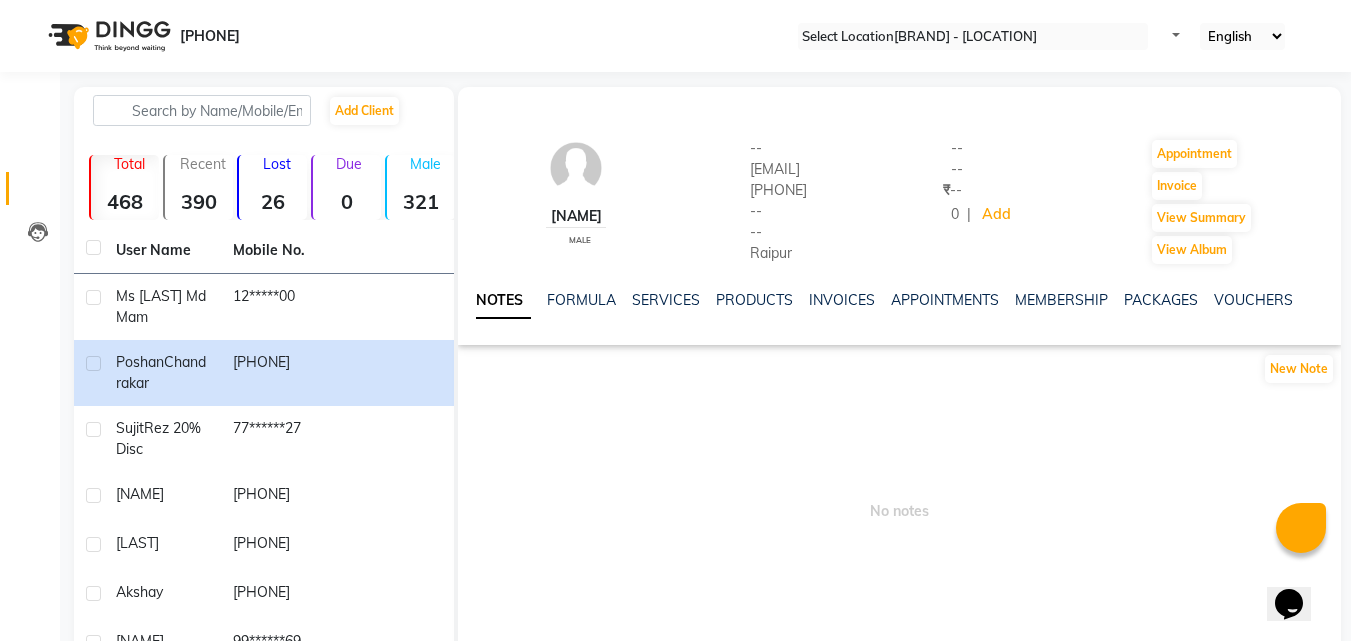 click at bounding box center [1310, 296] 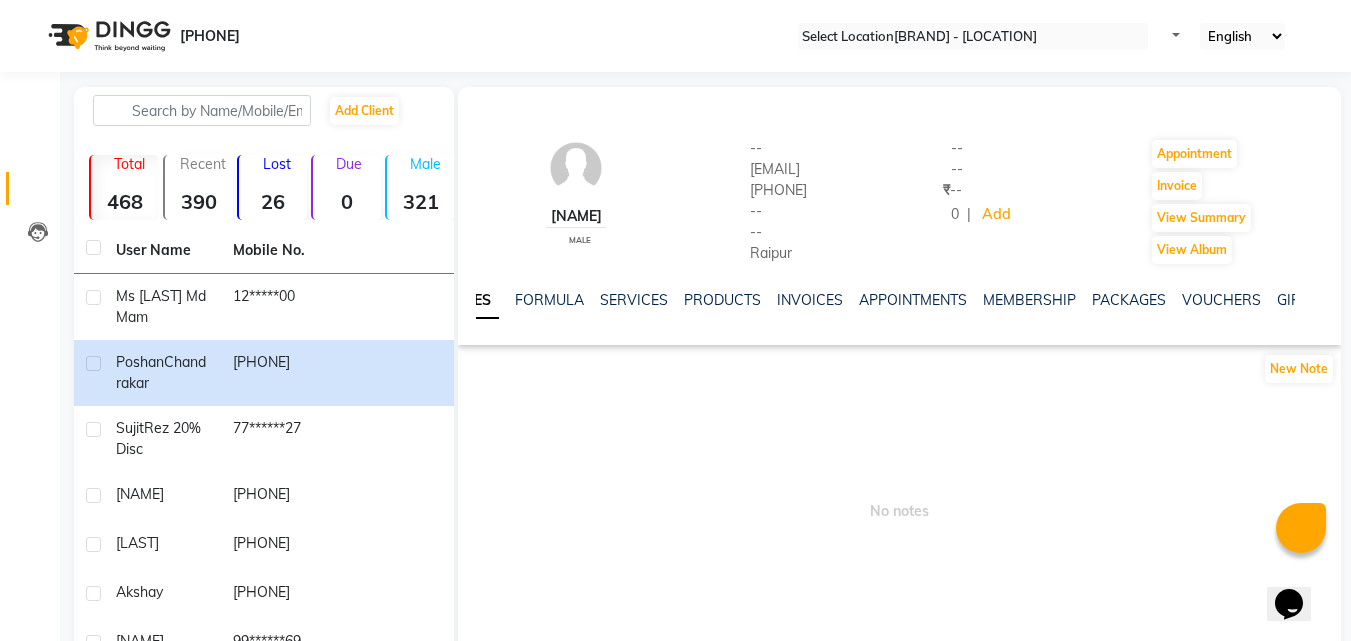 click at bounding box center (1310, 296) 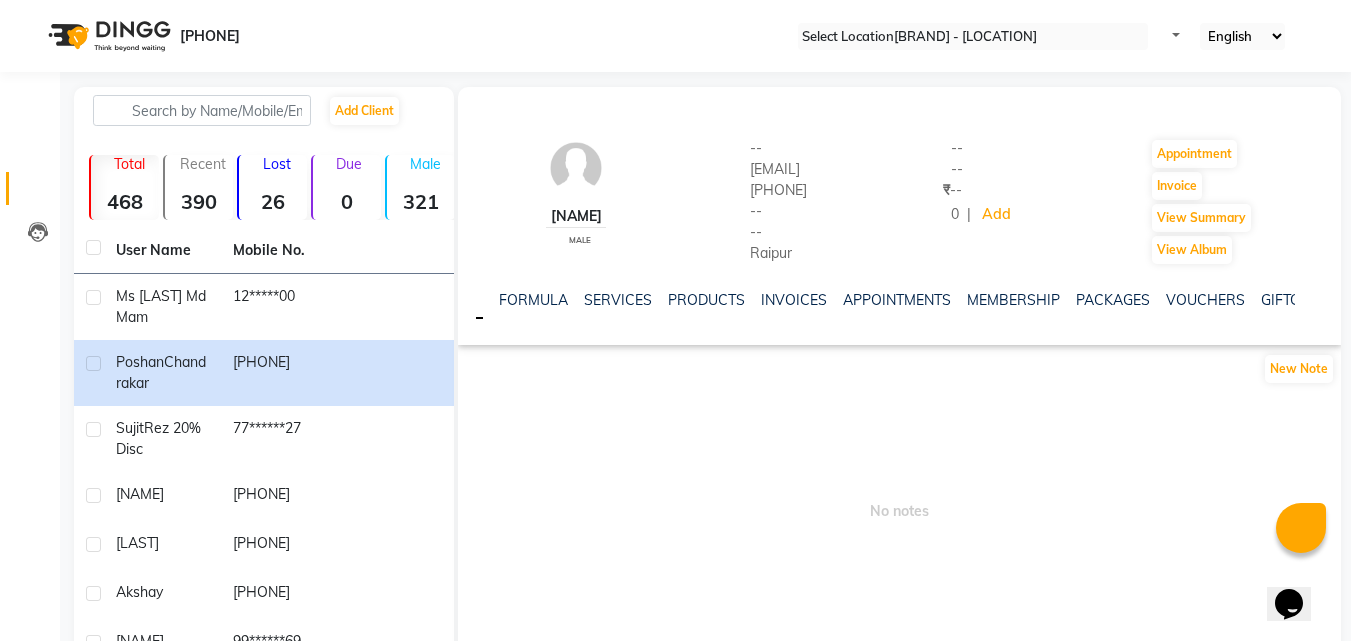 click at bounding box center (1310, 296) 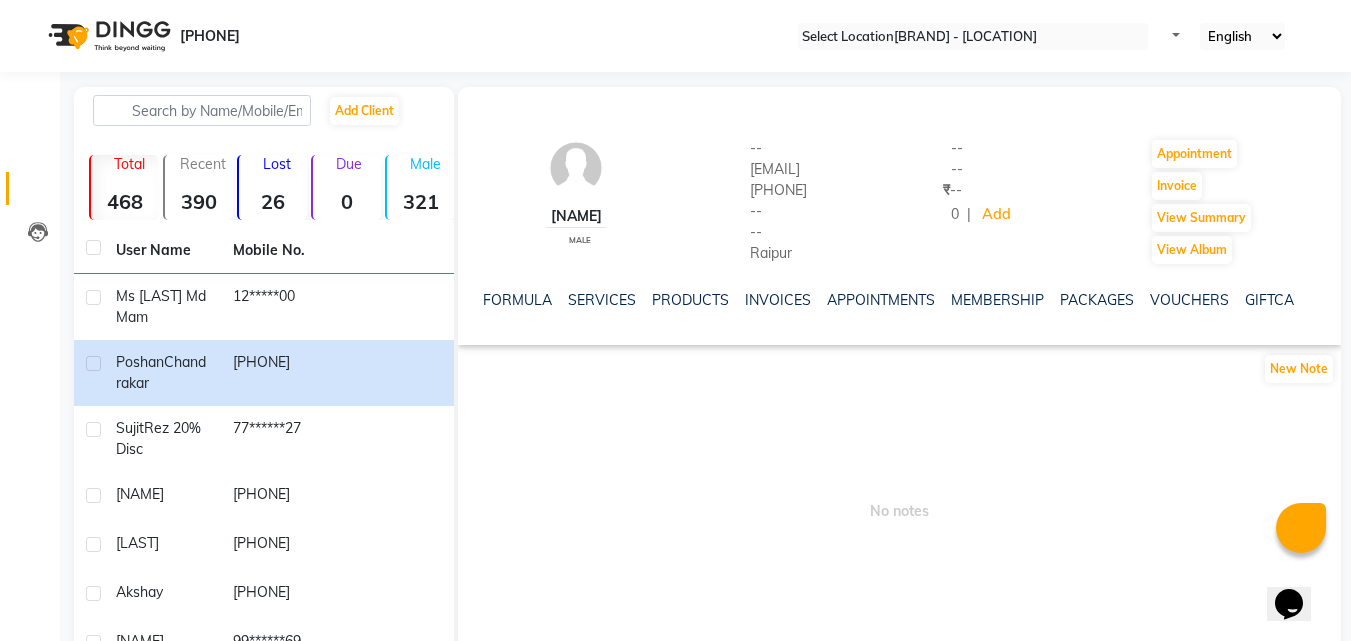 click at bounding box center [1310, 296] 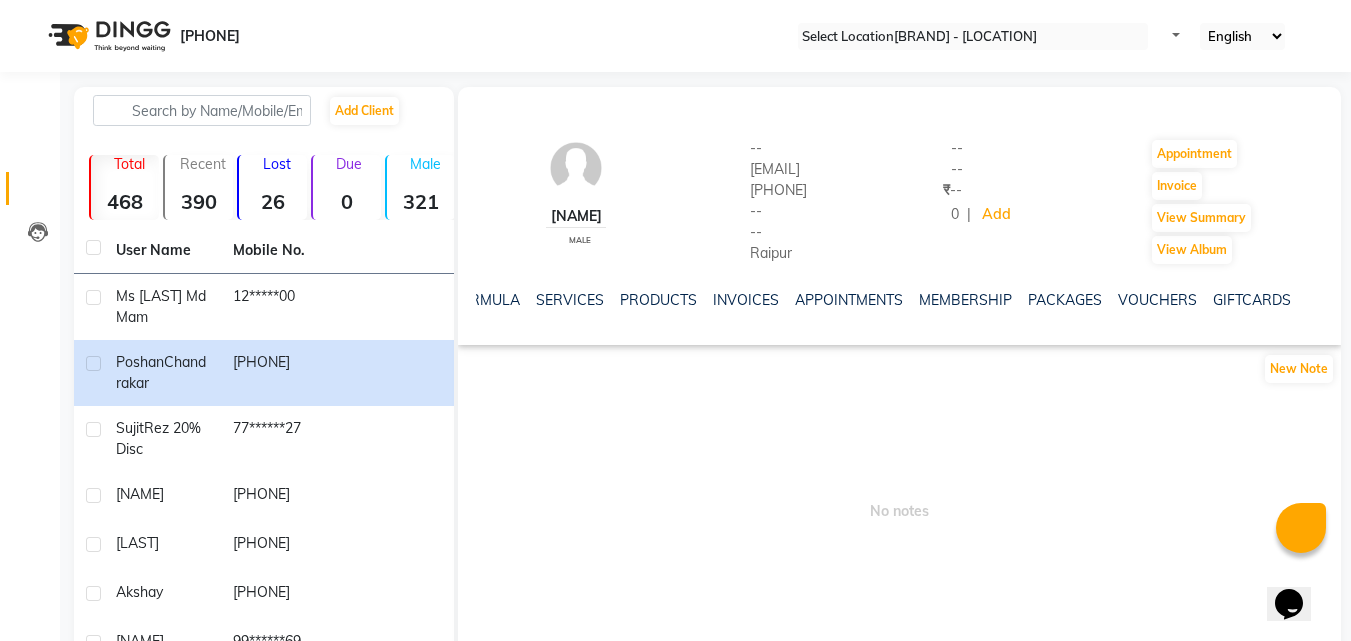 click at bounding box center (1310, 296) 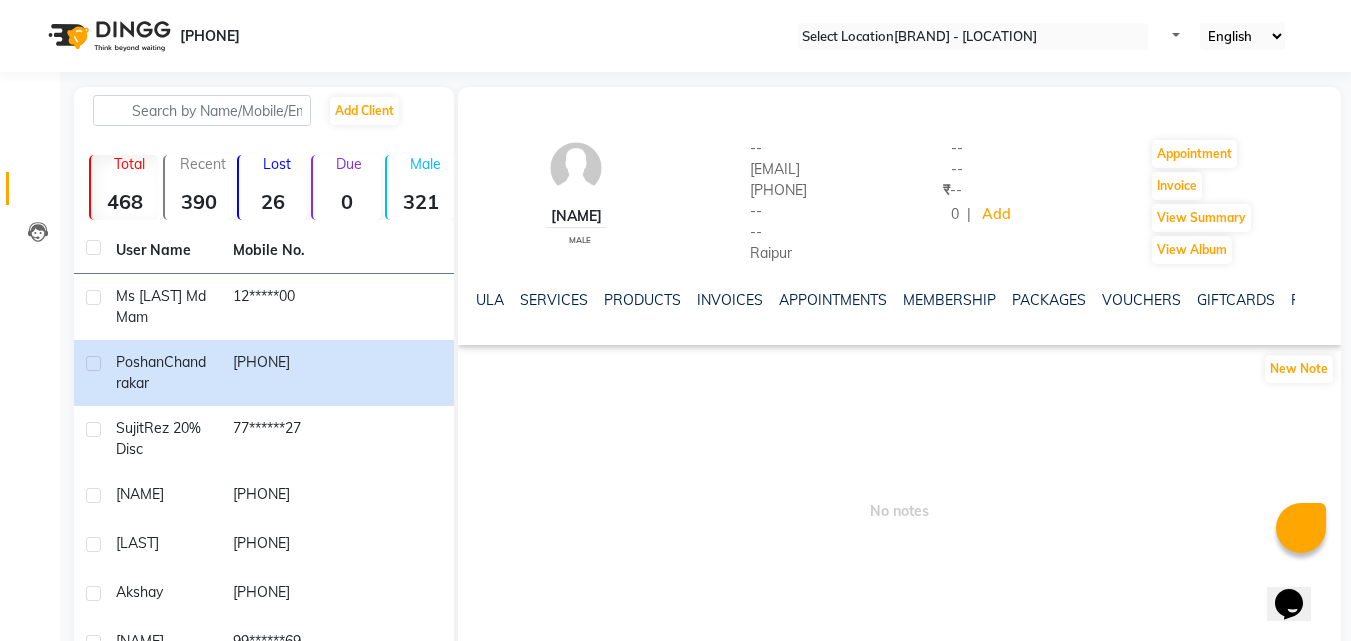 click at bounding box center (1310, 296) 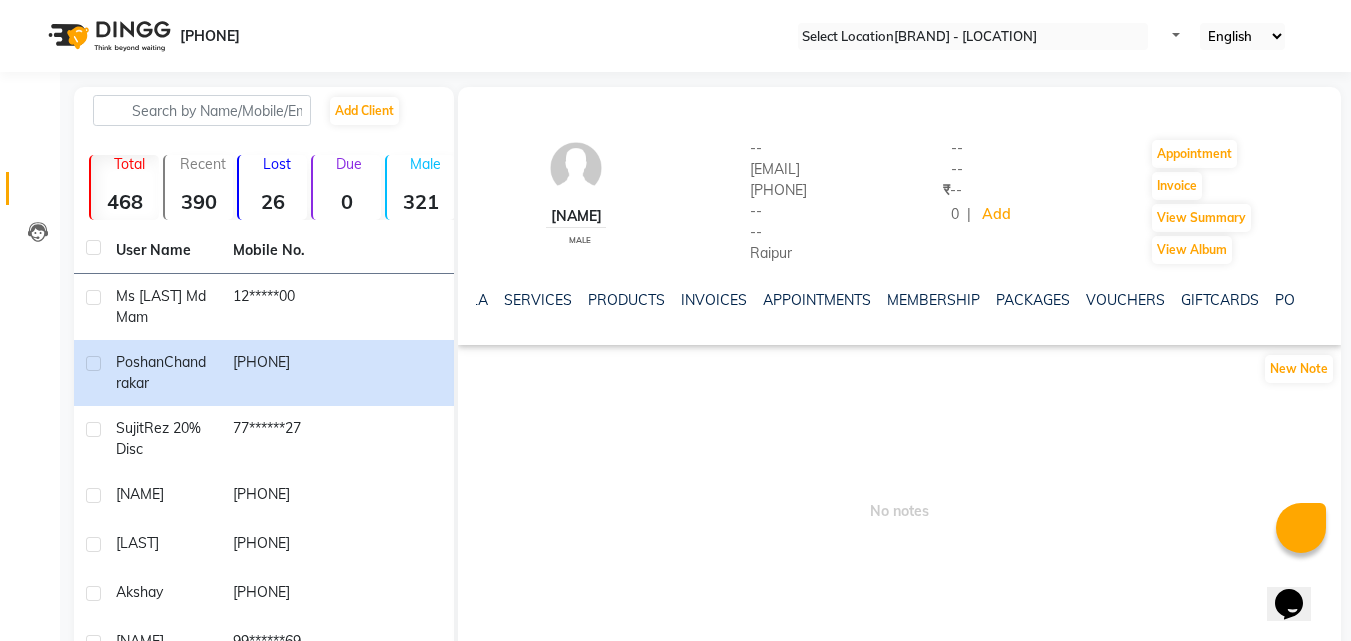 click at bounding box center (1310, 296) 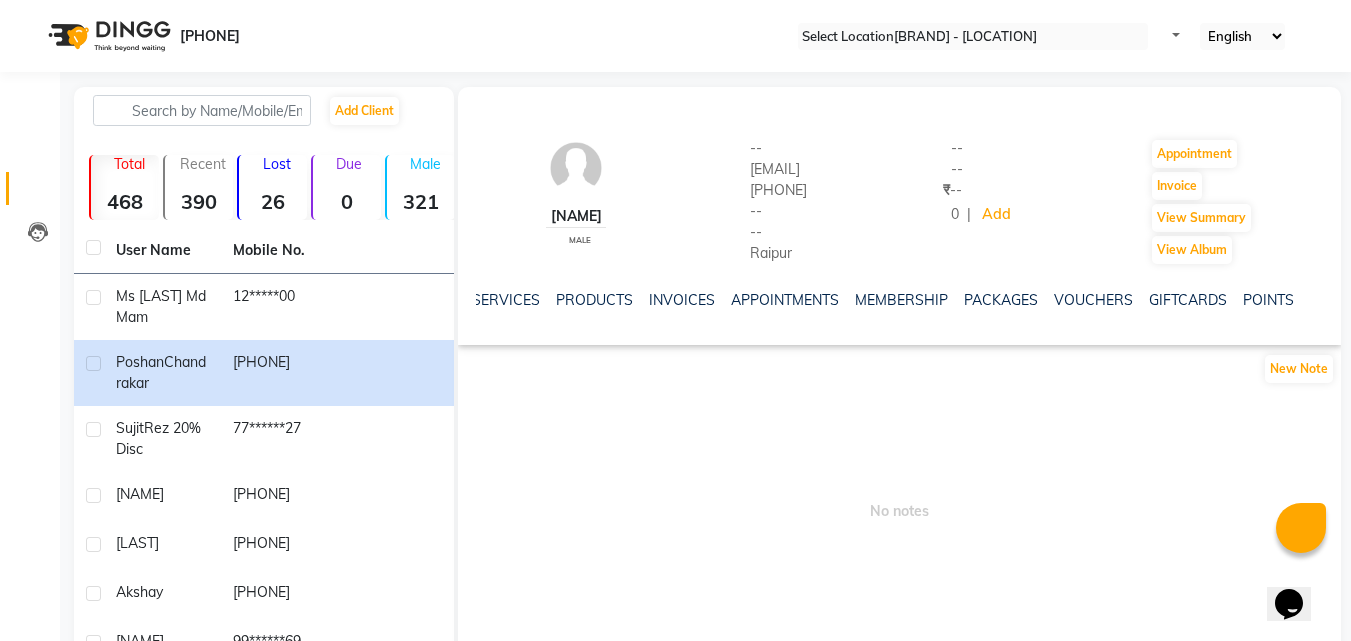 click at bounding box center (1310, 296) 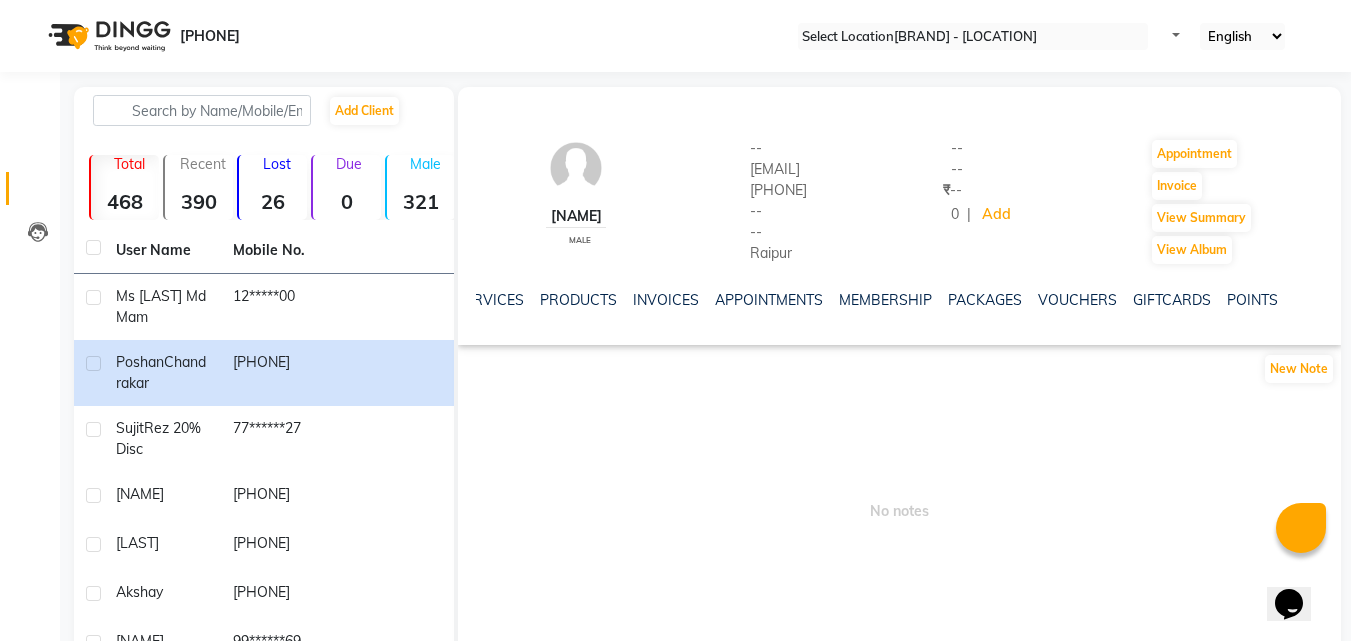 click at bounding box center [1310, 298] 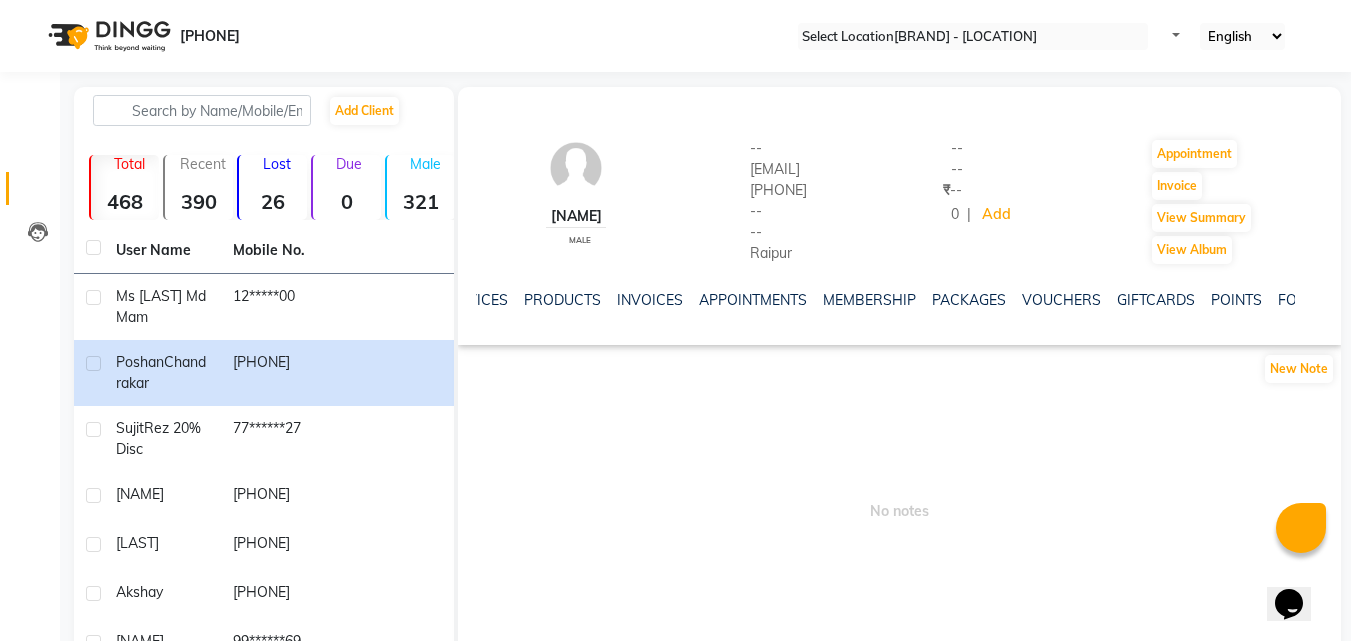 click at bounding box center [1310, 298] 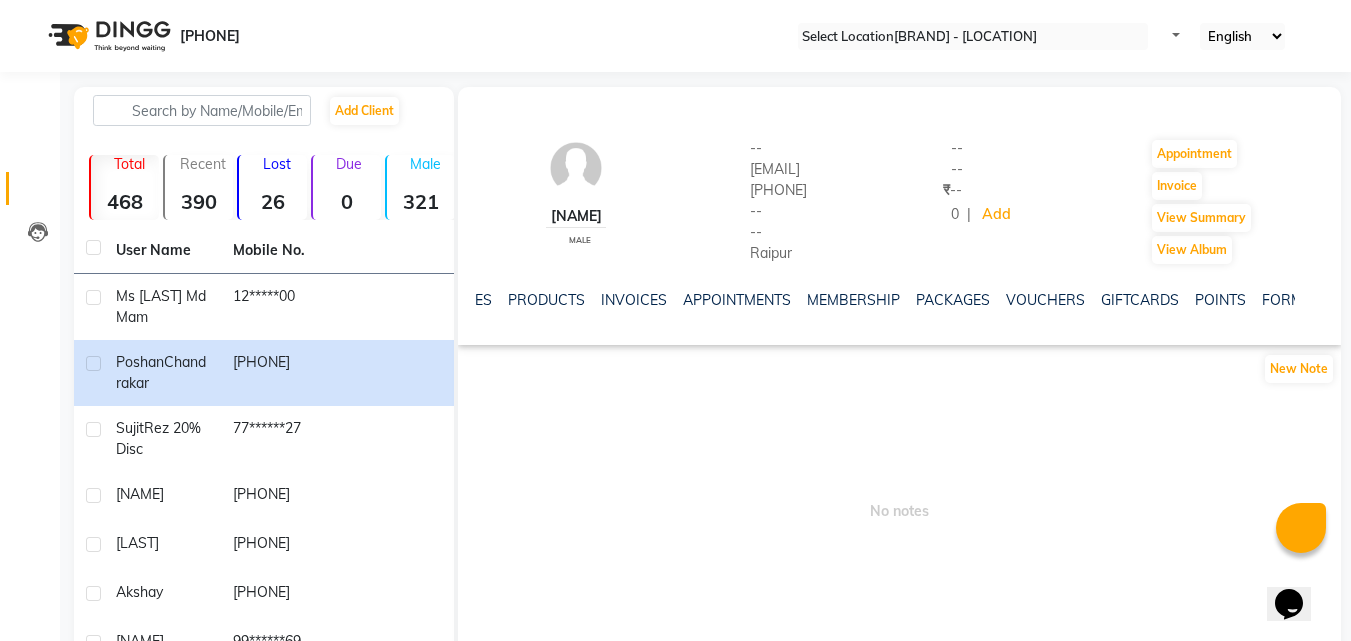 click on "NOTES FORMULA SERVICES PRODUCTS INVOICES APPOINTMENTS MEMBERSHIP PACKAGES VOUCHERS GIFTCARDS POINTS FORMS FAMILY CARDS WALLET" at bounding box center [899, 300] 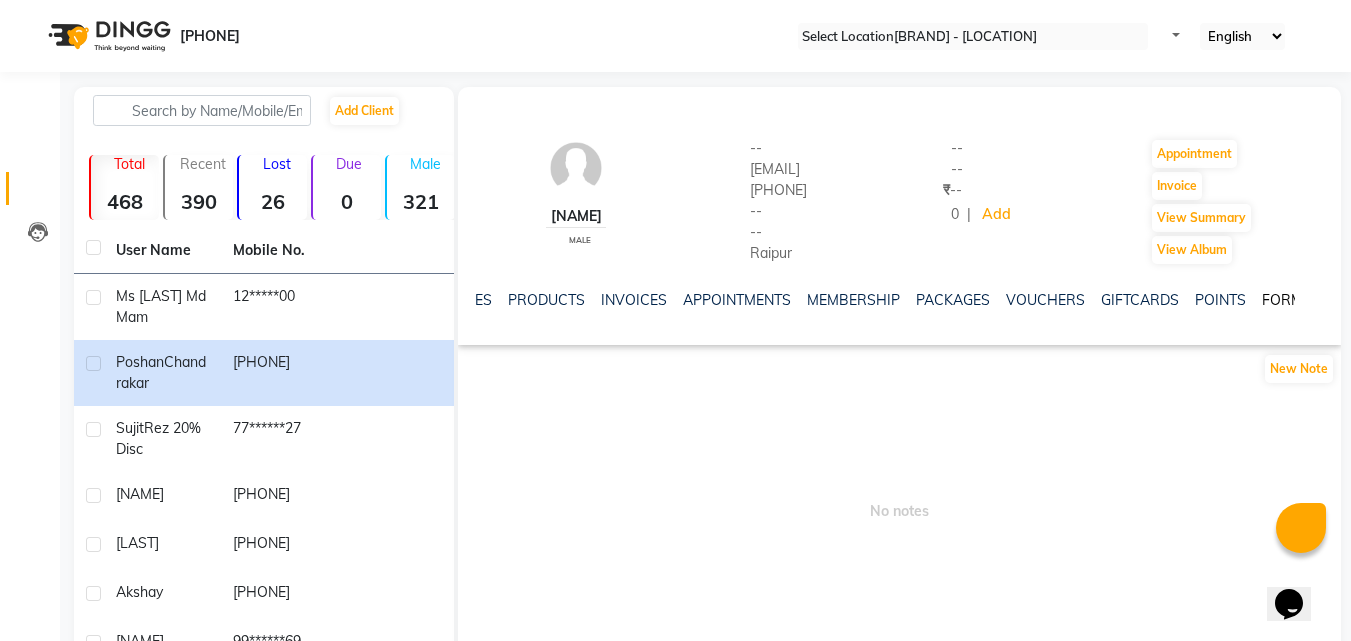 click on "FORMS" at bounding box center [1287, 300] 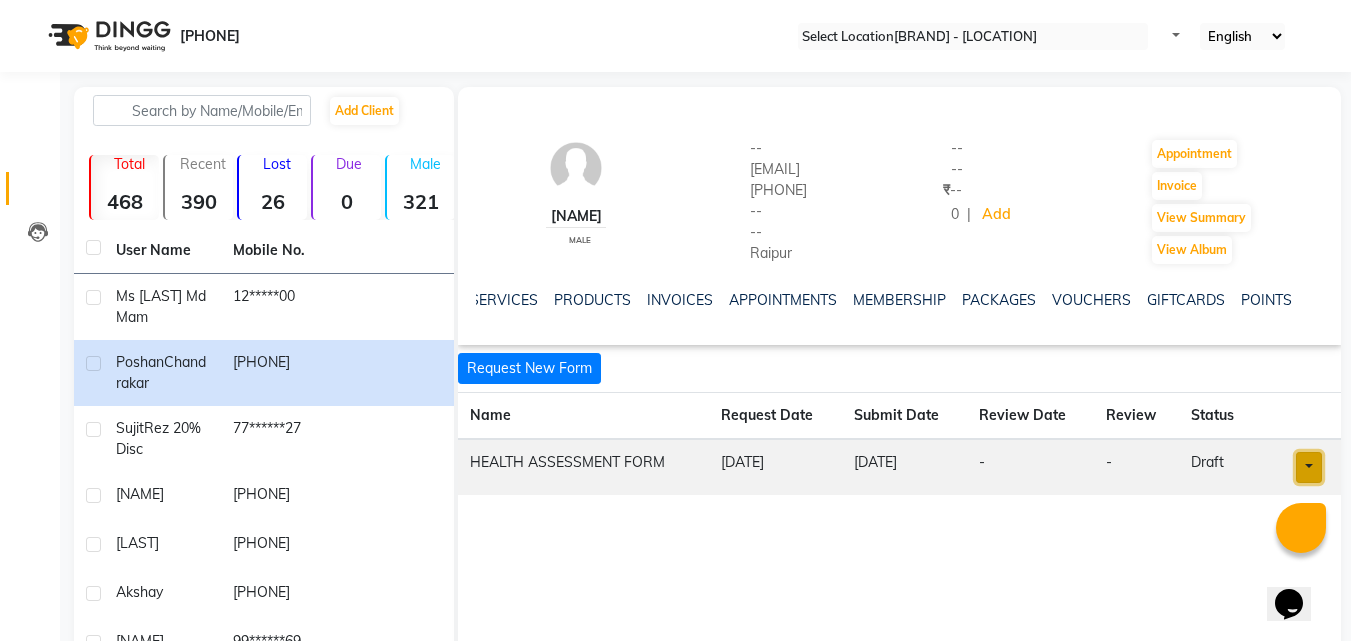click at bounding box center (1309, 467) 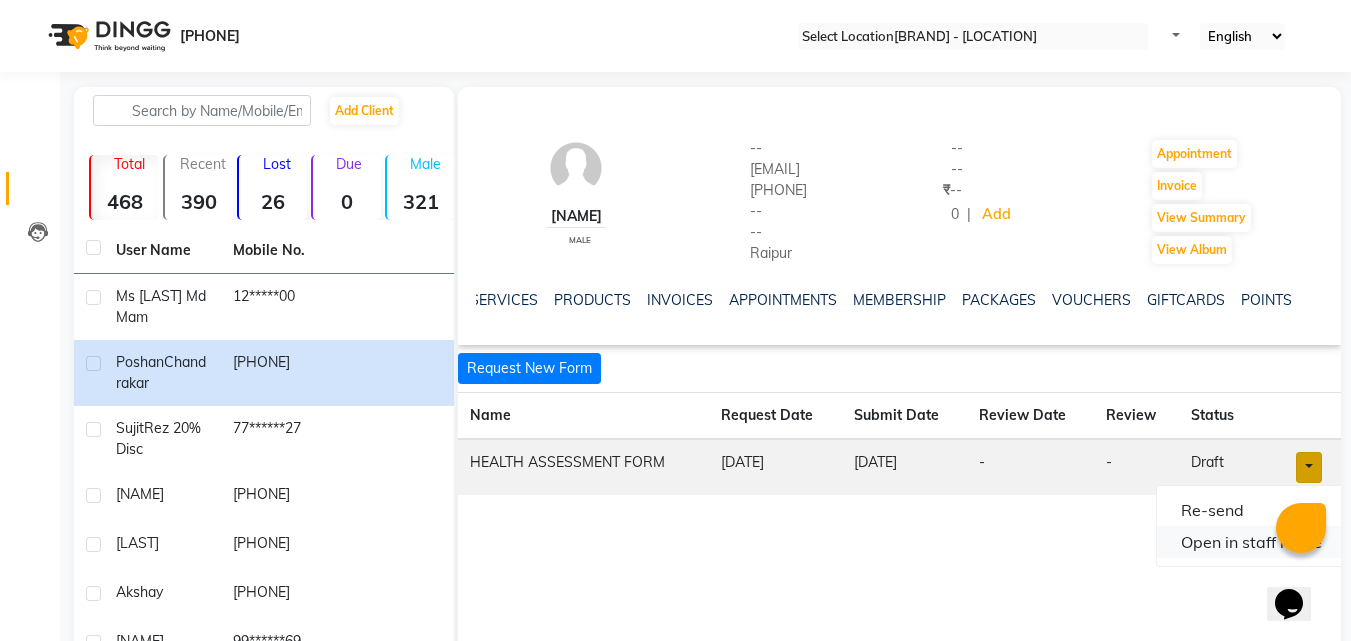 click on "Open in staff mode" at bounding box center (1251, 542) 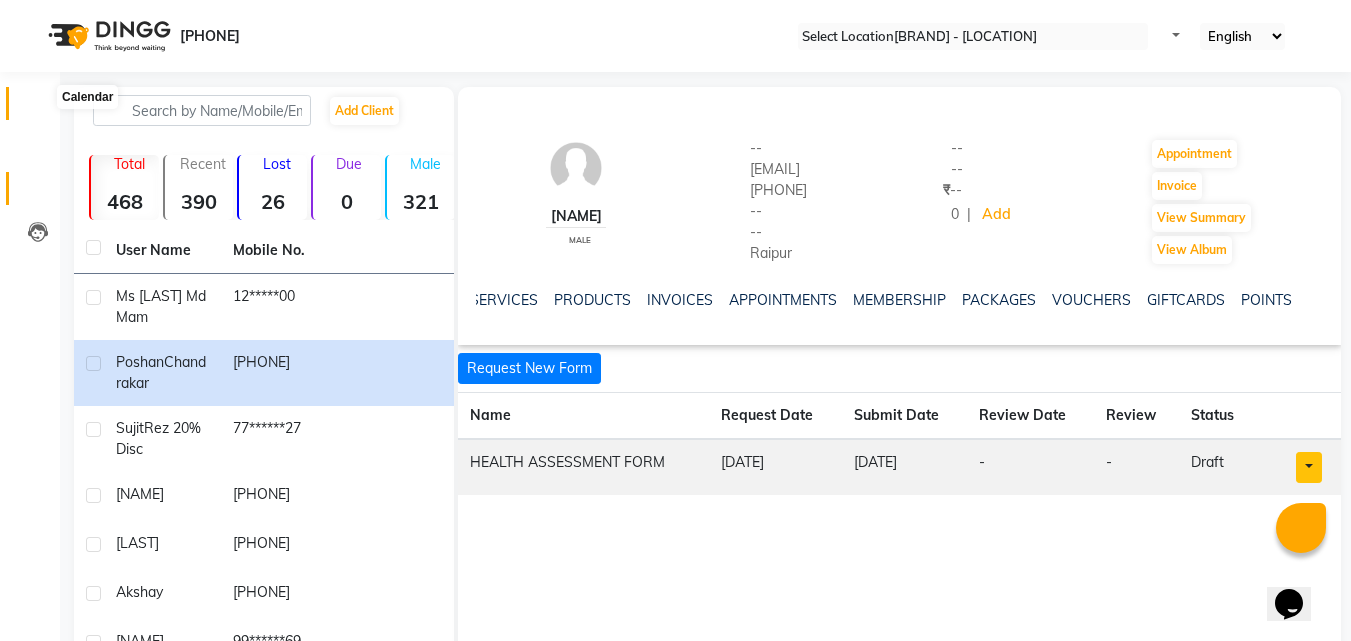 click at bounding box center [37, 108] 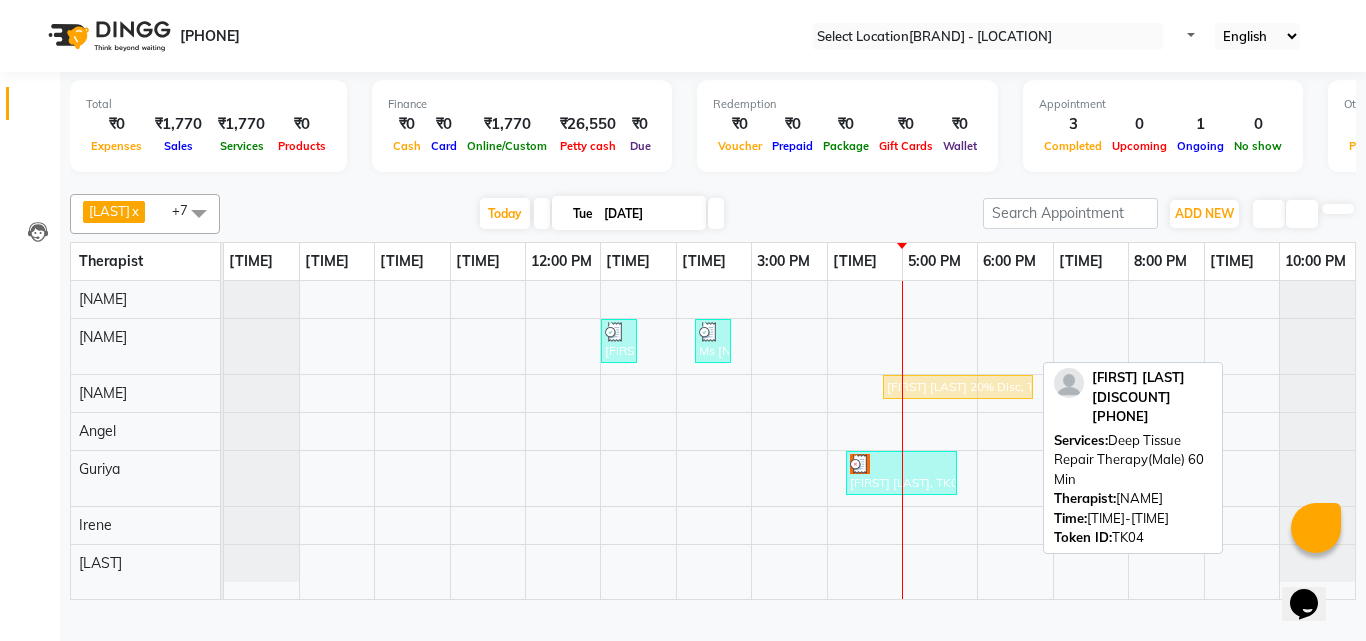click on "[FIRST] [LAST] 20% Disc, TK04, 04:45 PM-06:45 PM, Deep Tissue Repair Therapy(Male) 60 Min" at bounding box center (958, 387) 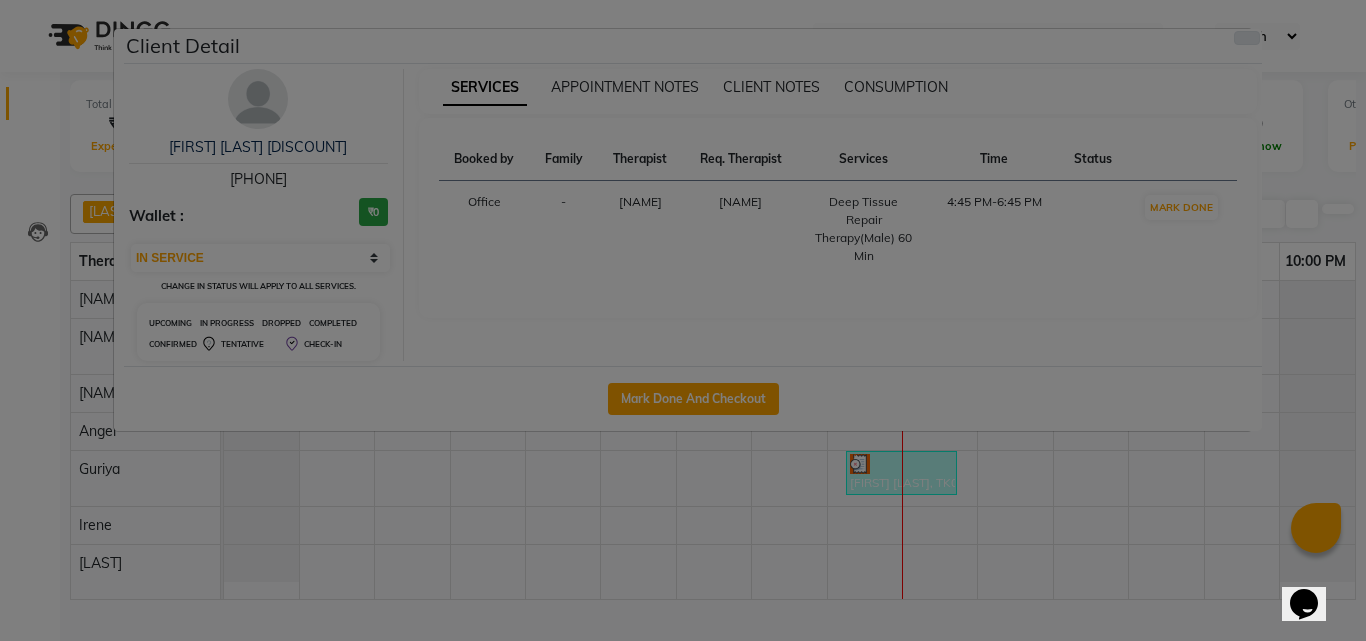click at bounding box center (1247, 38) 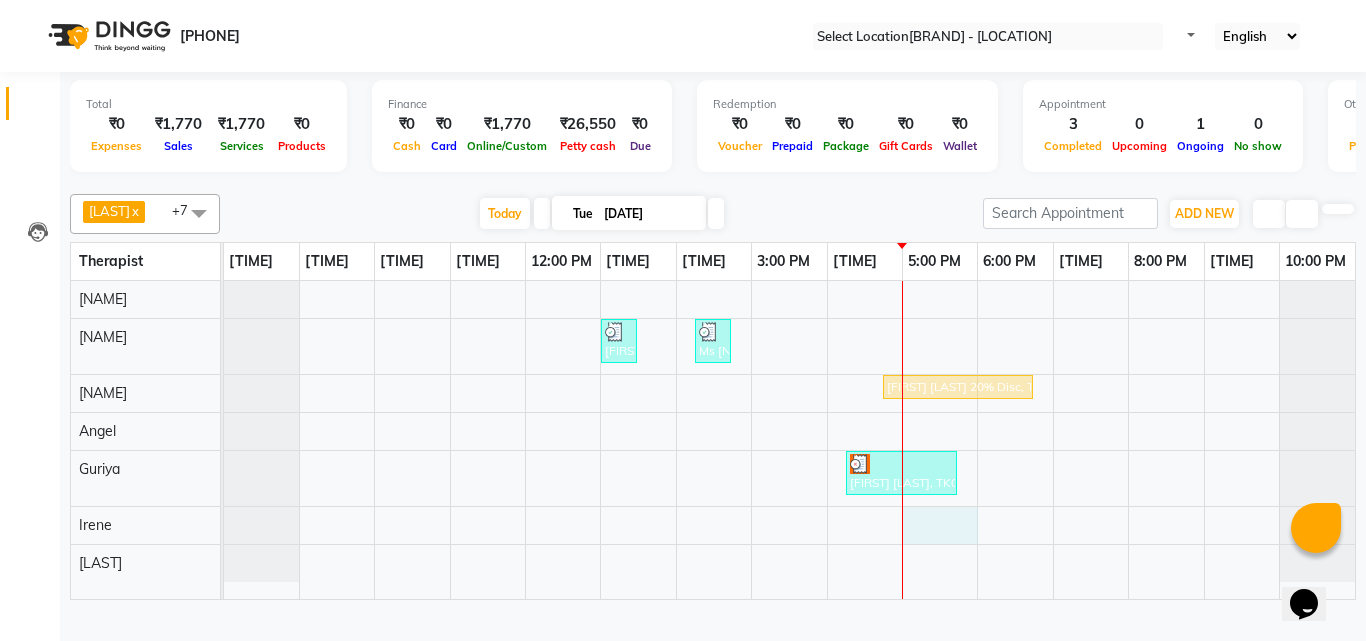 click on "[FIRST], TK01, [TIME]-[TIME], Chakra Head Massage 30 Min Ms [LAST] [LAST], TK03, [TIME]-[TIME], Hair Care - Therapies - Shampoo, Conditioning & Blowdry (Female) [FIRST] Rez 20% Disc, TK04, [TIME]-[TIME], Deep Tissue Repair Therapy(Male) 60 Min [FIRST] [LAST], TK02, [TIME]-[TIME], R3 Fusion Therapy(Male) 90 Min" at bounding box center (789, 440) 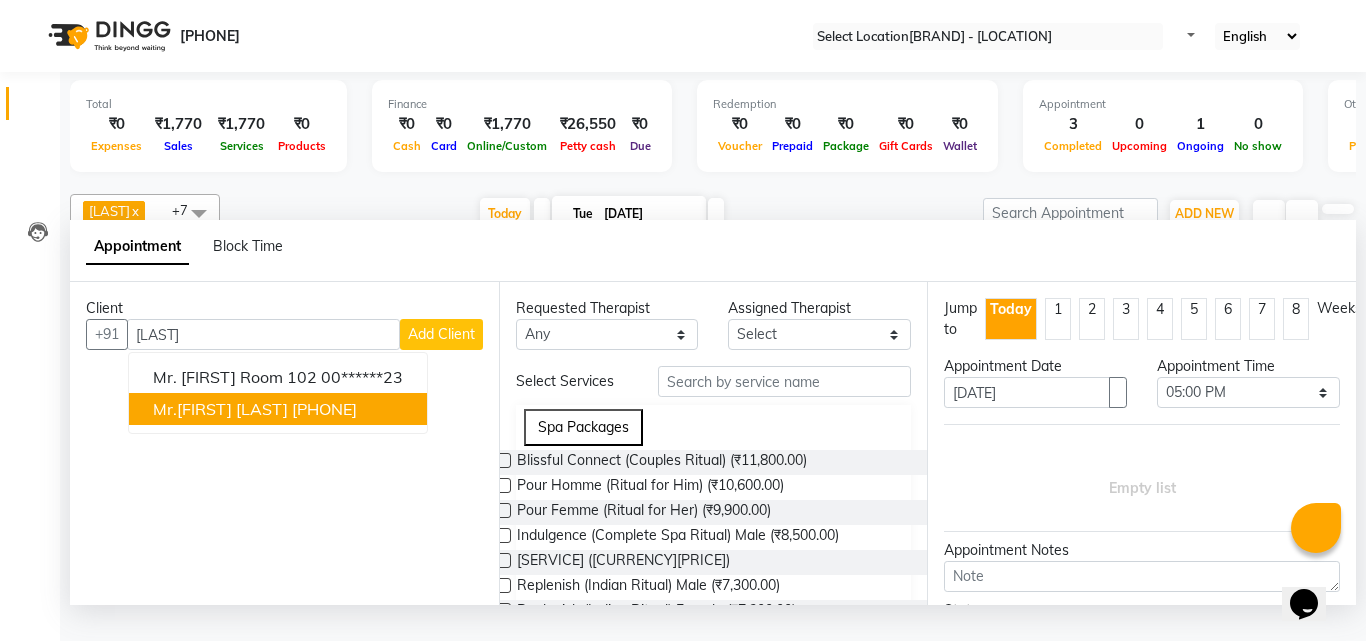 click on "Mr.[FIRST] [LAST]" at bounding box center (220, 409) 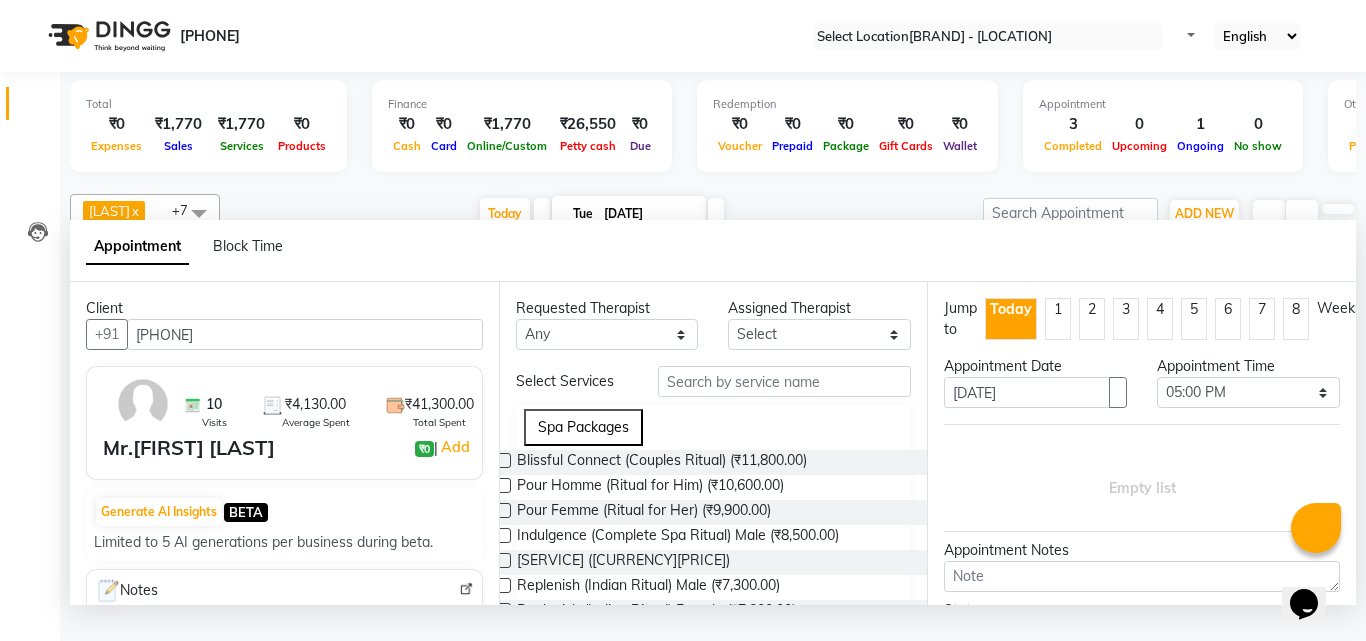 type on "[PHONE]" 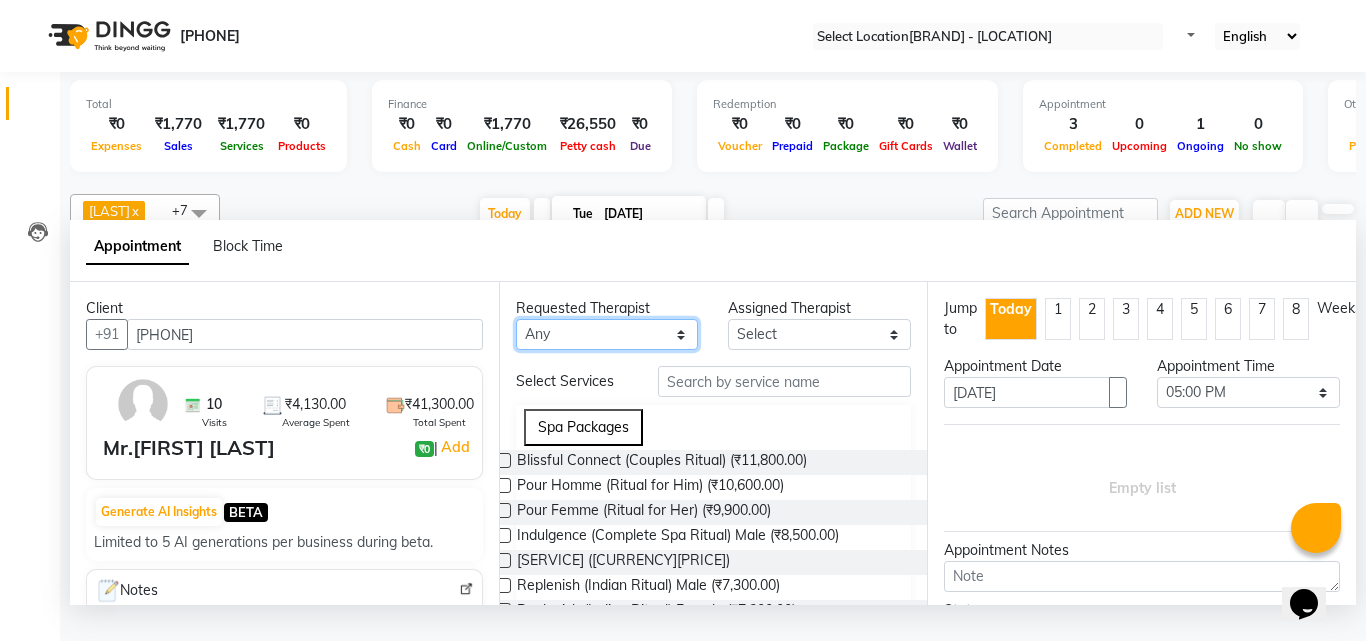 click on "Any Angel Guriya Irene Nana Neelam Office Riya Sayak Shakib" at bounding box center (607, 334) 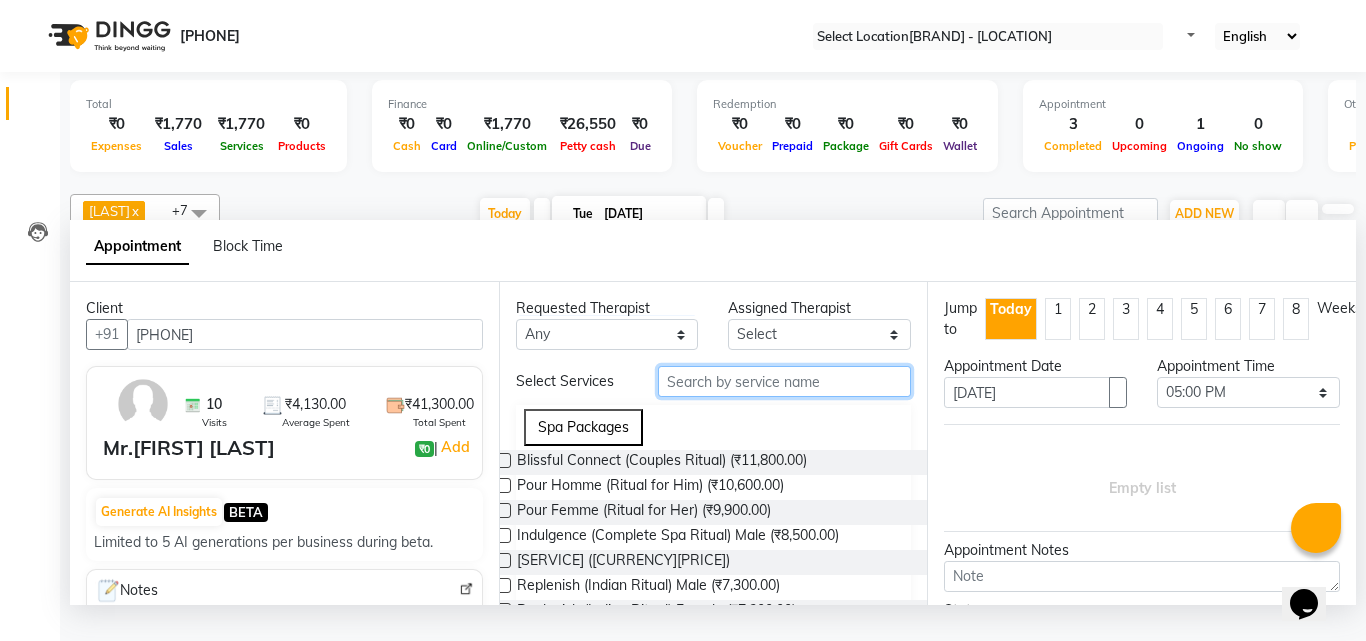 click at bounding box center (785, 381) 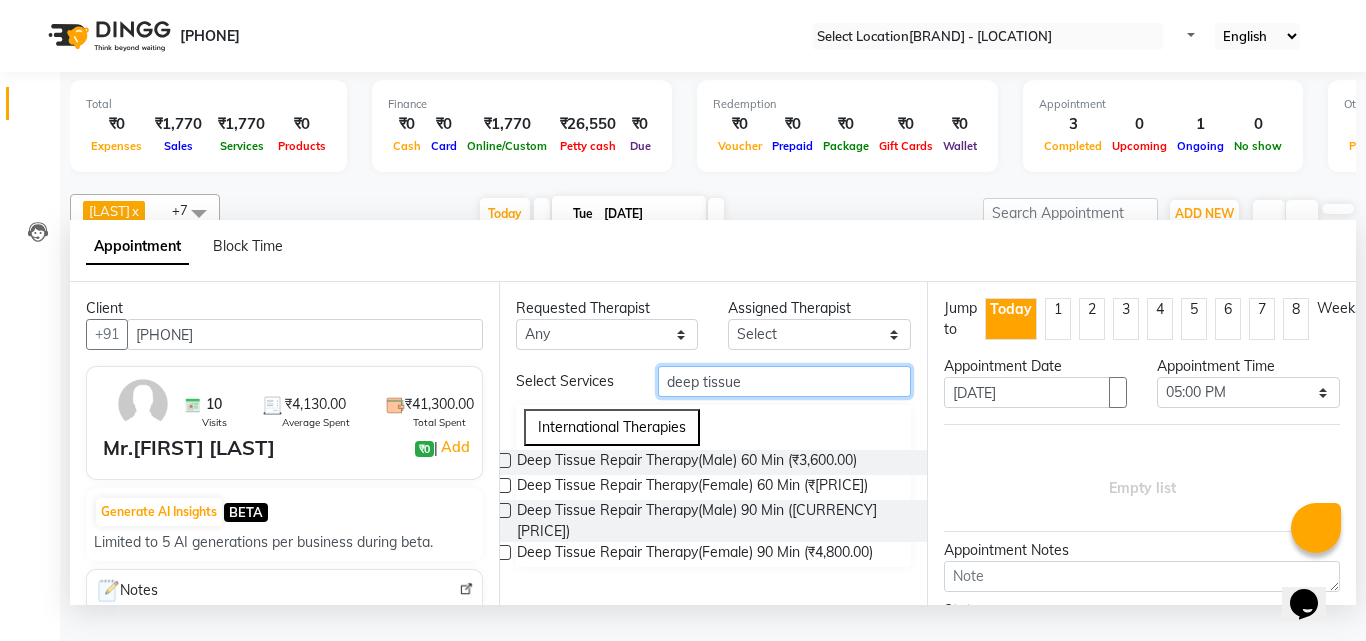 type on "deep tissue" 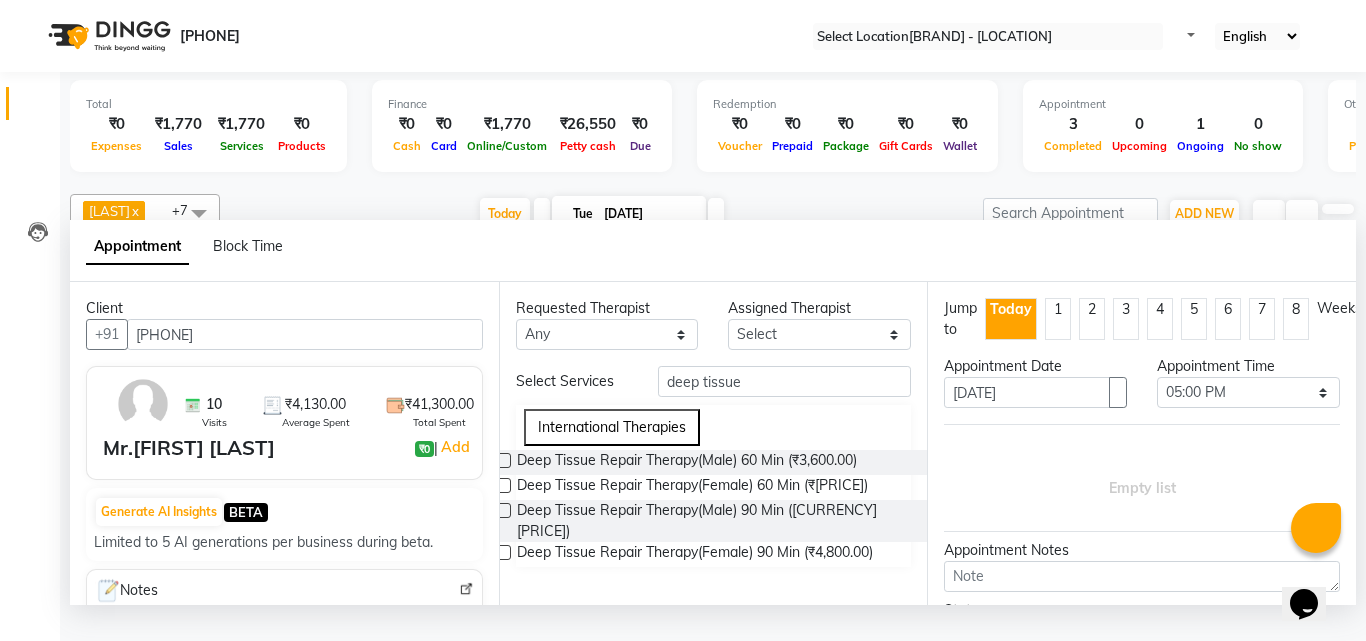 click at bounding box center (503, 460) 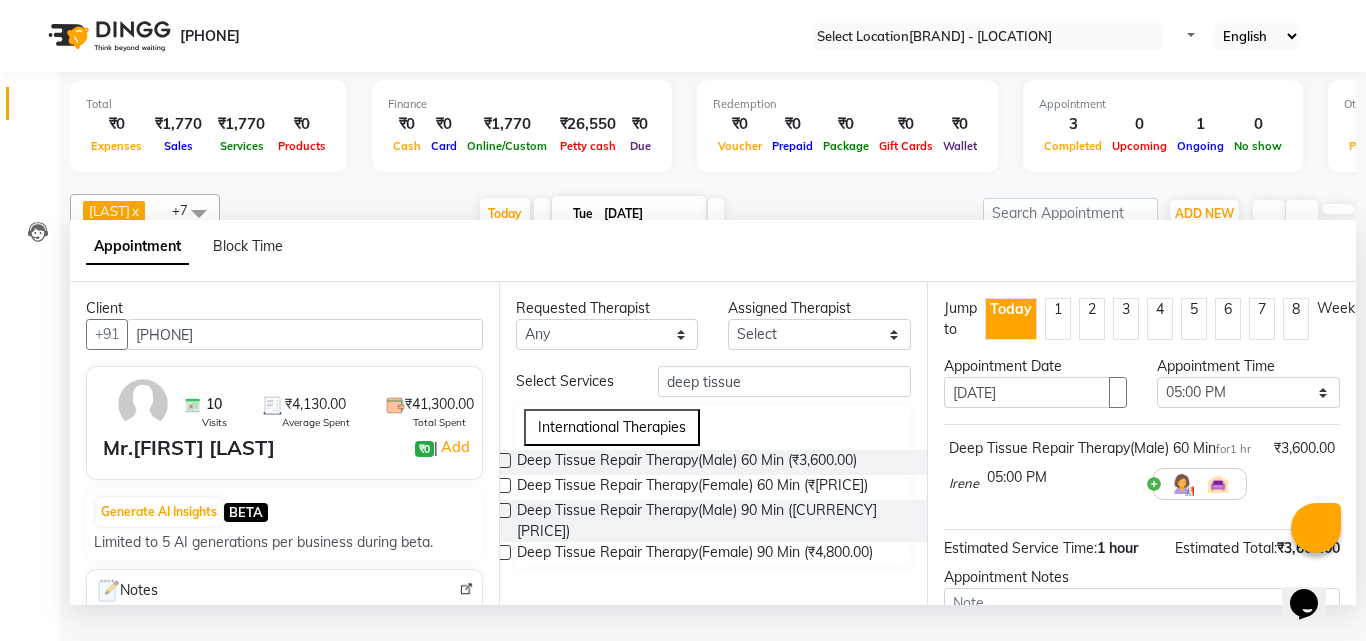 click at bounding box center [503, 460] 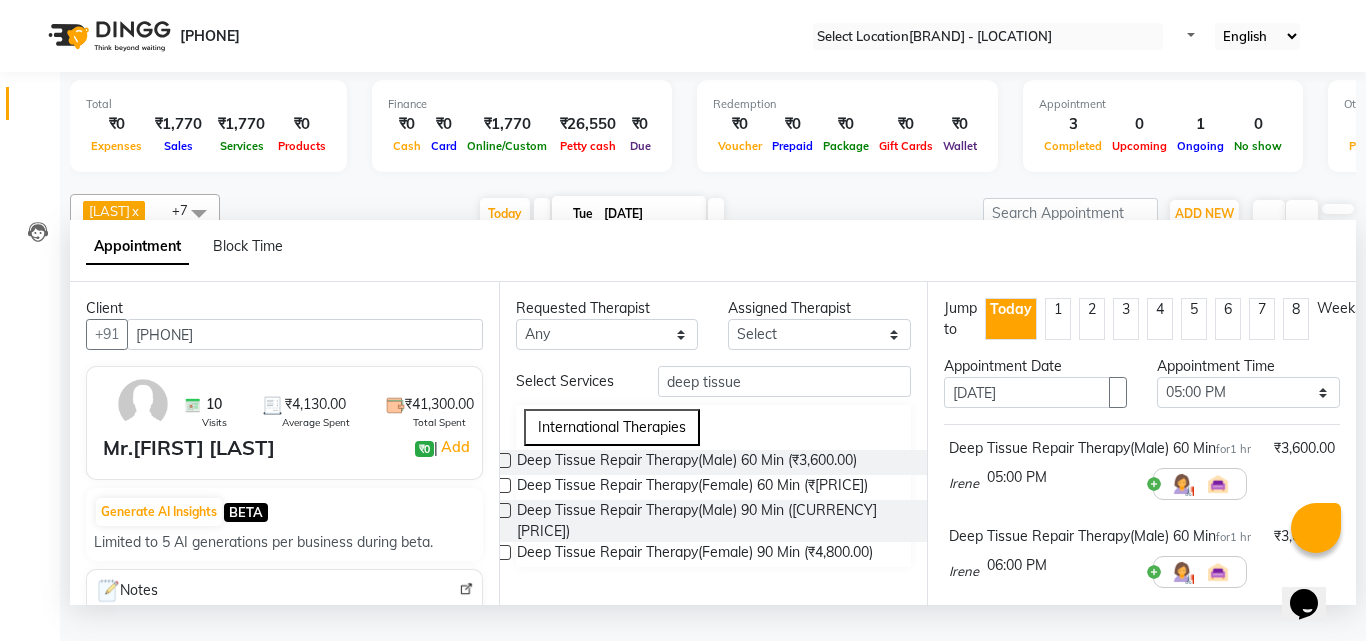click at bounding box center [1062, 477] 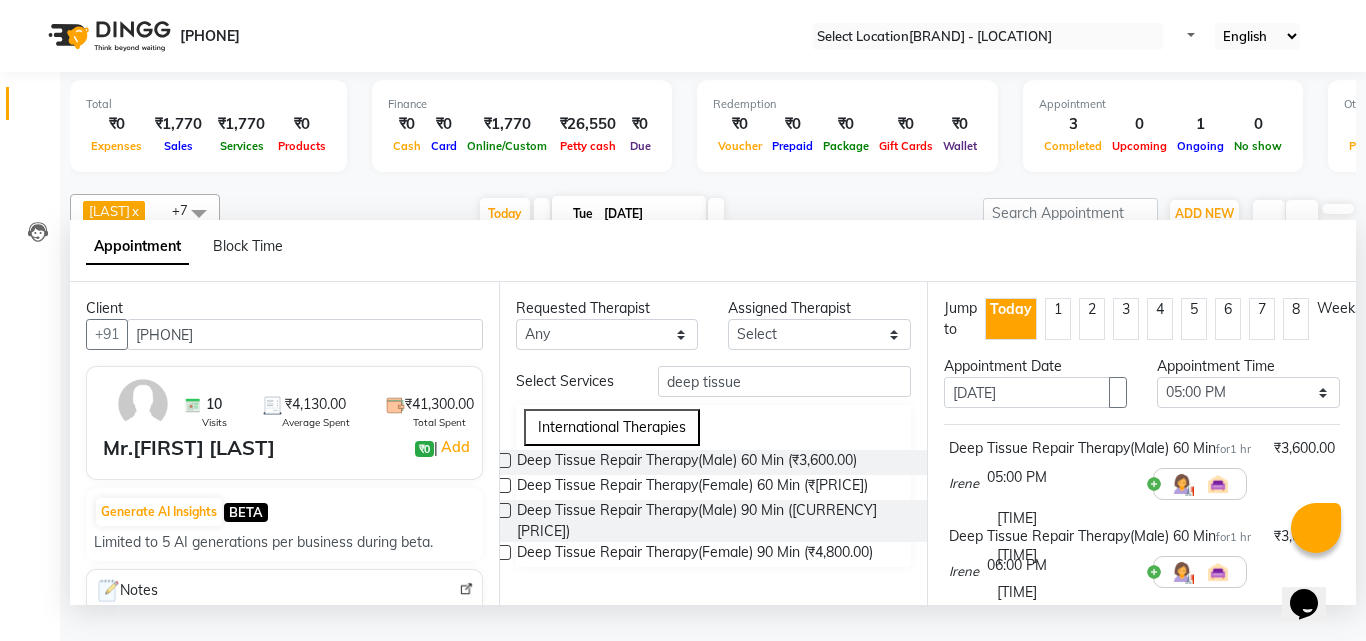 scroll, scrollTop: 1184, scrollLeft: 0, axis: vertical 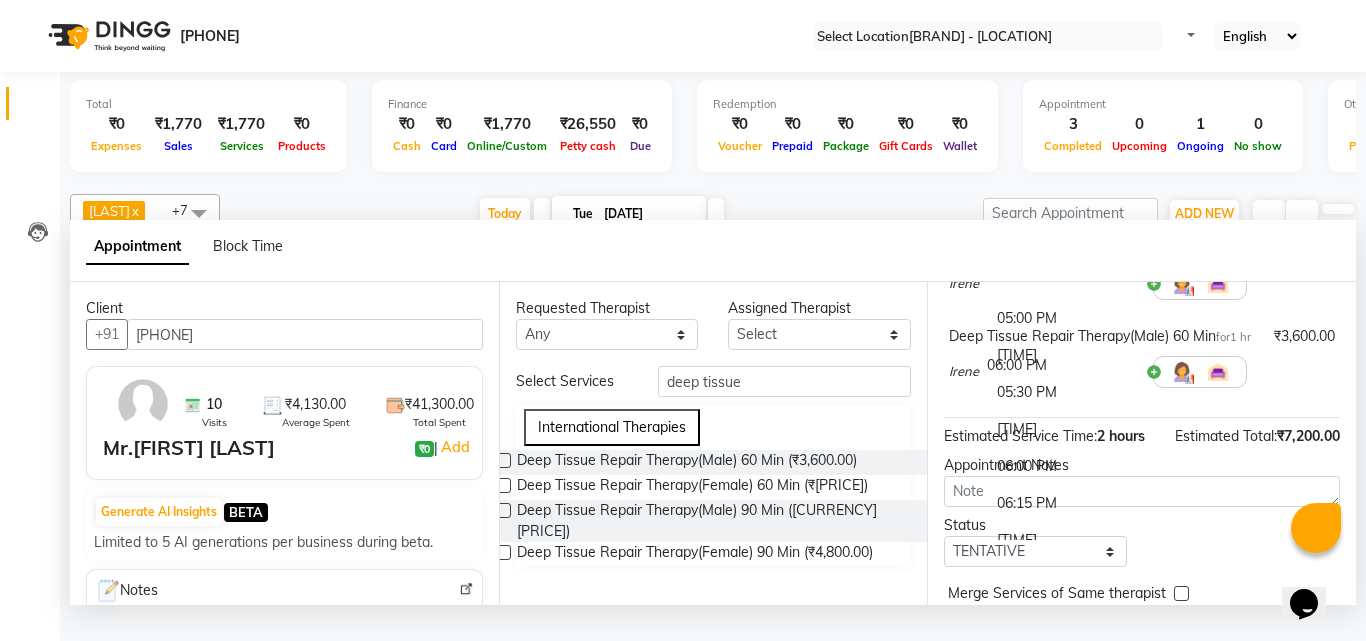 click on "05:30 PM" at bounding box center [1062, 392] 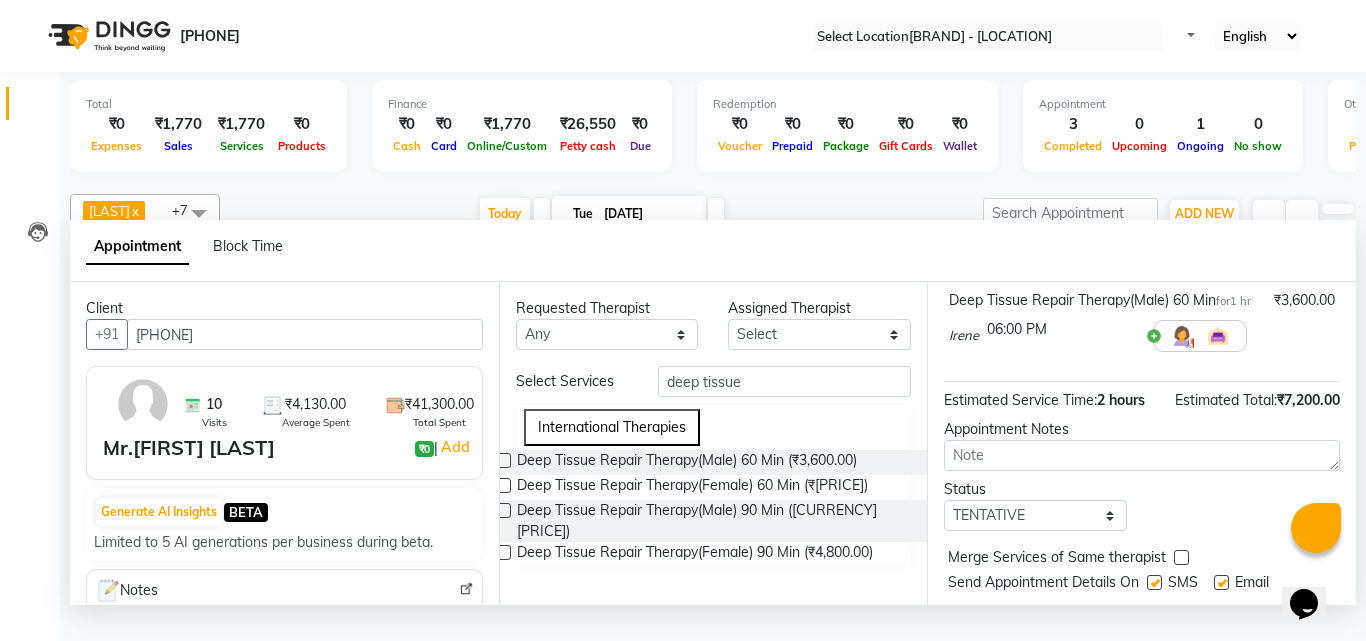 scroll, scrollTop: 200, scrollLeft: 0, axis: vertical 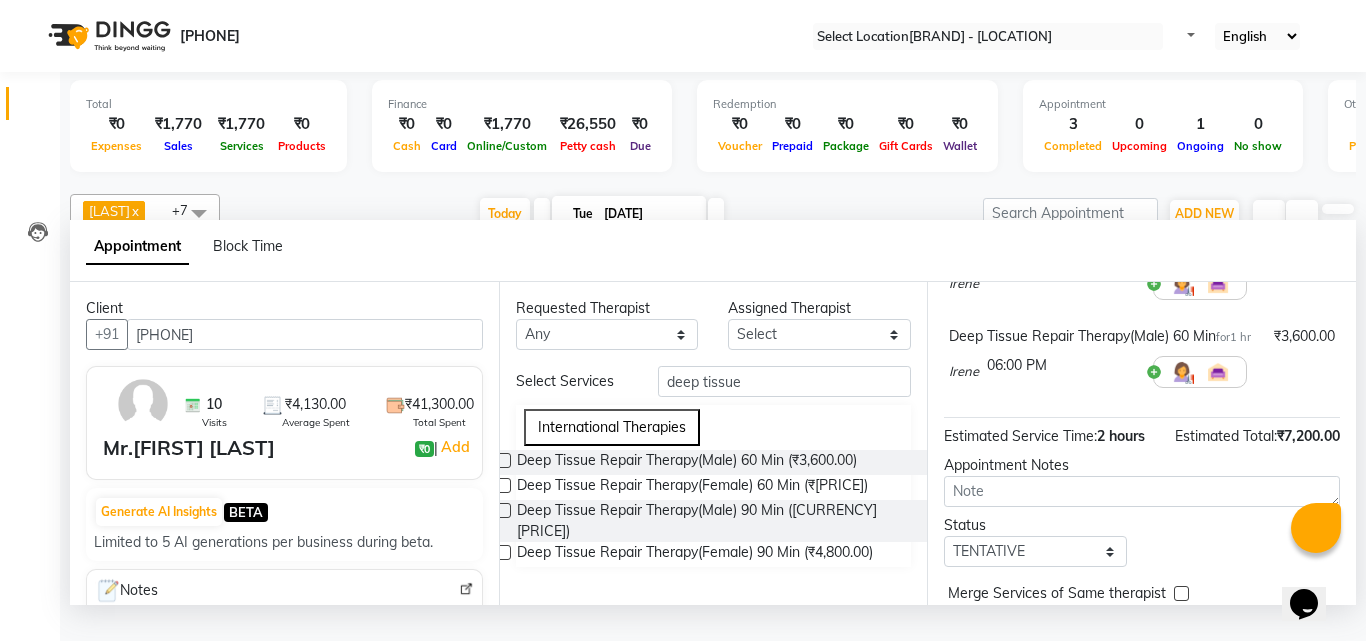 click at bounding box center (1335, 284) 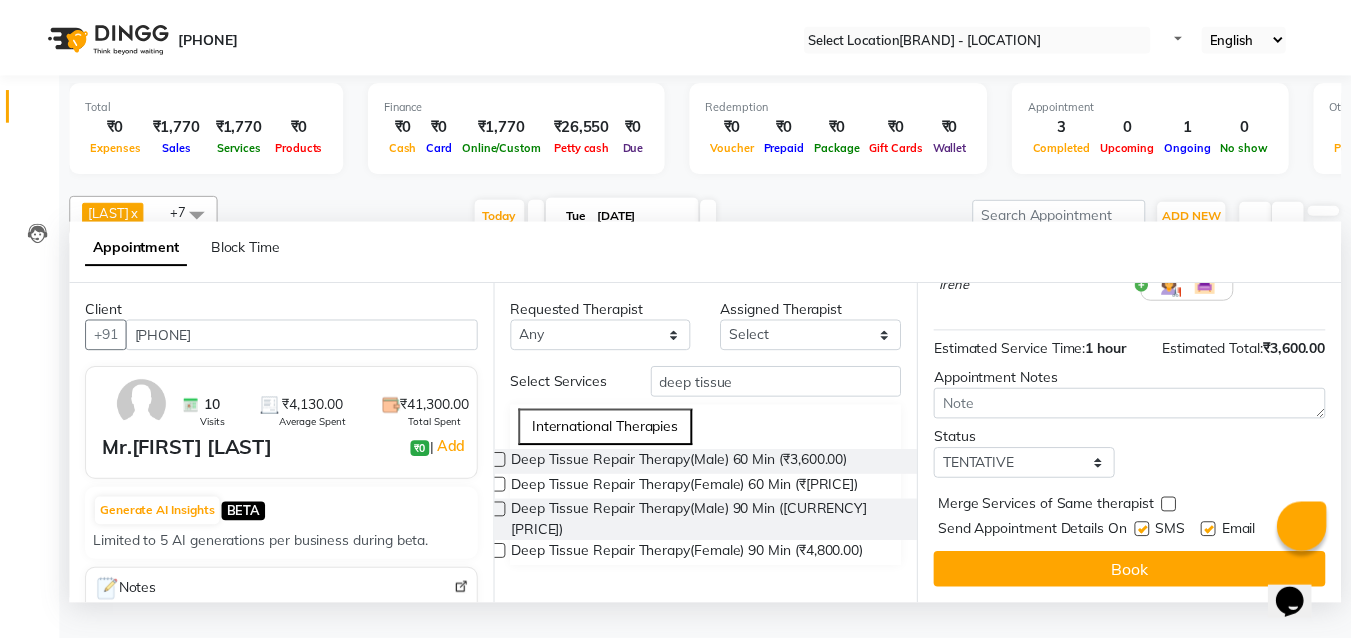 scroll, scrollTop: 239, scrollLeft: 0, axis: vertical 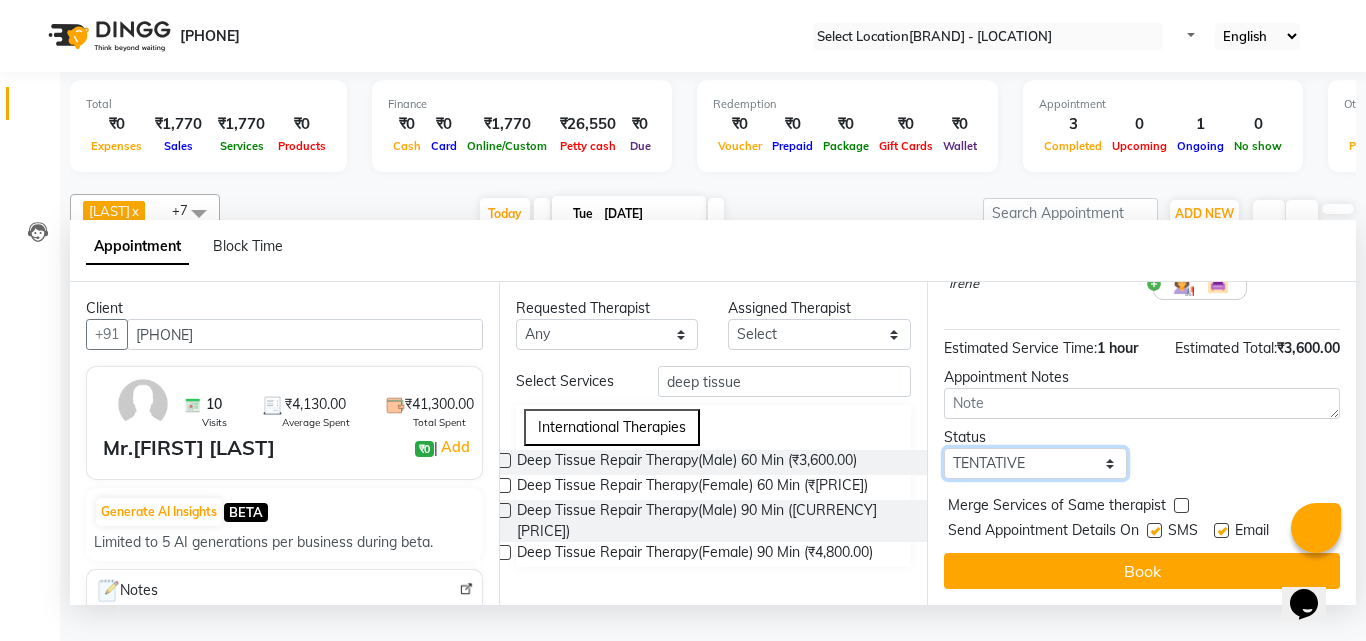 click on "Select TENTATIVE CONFIRM CHECK-IN UPCOMING" at bounding box center (1035, 463) 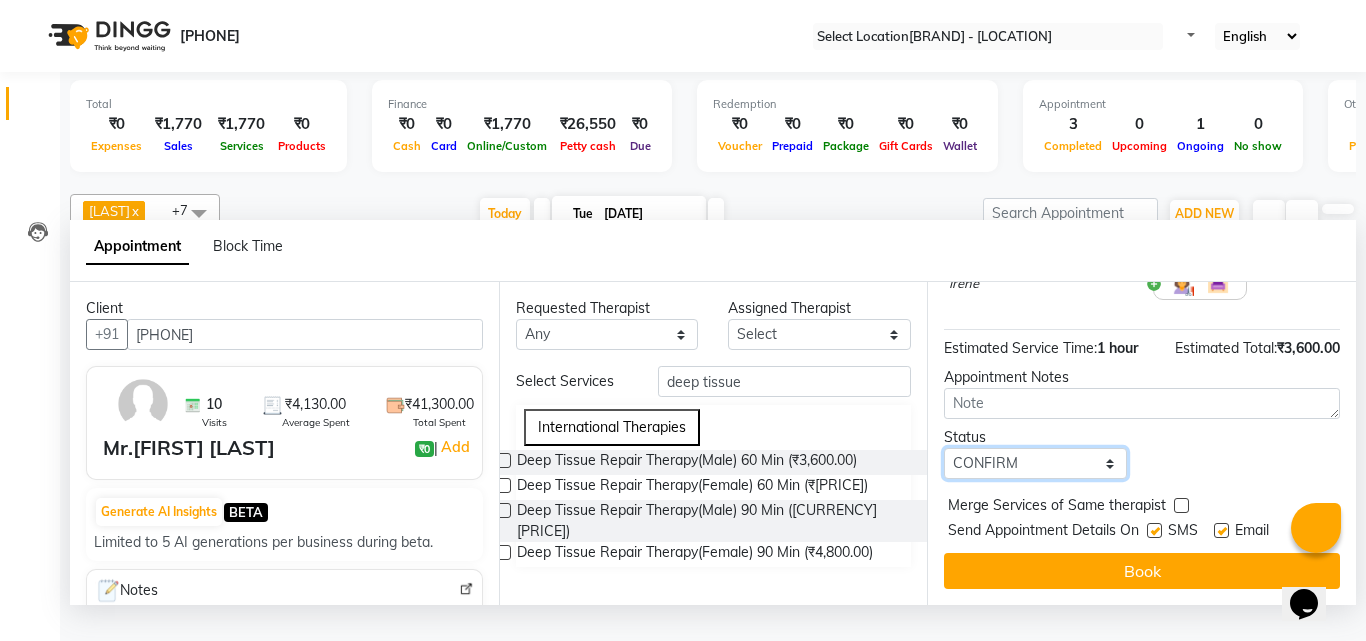click on "Select TENTATIVE CONFIRM CHECK-IN UPCOMING" at bounding box center (1035, 463) 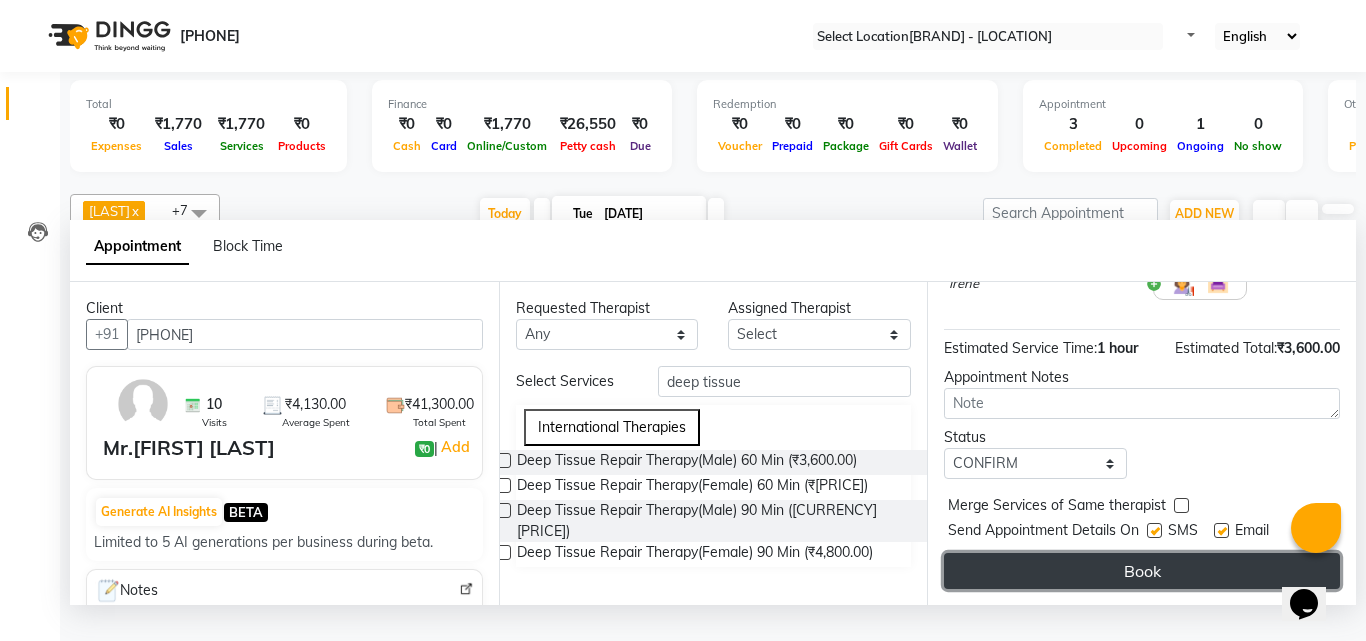 click on "Book" at bounding box center (1142, 571) 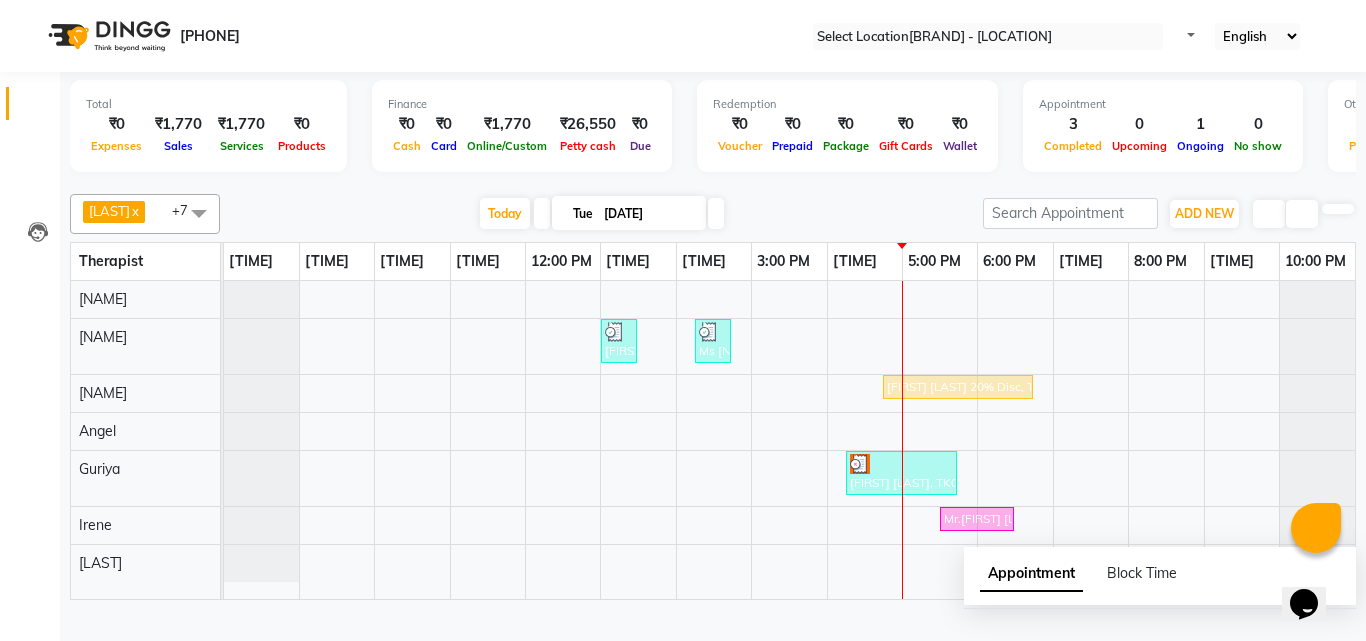 click on "08047224946 Select Location × Nilaya Spa - Radisson Blu Hotel, Ranchi Default Panel My Panel English ENGLISH Español العربية मराठी हिंदी ગુજરાતી தமிழ் 中文 Notifications nothing to show" at bounding box center (683, 36) 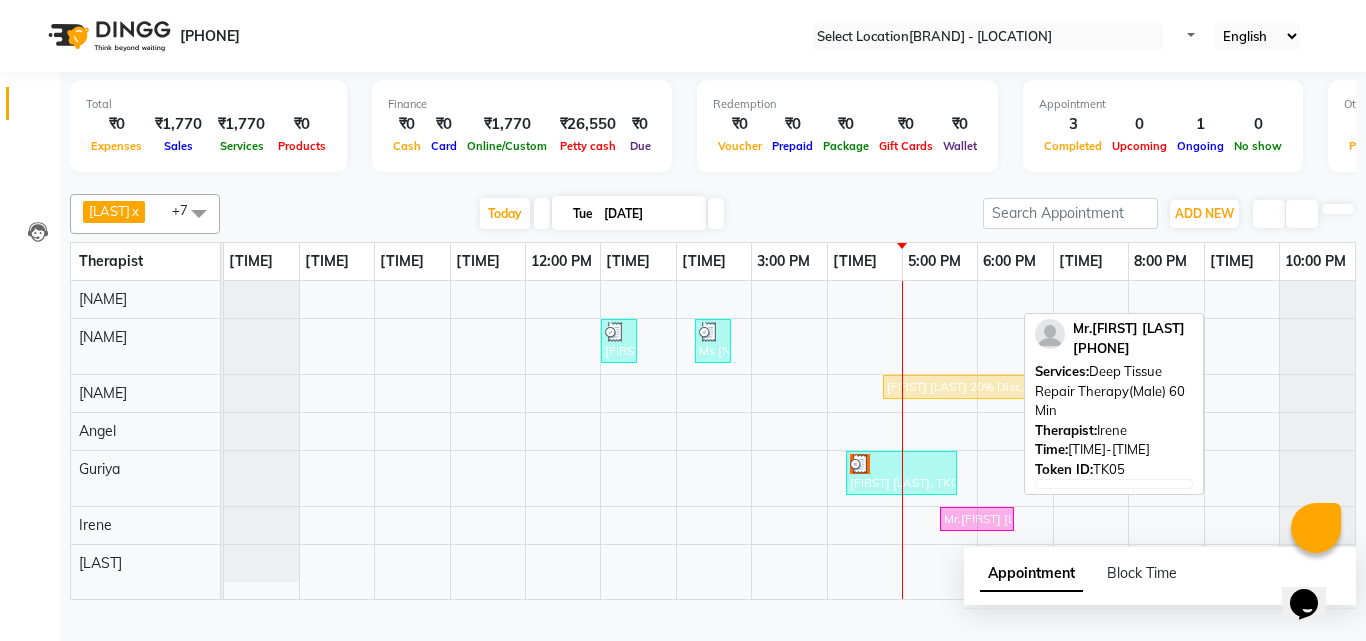 click on "Mr.[FIRST] [LAST] gold member, TK05, [TIME]-[TIME], Deep Tissue Repair Therapy(Male) 60 Min" at bounding box center (977, 519) 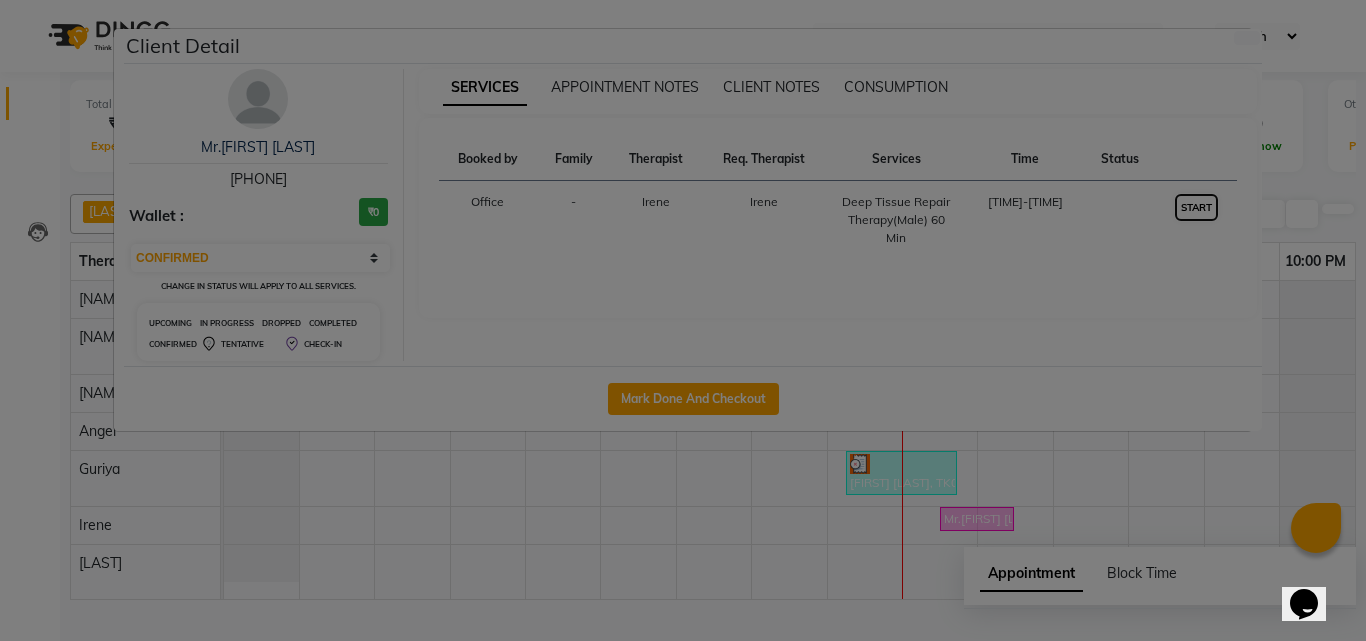 click on "START" at bounding box center (1196, 207) 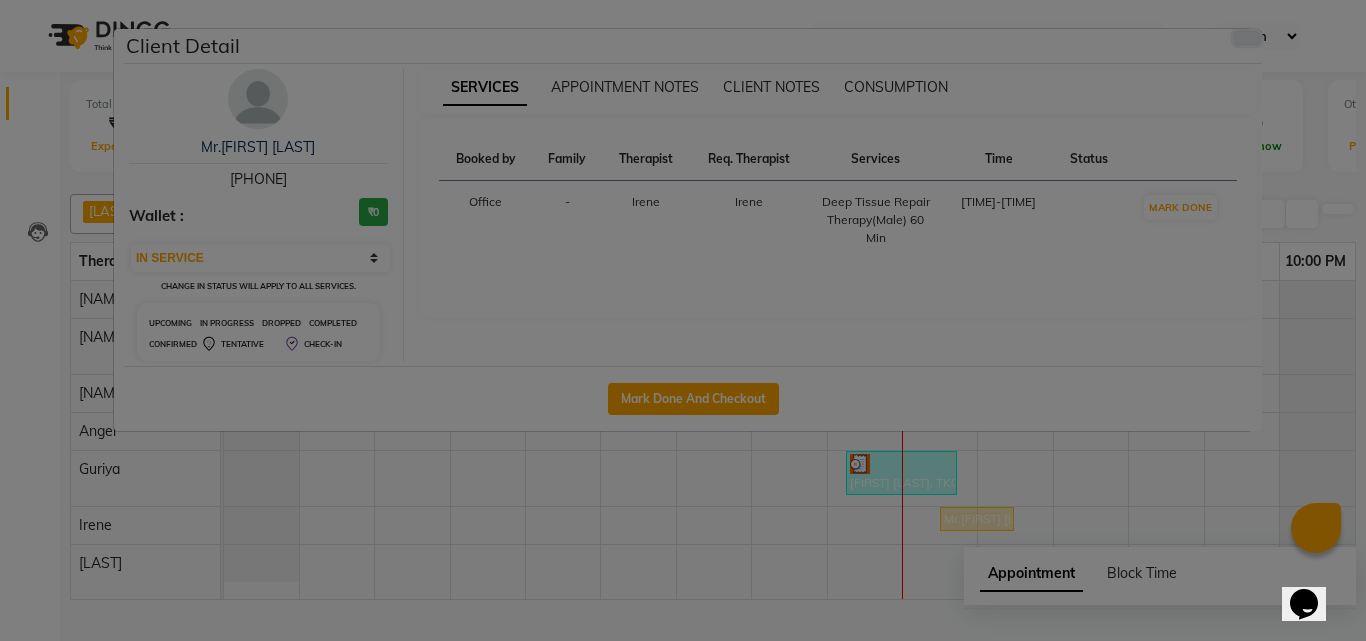 click at bounding box center [1247, 38] 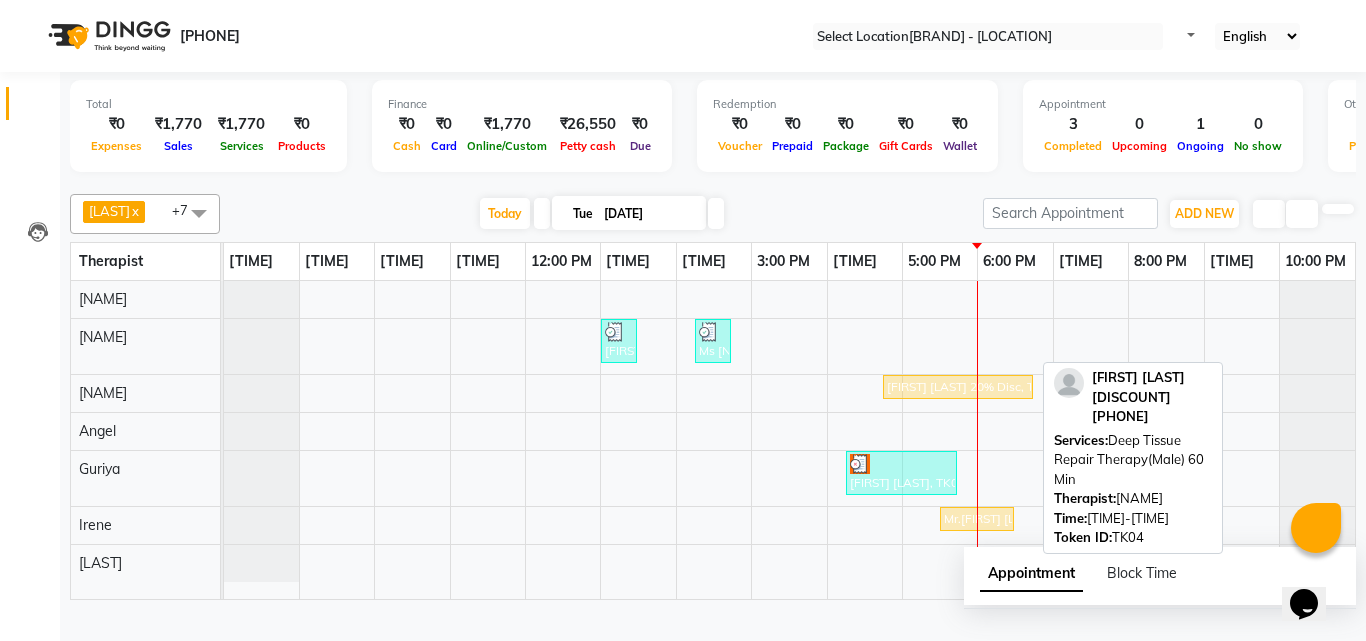 click on "[FIRST] [LAST] 20% Disc, TK04, 04:45 PM-06:45 PM, Deep Tissue Repair Therapy(Male) 60 Min" at bounding box center (958, 387) 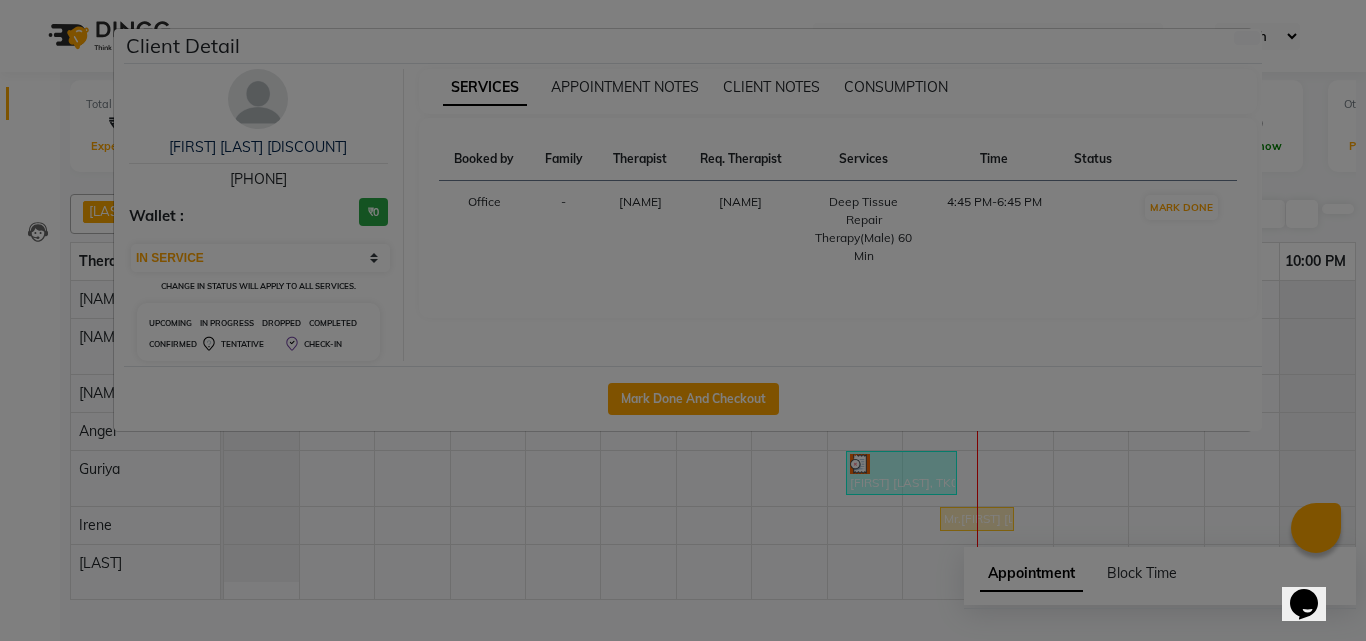 click on "SERVICES APPOINTMENT NOTES CLIENT NOTES CONSUMPTION Booked by Family Therapist Req. Therapist Services Time Status  Office   - [NAME] [SERVICE] 60 Min   4:45 PM-6:45 PM   MARK DONE" at bounding box center [838, 215] 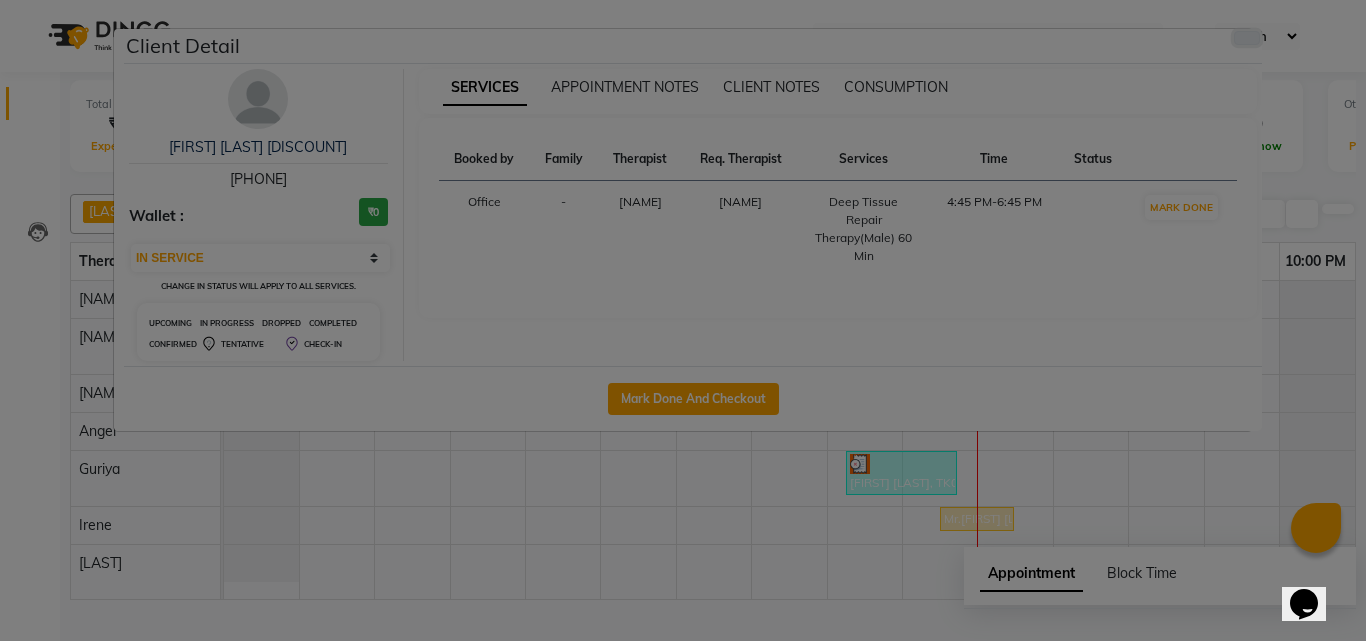 click at bounding box center (1247, 38) 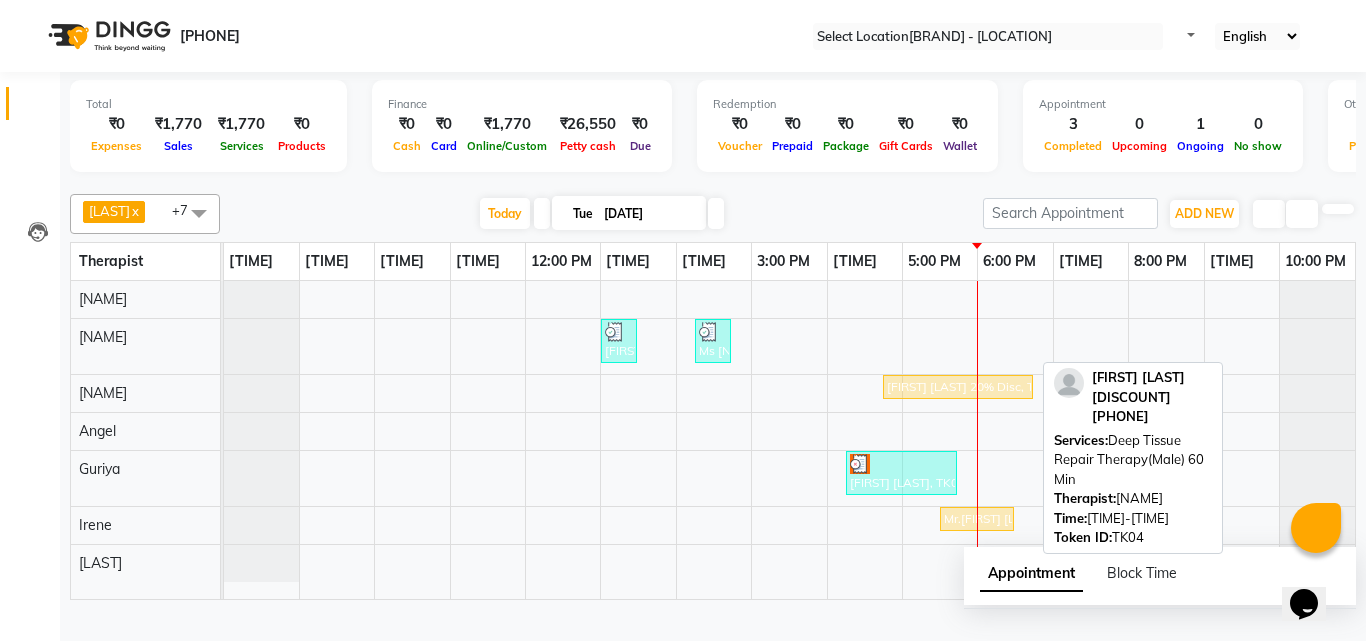 click on "[FIRST] [LAST] 20% Disc, TK04, 04:45 PM-06:45 PM, Deep Tissue Repair Therapy(Male) 60 Min" at bounding box center (958, 387) 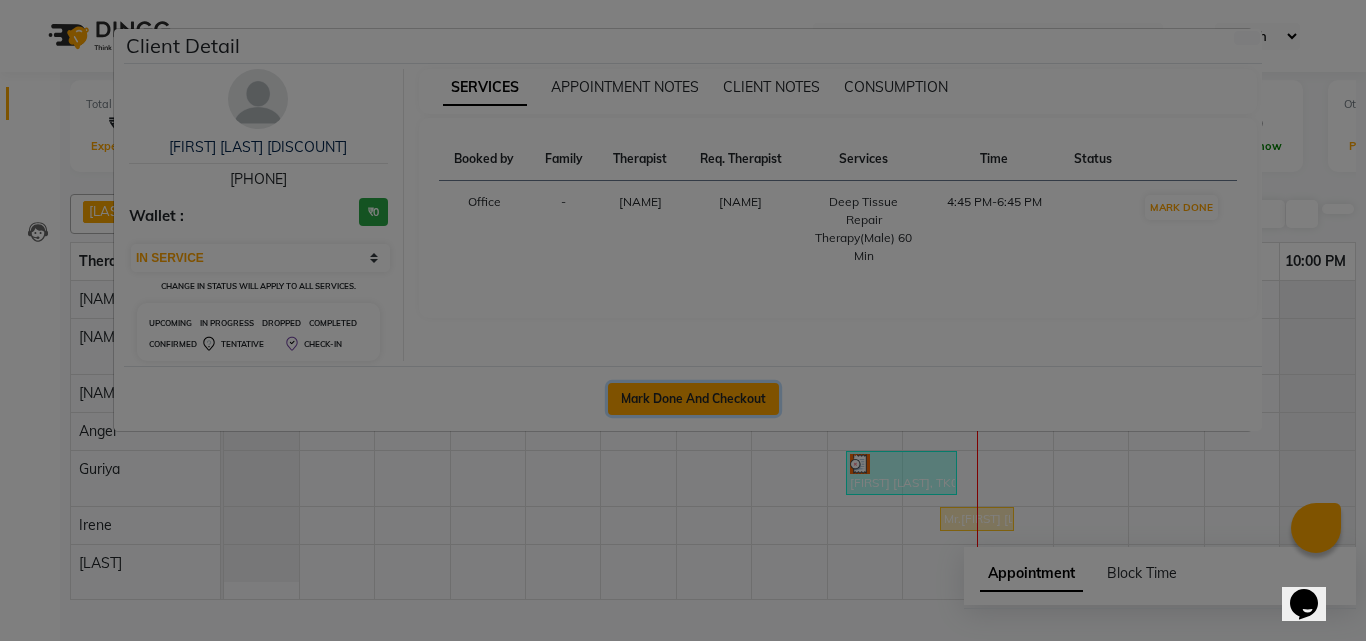 click on "Mark Done And Checkout" at bounding box center (693, 399) 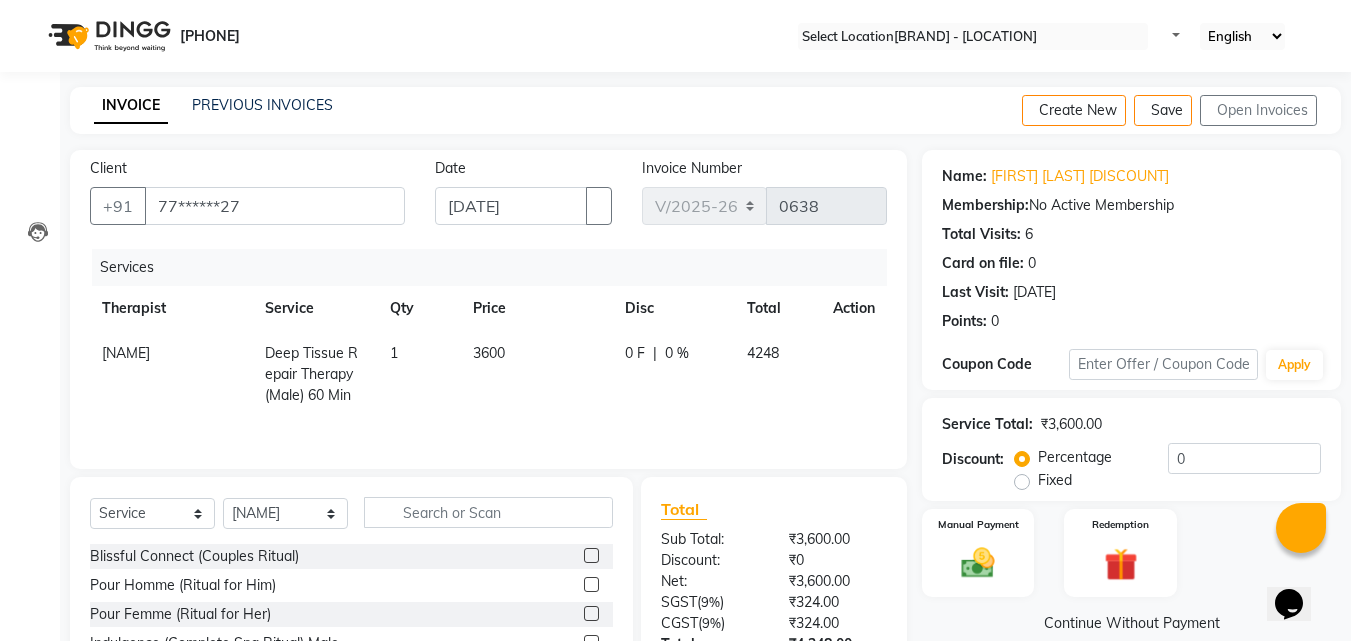 click on "0 %" at bounding box center (677, 353) 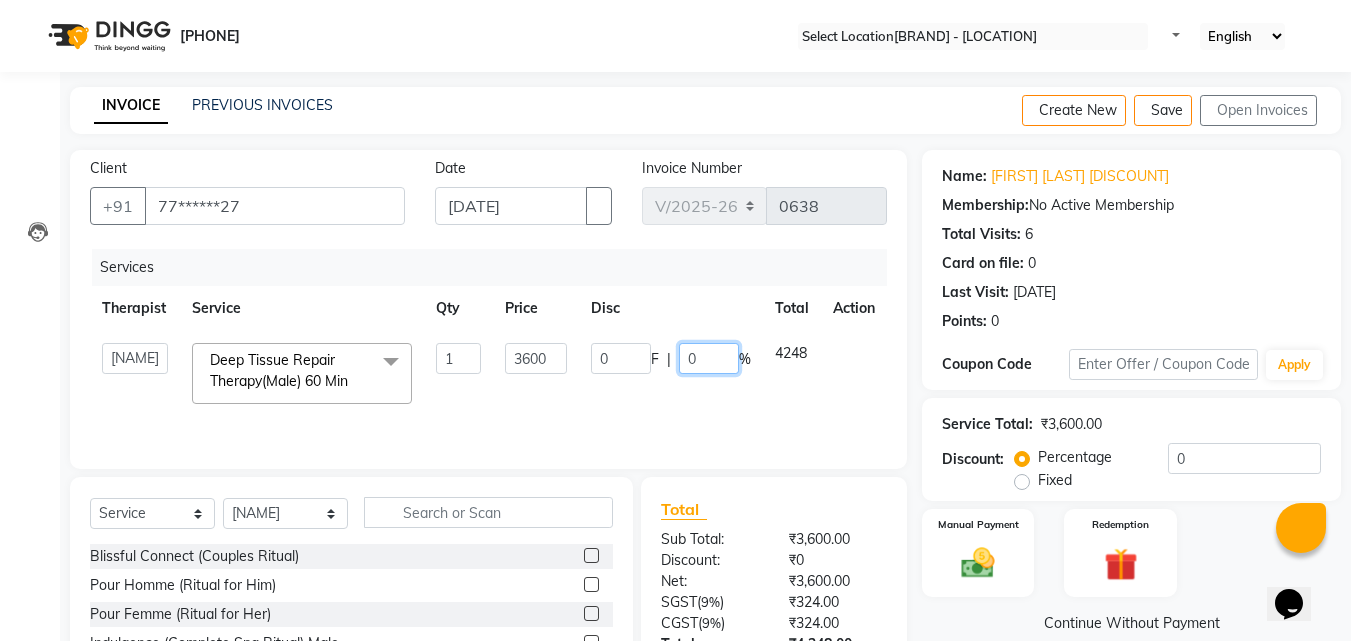 click on "0" at bounding box center (709, 358) 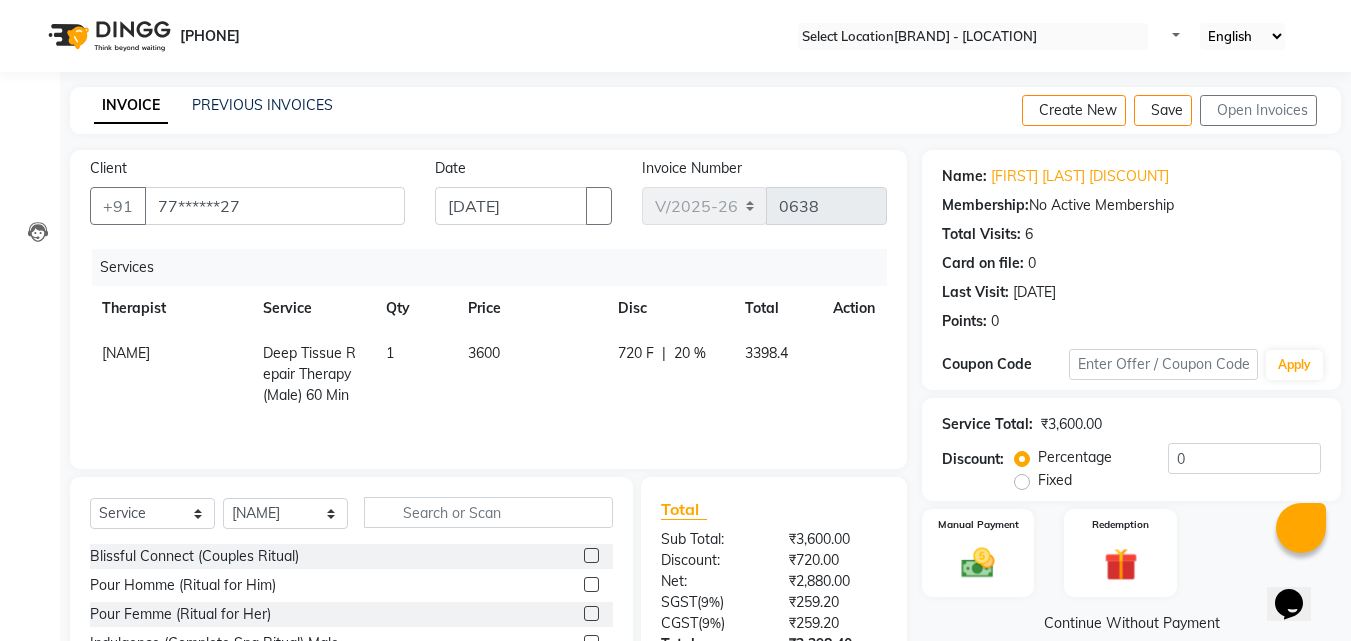 click on "Services Therapist Service Qty Price Disc Total Action [NAME] Deep Tissue Repair Therapy(Male) 60 Min 1 3600 720 F | 20 % 3398.4" at bounding box center [488, 349] 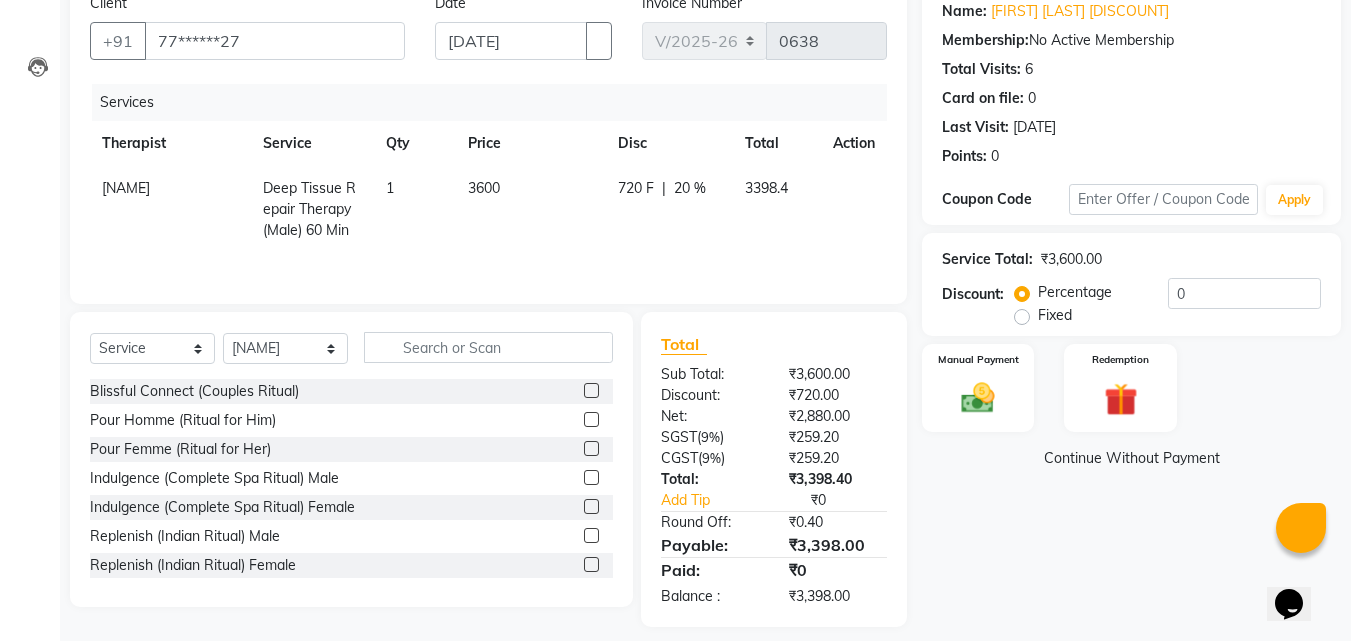 scroll, scrollTop: 180, scrollLeft: 0, axis: vertical 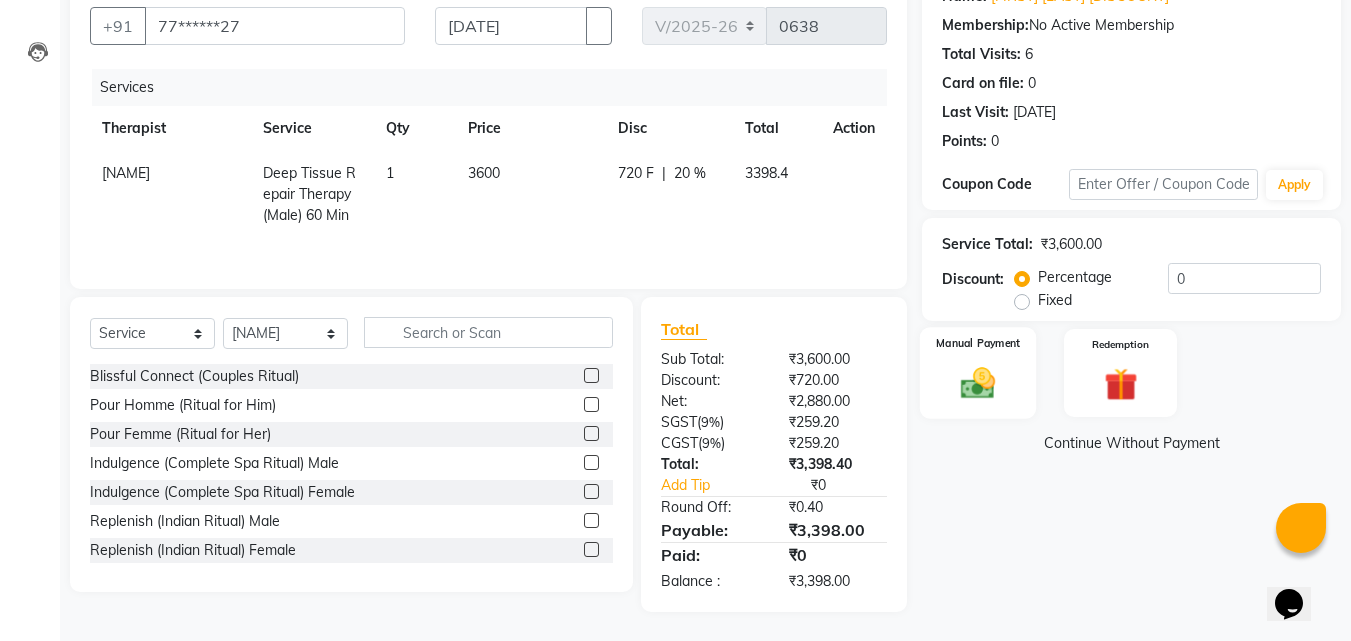 click at bounding box center (978, 383) 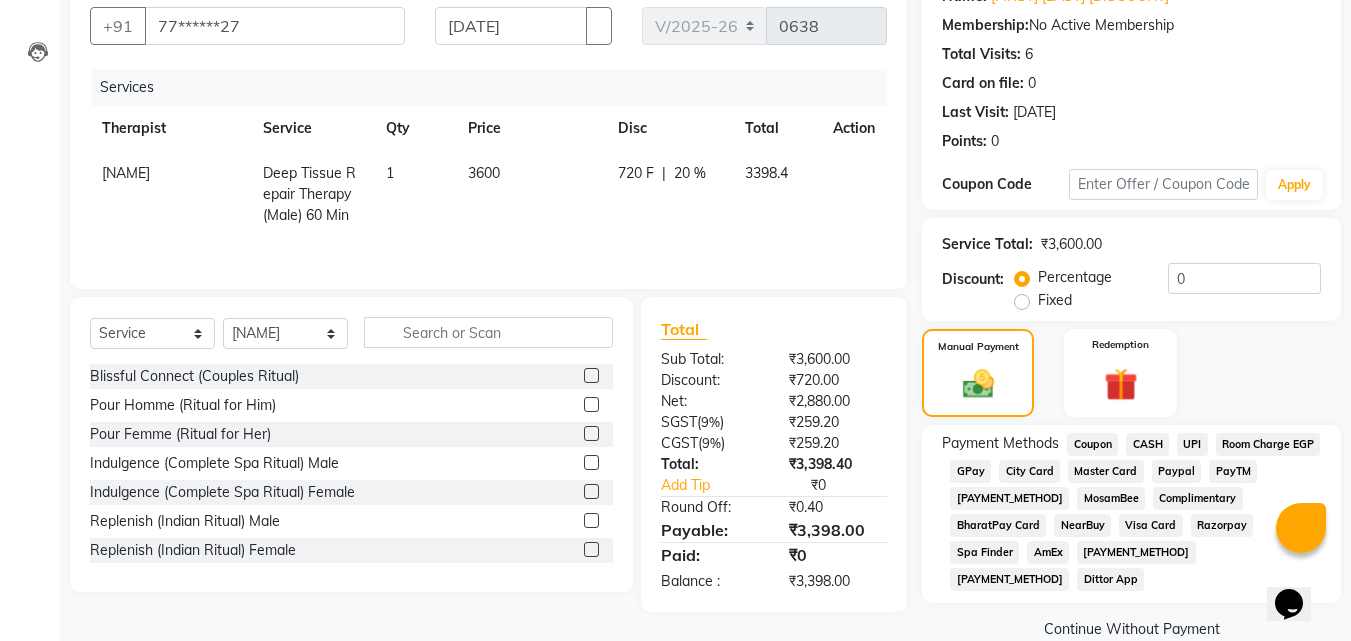 click on "Visa Card" at bounding box center (1092, 444) 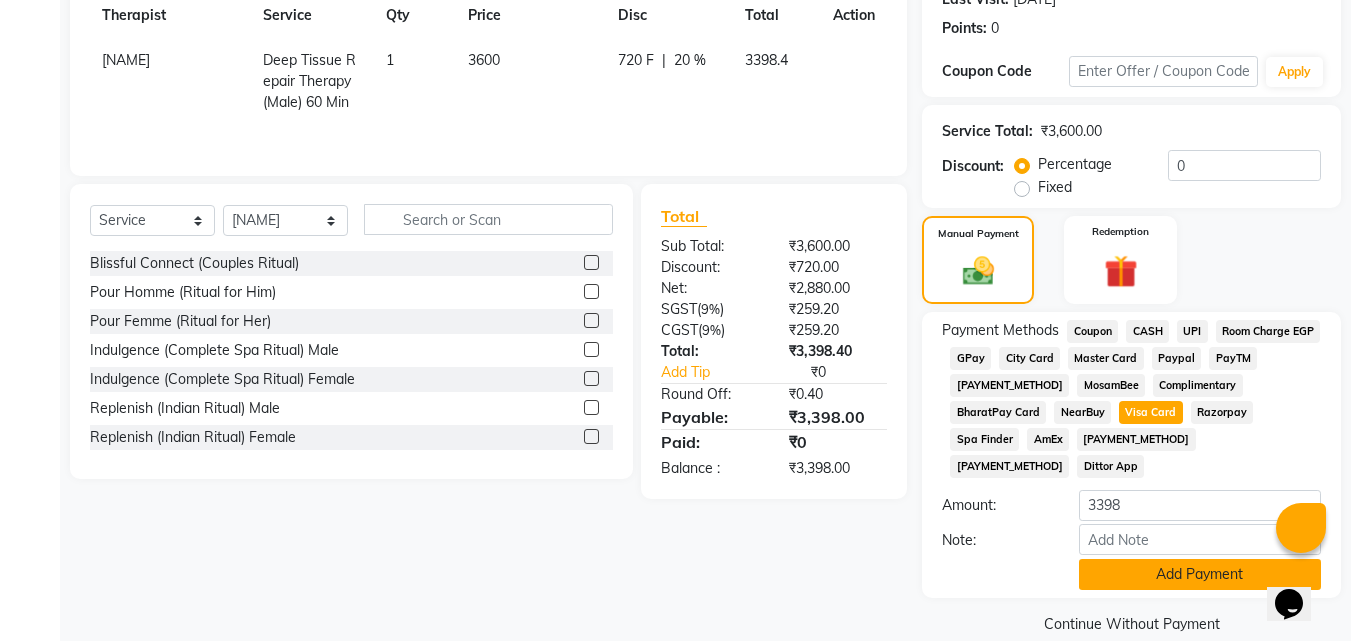 scroll, scrollTop: 299, scrollLeft: 0, axis: vertical 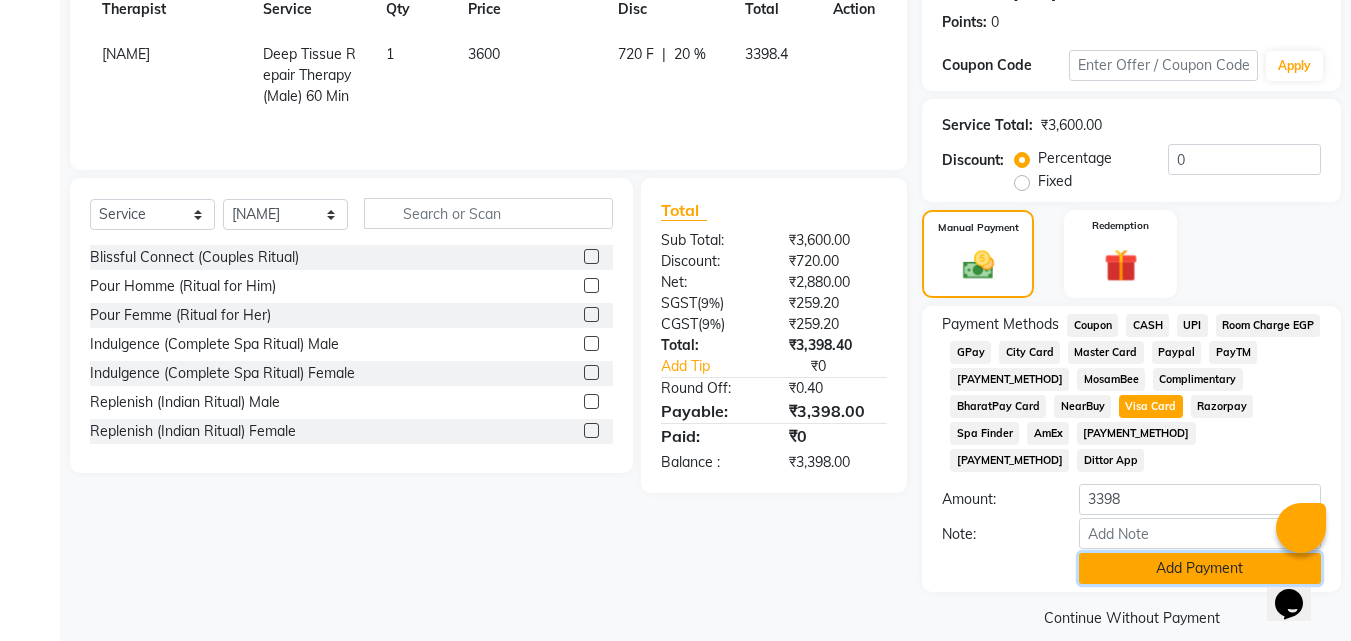 click on "Add Payment" at bounding box center [1200, 568] 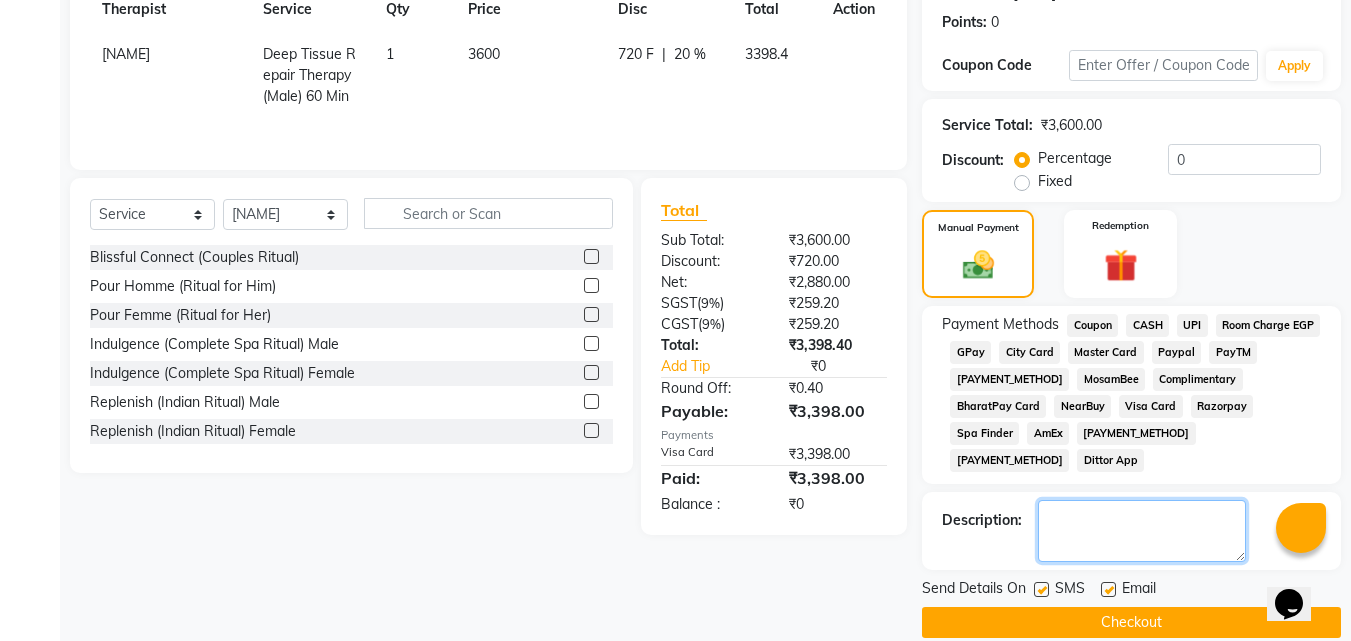 click at bounding box center [1142, 531] 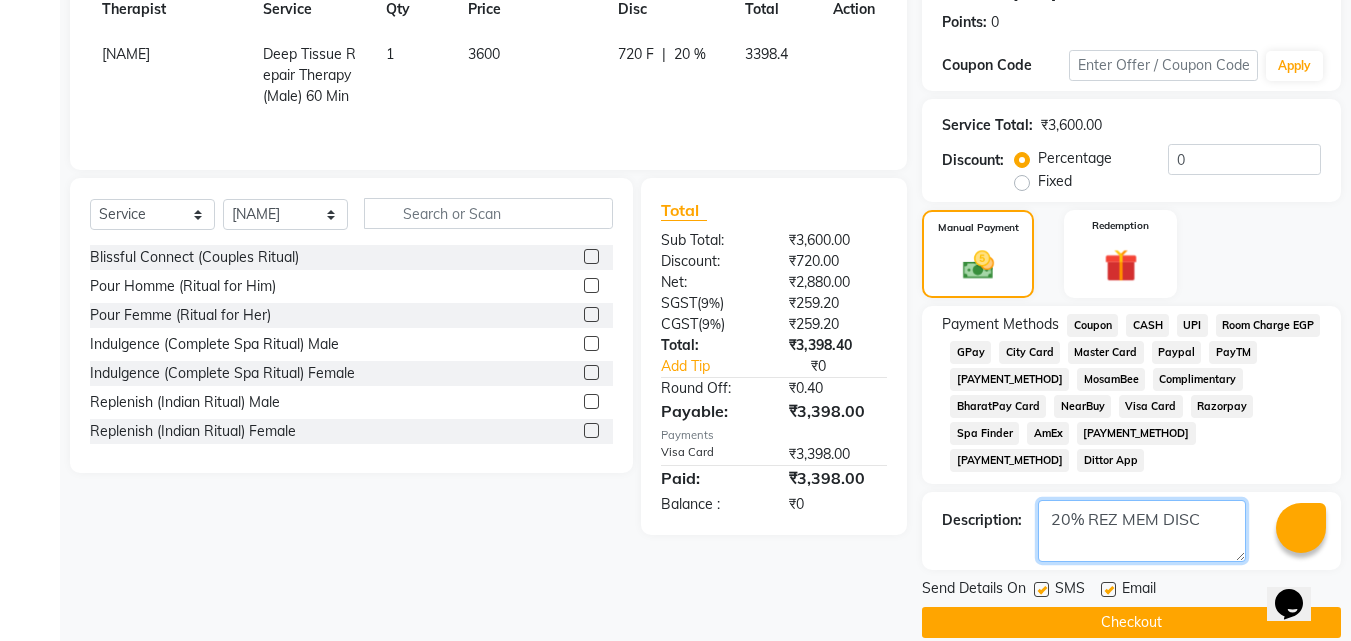 type on "20% REZ MEM DISC" 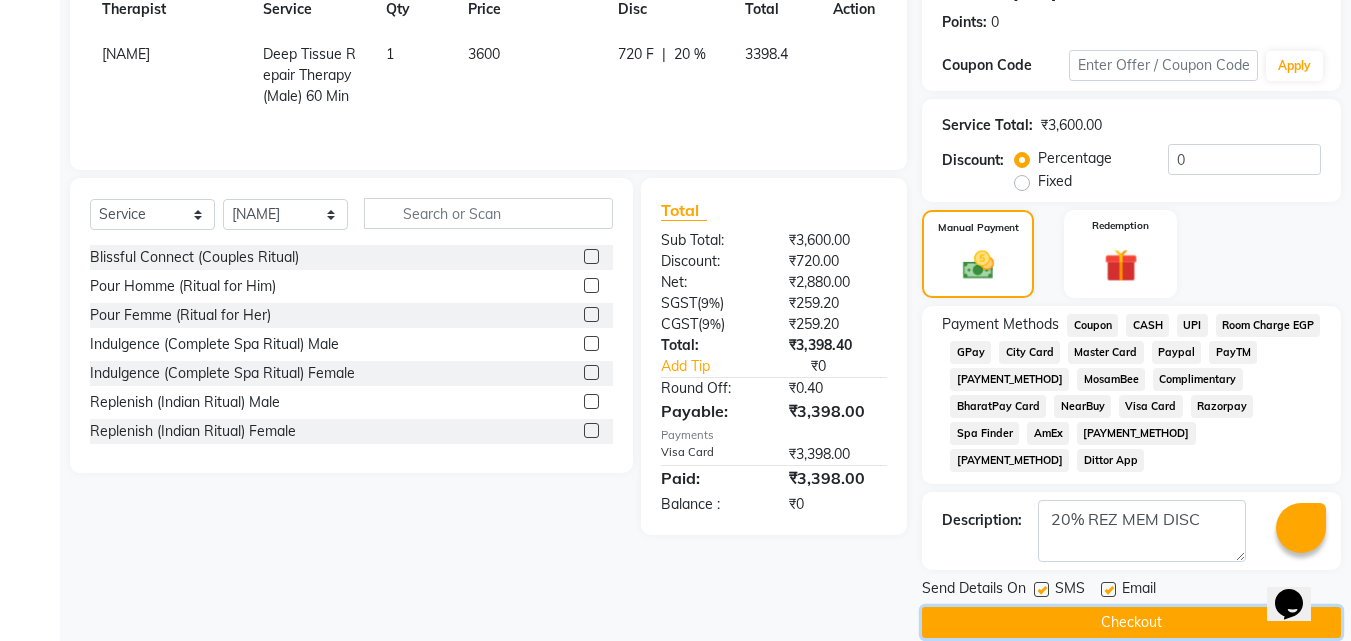 click on "Checkout" at bounding box center [1131, 622] 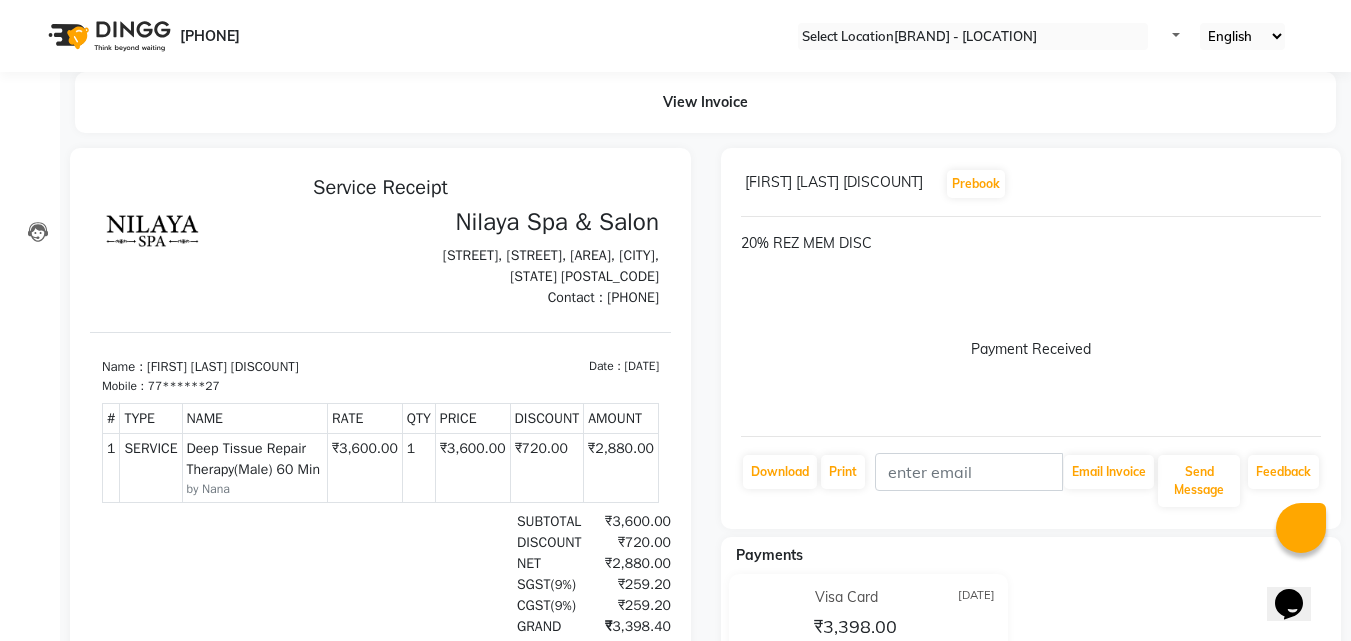scroll, scrollTop: 0, scrollLeft: 0, axis: both 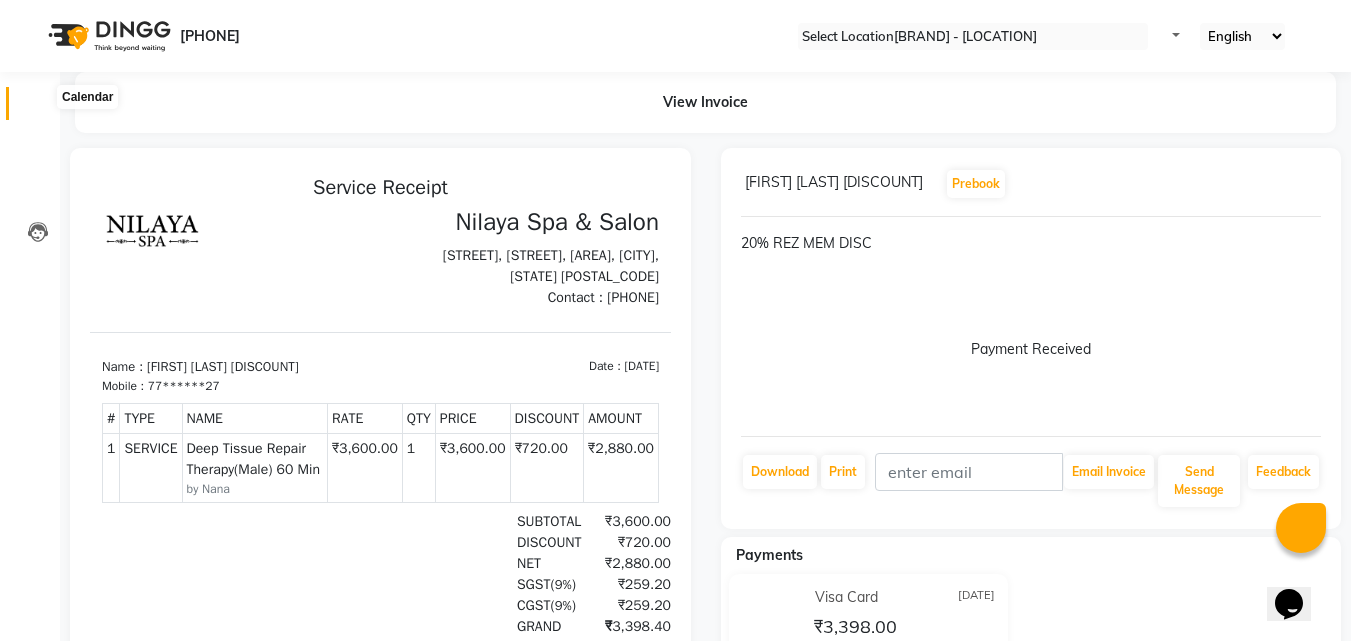 click at bounding box center [37, 108] 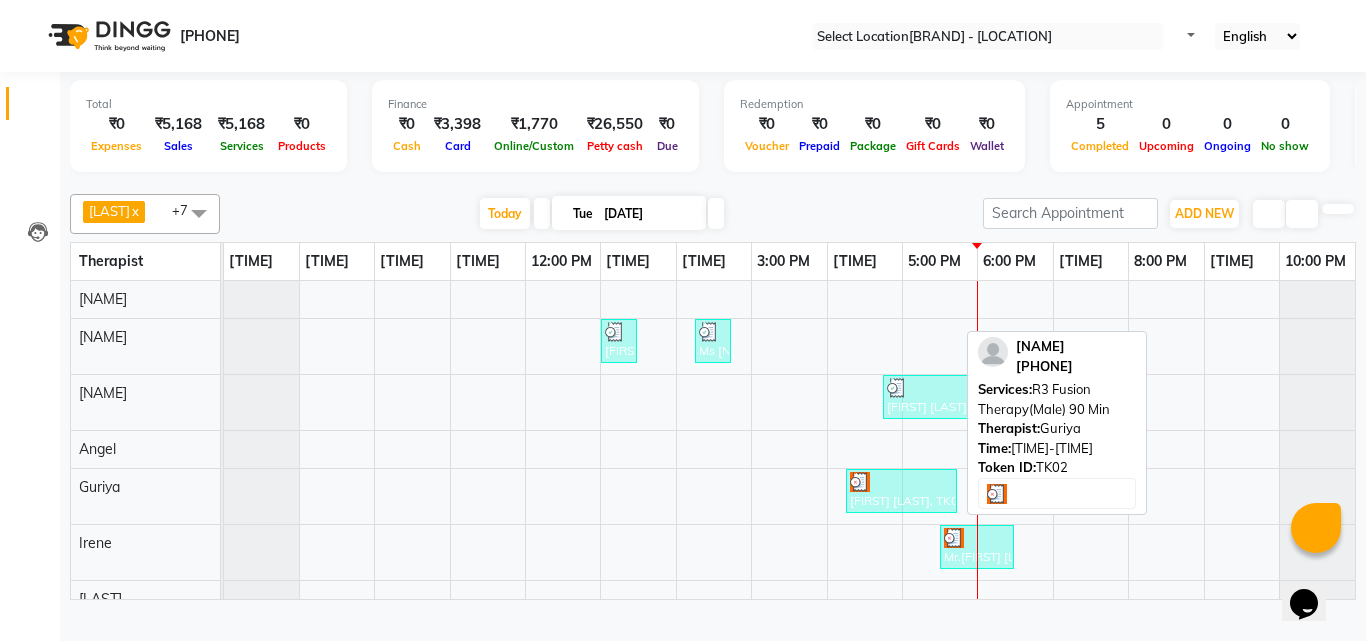 click at bounding box center [619, 332] 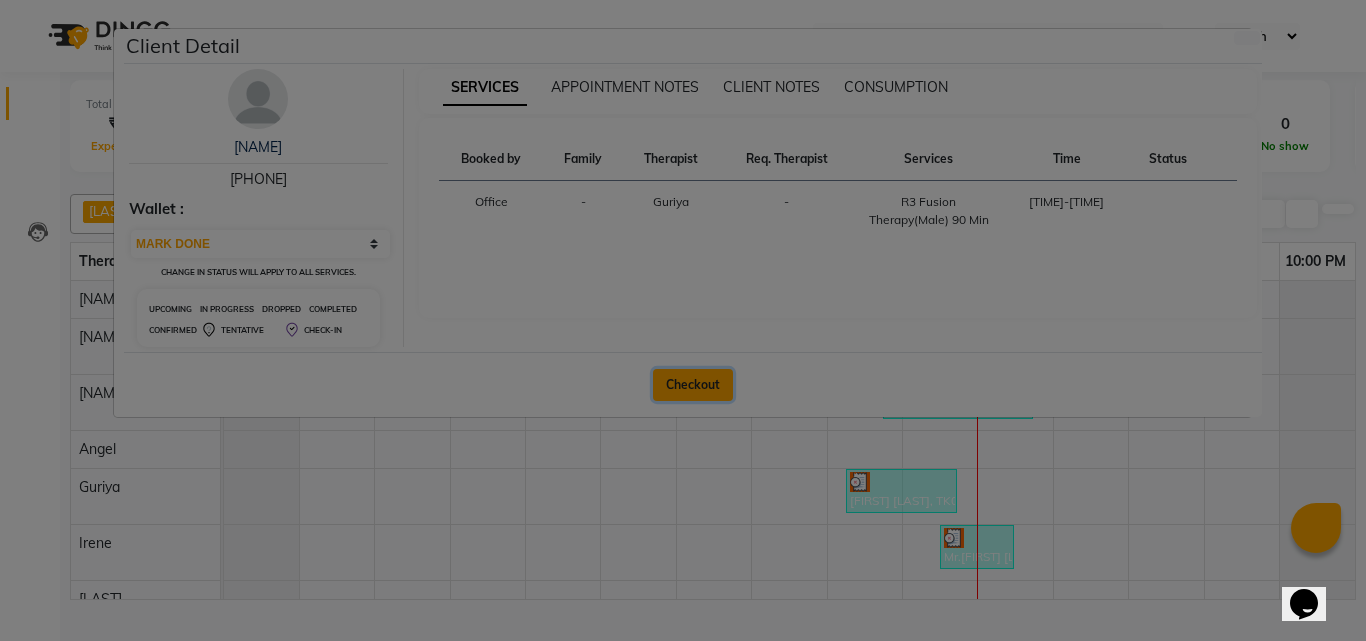 click on "Checkout" at bounding box center [693, 385] 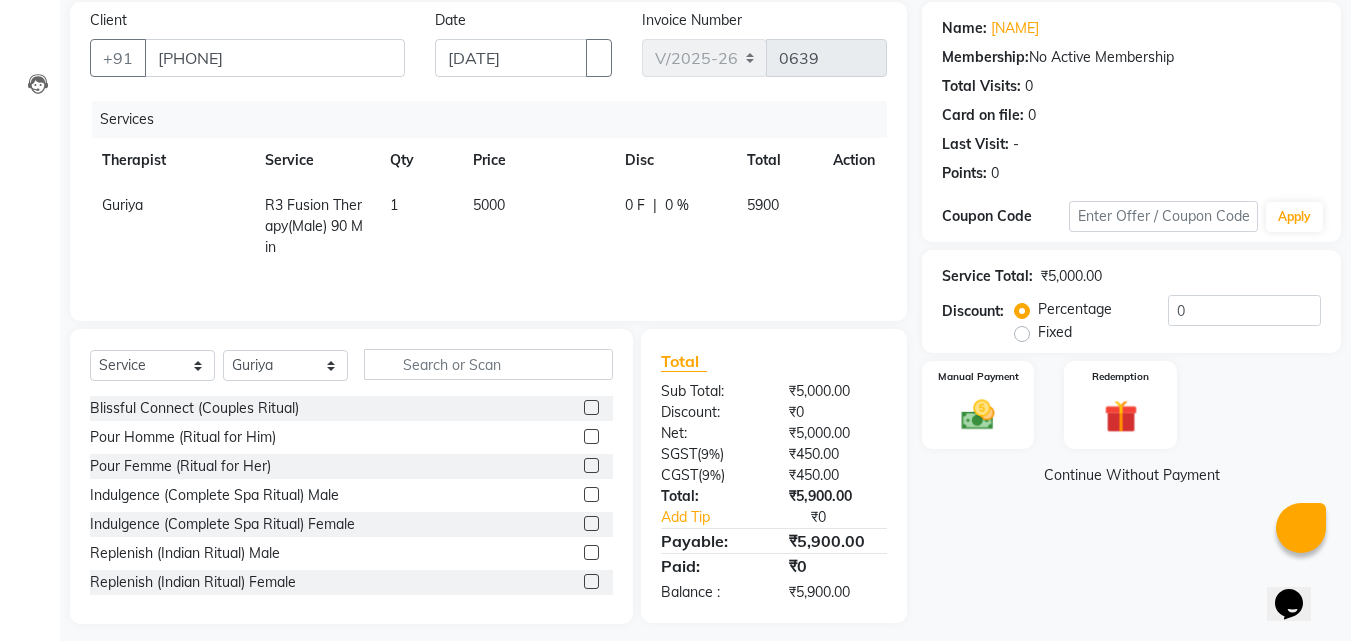 scroll, scrollTop: 160, scrollLeft: 0, axis: vertical 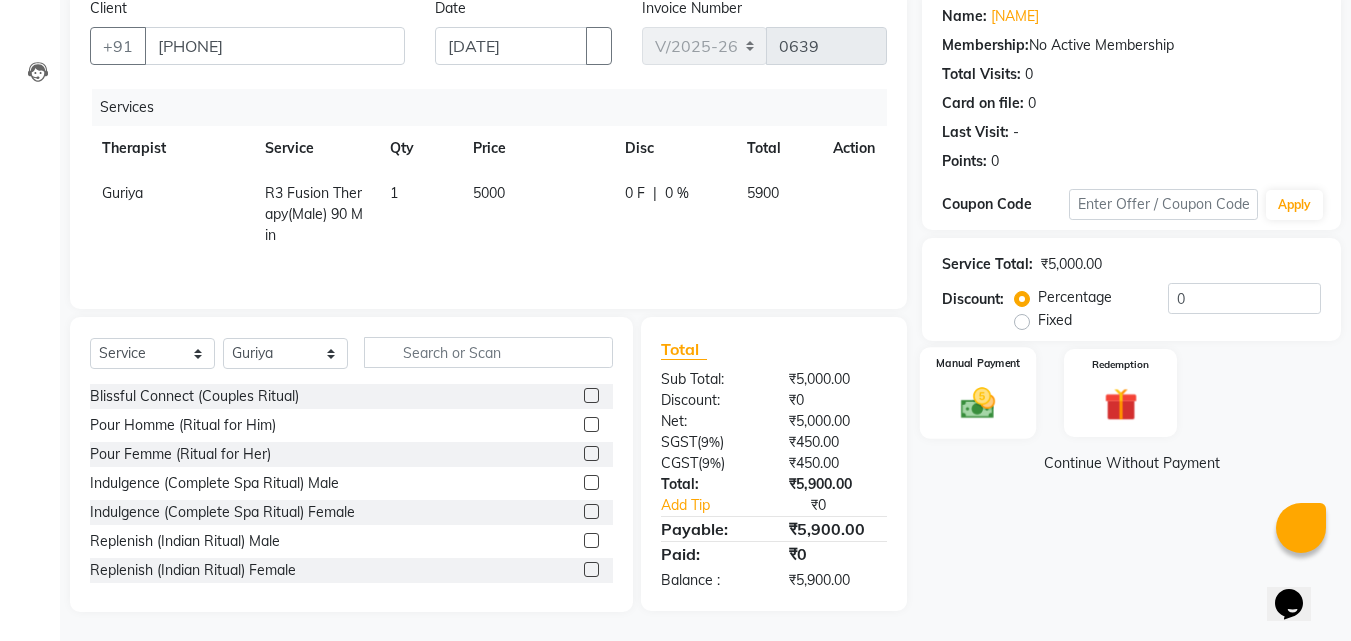 click at bounding box center (978, 403) 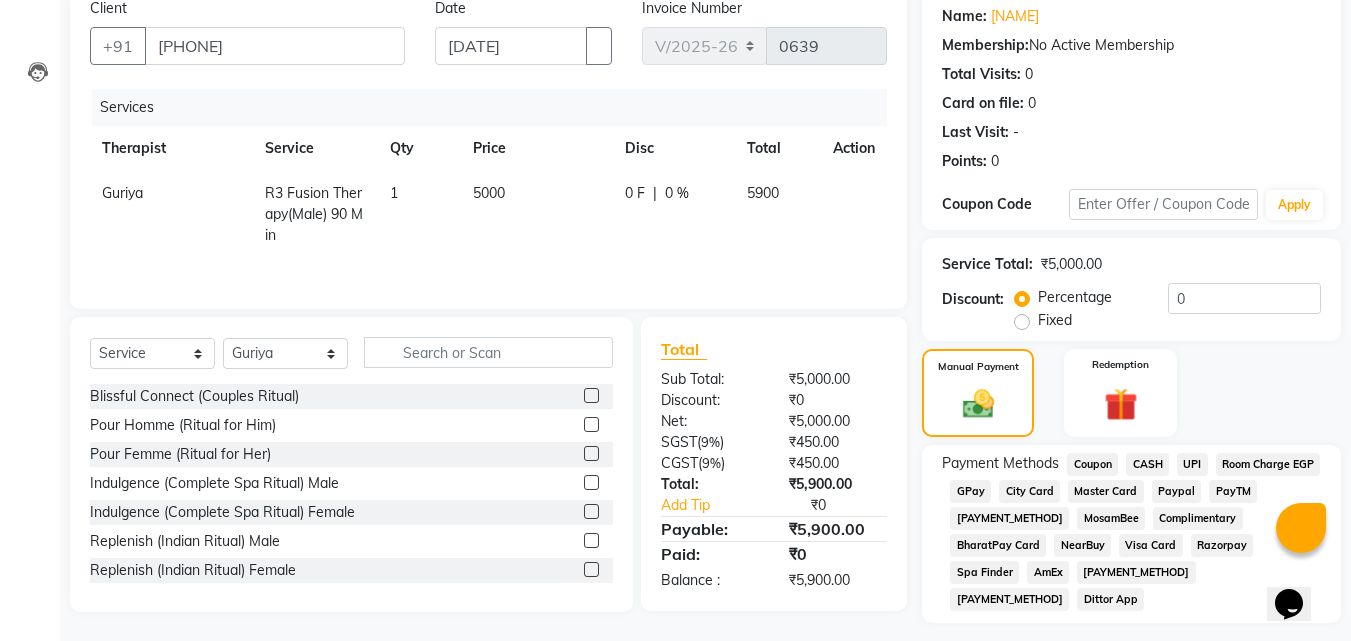 click on "Room Charge EGP" at bounding box center [1092, 464] 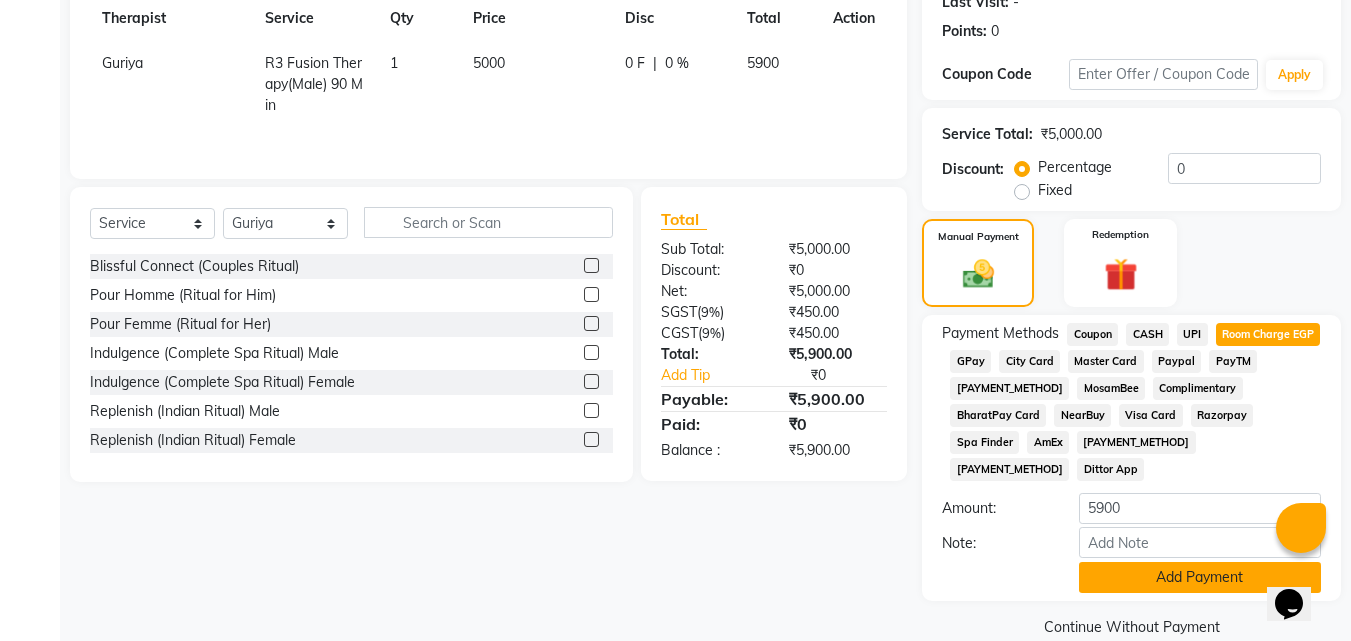 scroll, scrollTop: 299, scrollLeft: 0, axis: vertical 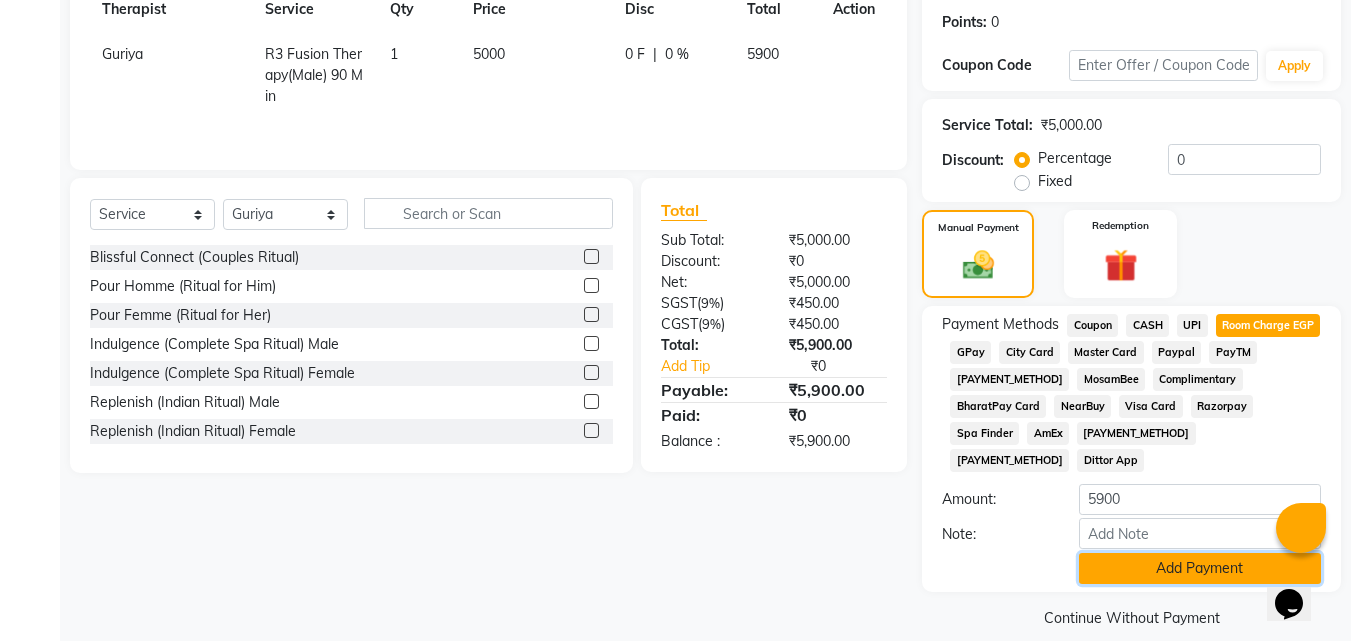 click on "Add Payment" at bounding box center (1200, 568) 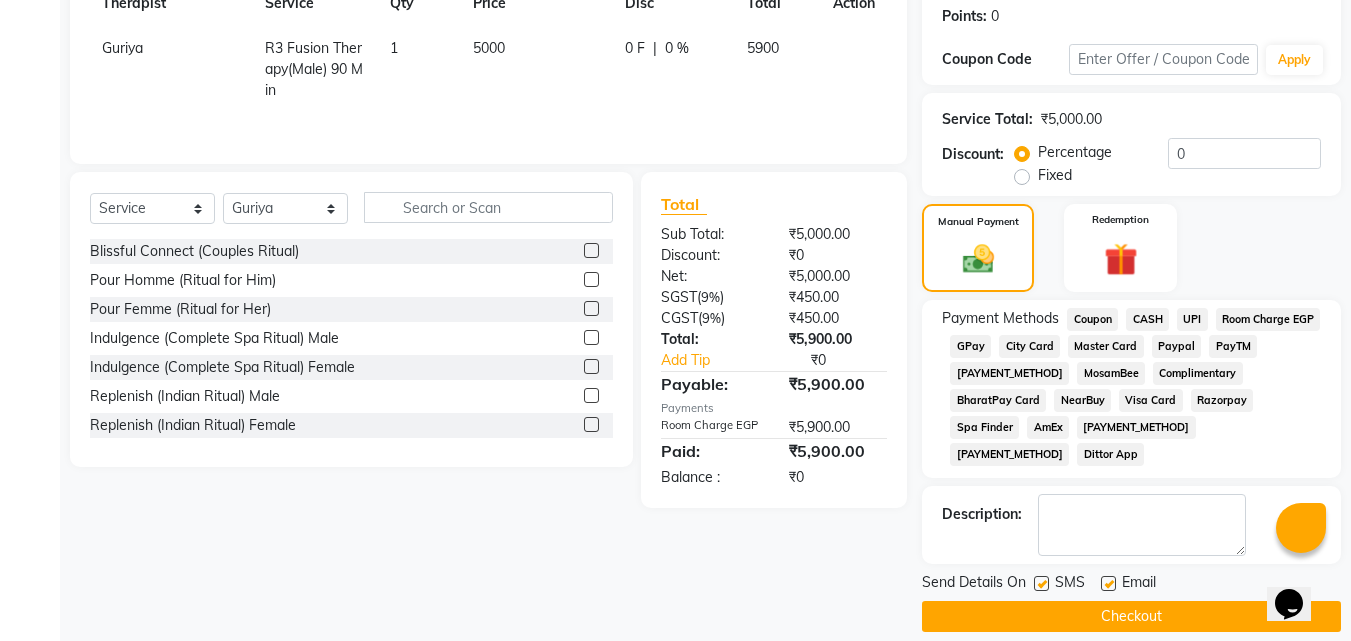 scroll, scrollTop: 306, scrollLeft: 0, axis: vertical 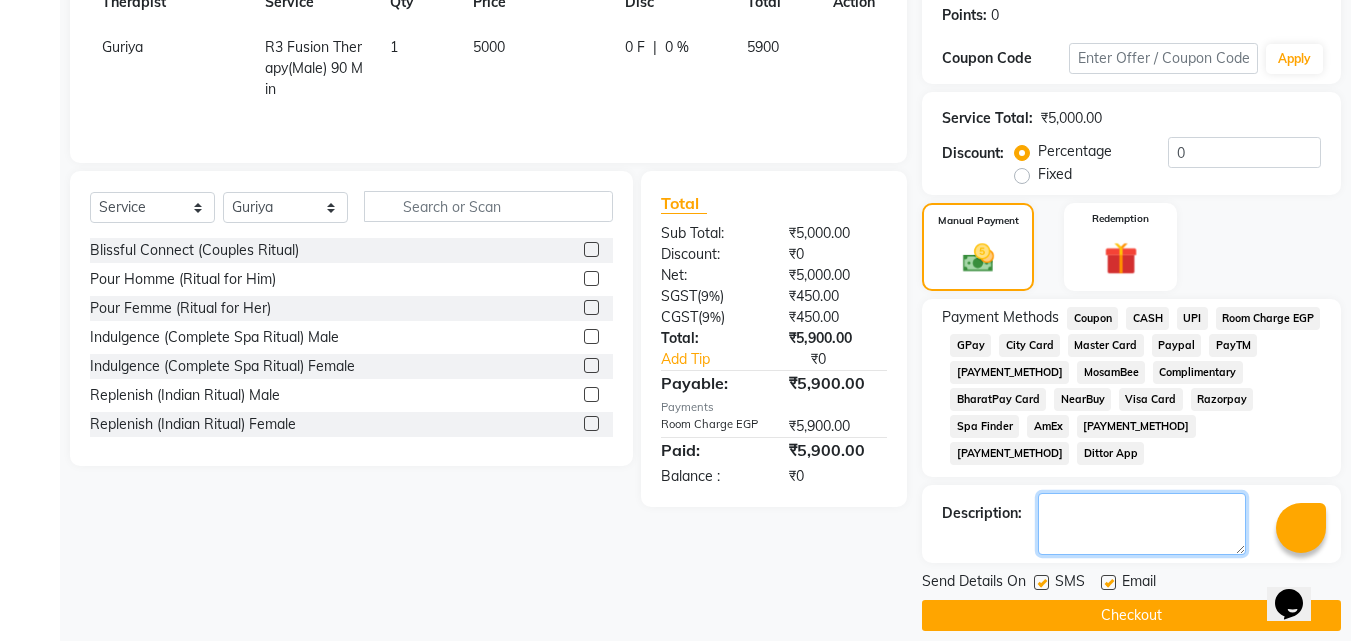 click at bounding box center [1142, 524] 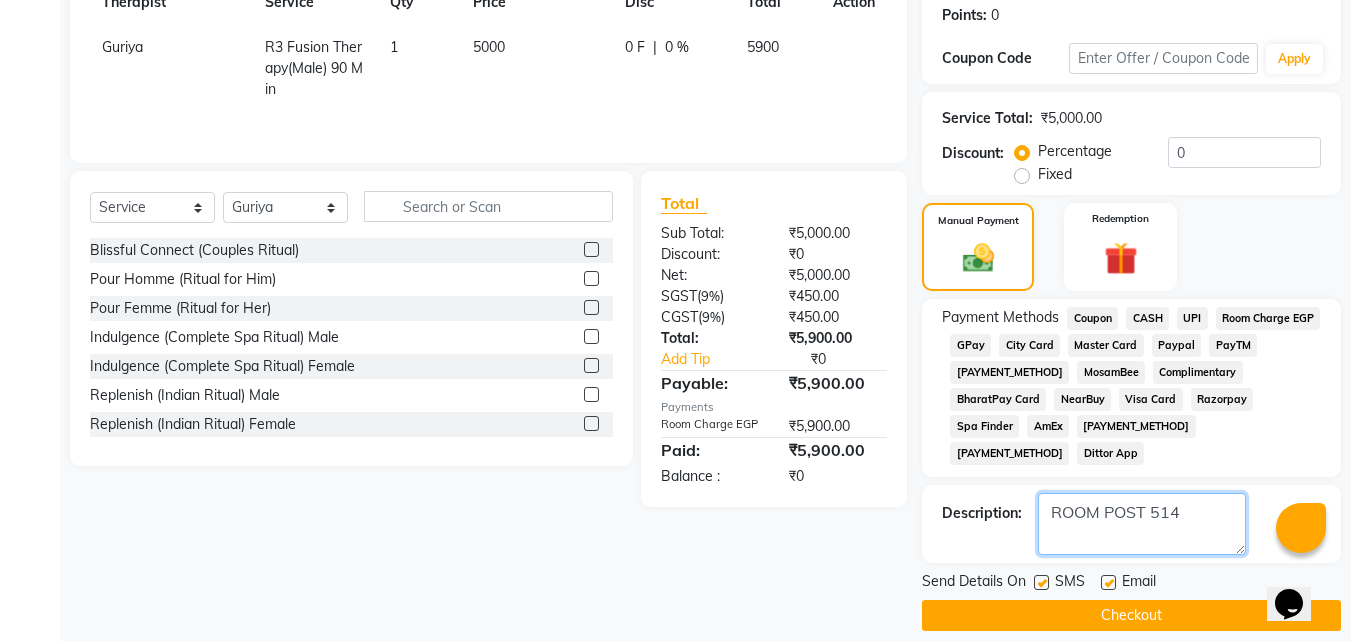 type on "ROOM POST 514" 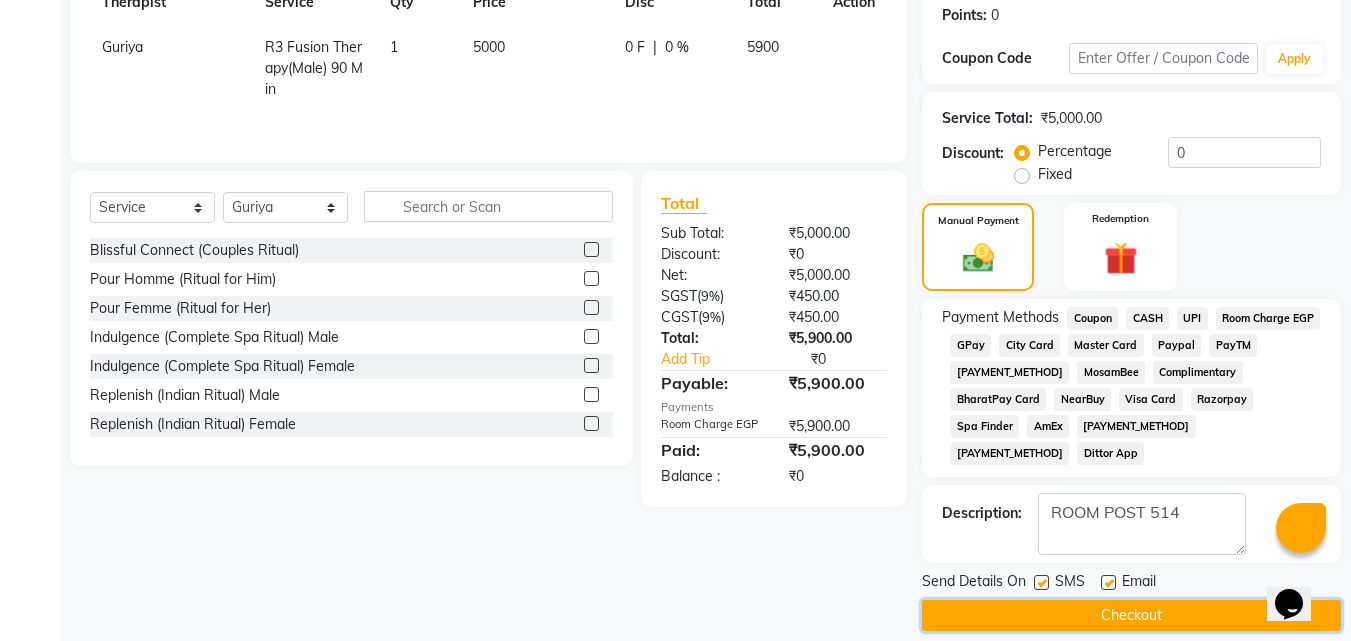 click on "Checkout" at bounding box center (1131, 615) 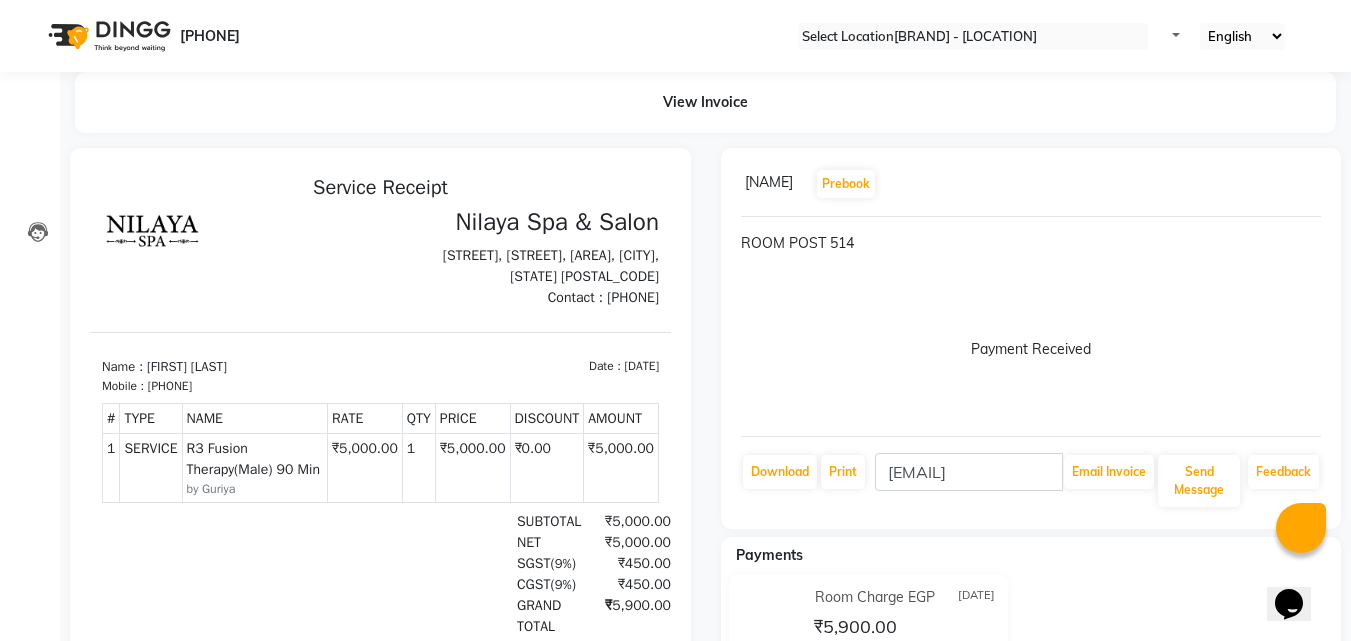 scroll, scrollTop: 0, scrollLeft: 0, axis: both 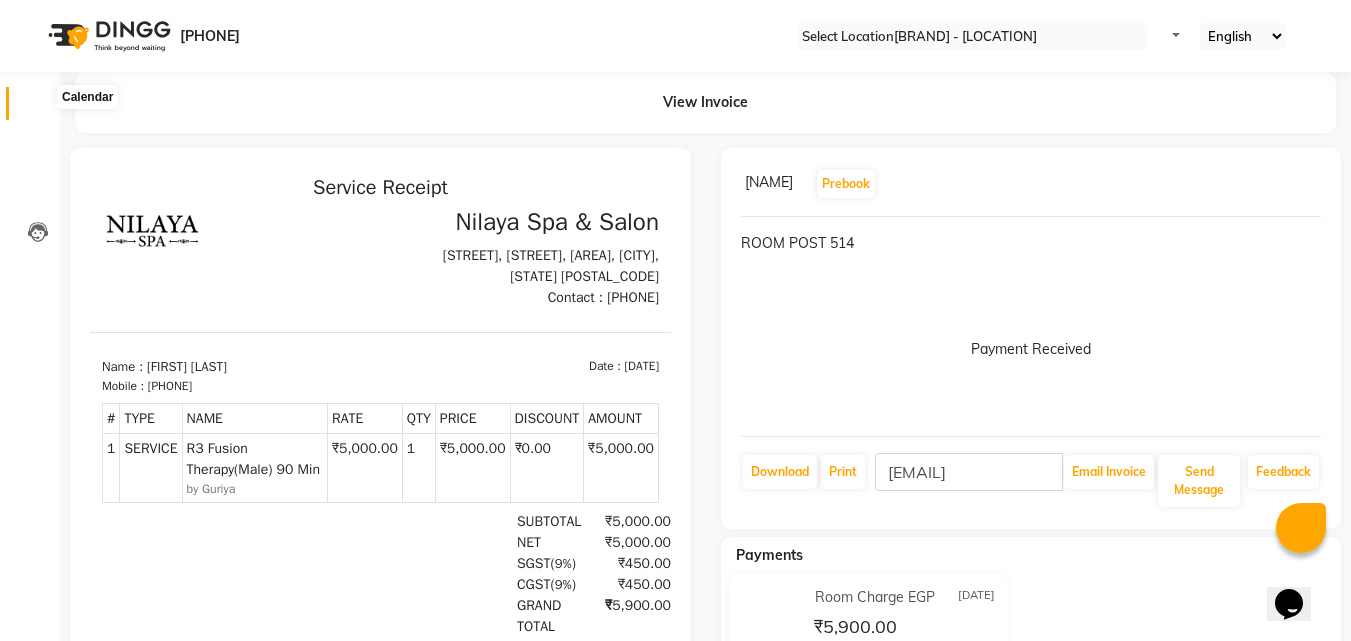 click at bounding box center (38, 108) 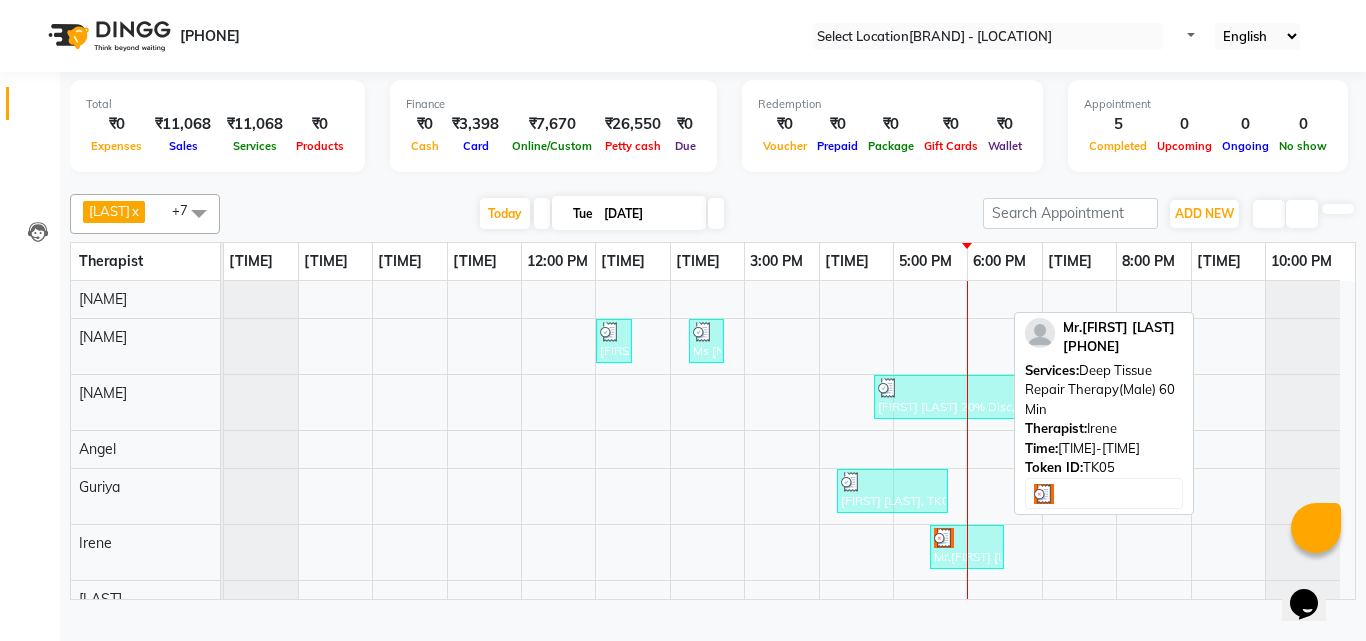 click at bounding box center (610, 332) 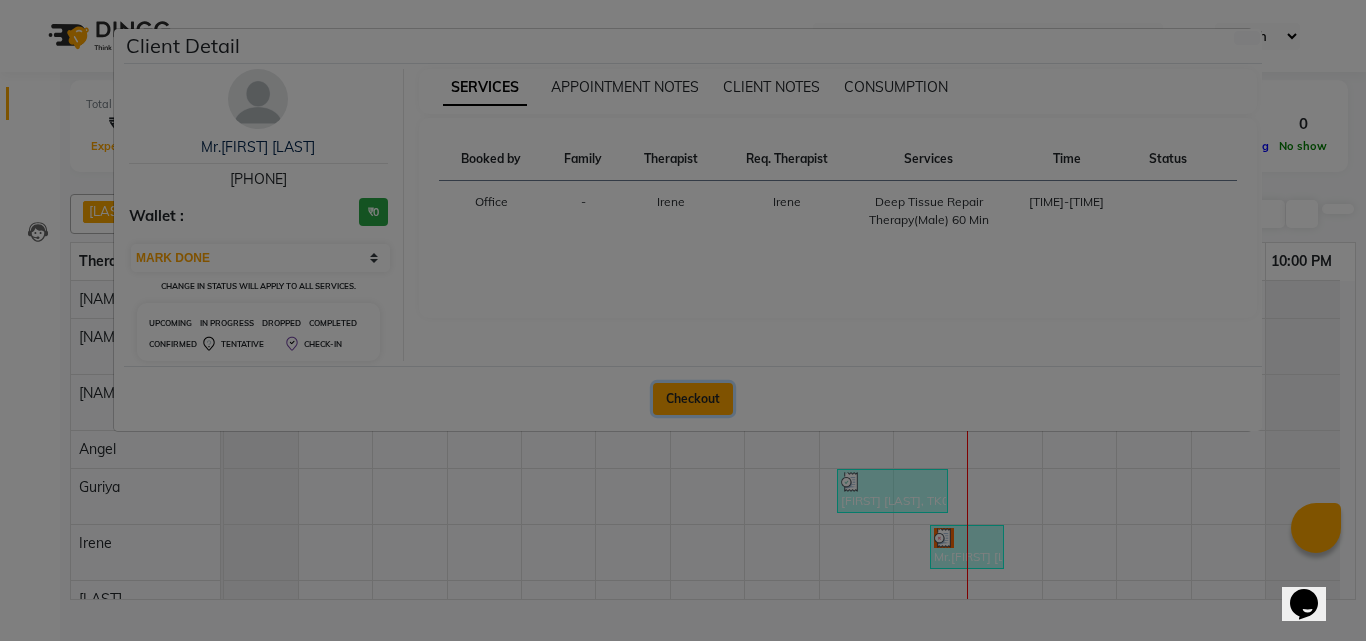 click on "Checkout" at bounding box center (693, 399) 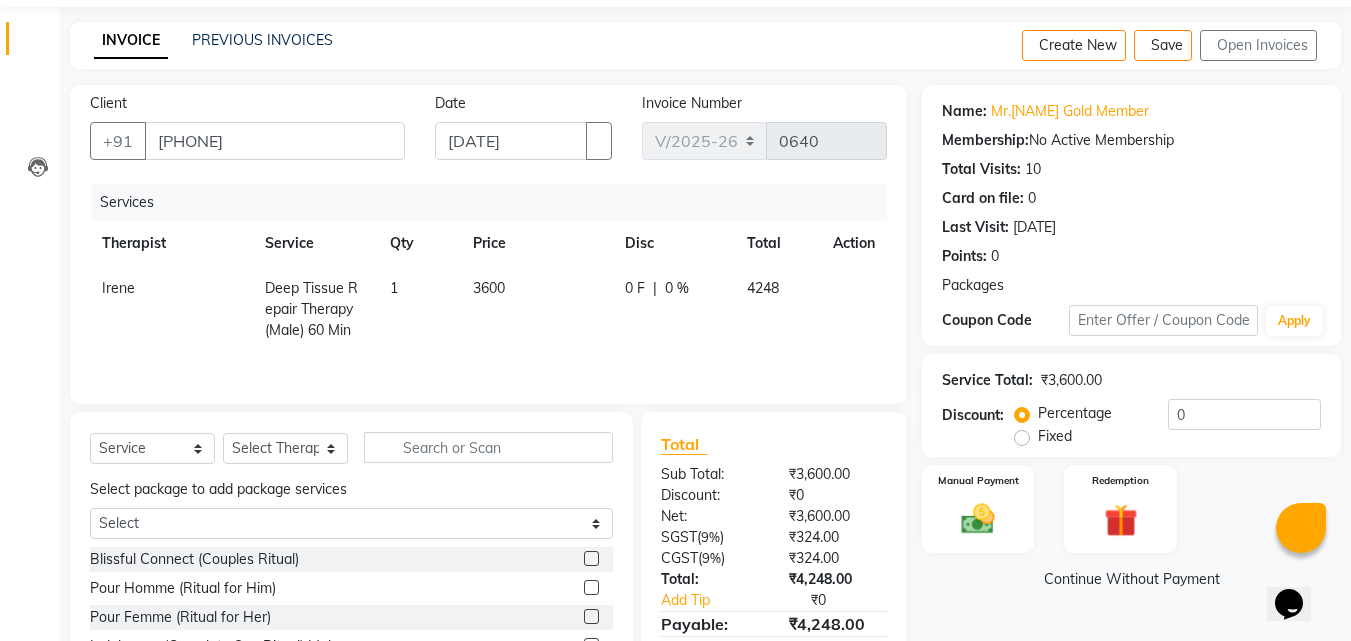scroll, scrollTop: 100, scrollLeft: 0, axis: vertical 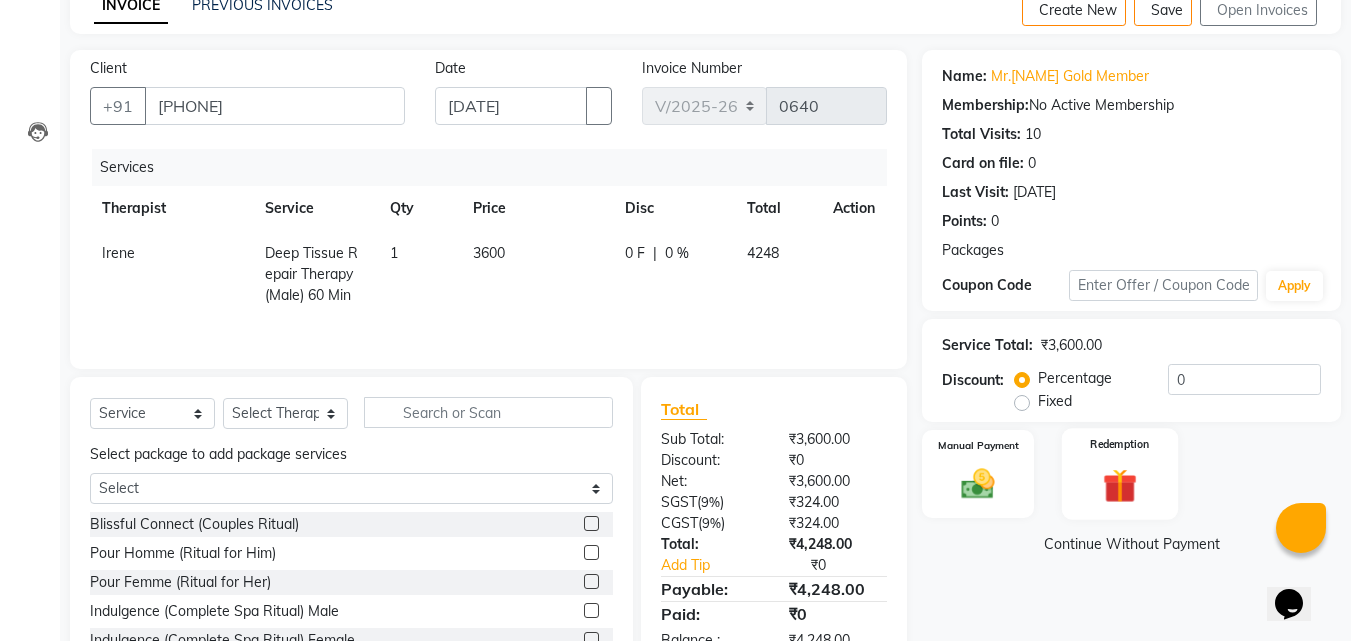 click on "Redemption" at bounding box center (1120, 474) 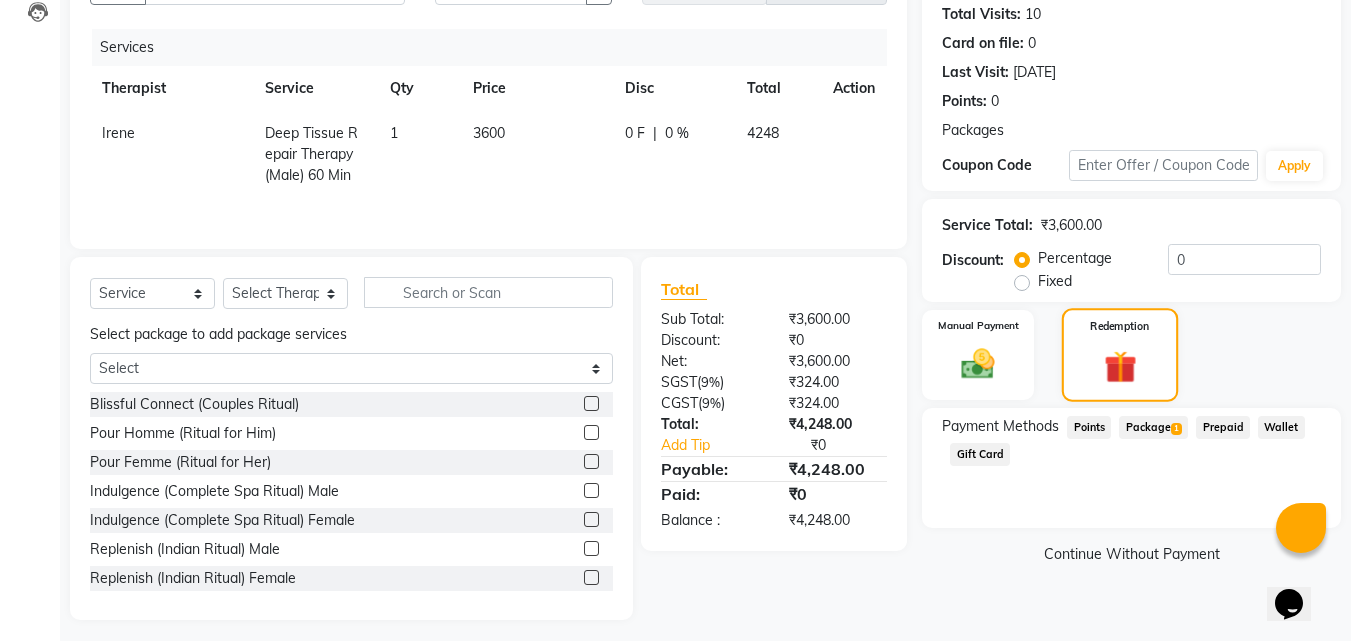 scroll, scrollTop: 227, scrollLeft: 0, axis: vertical 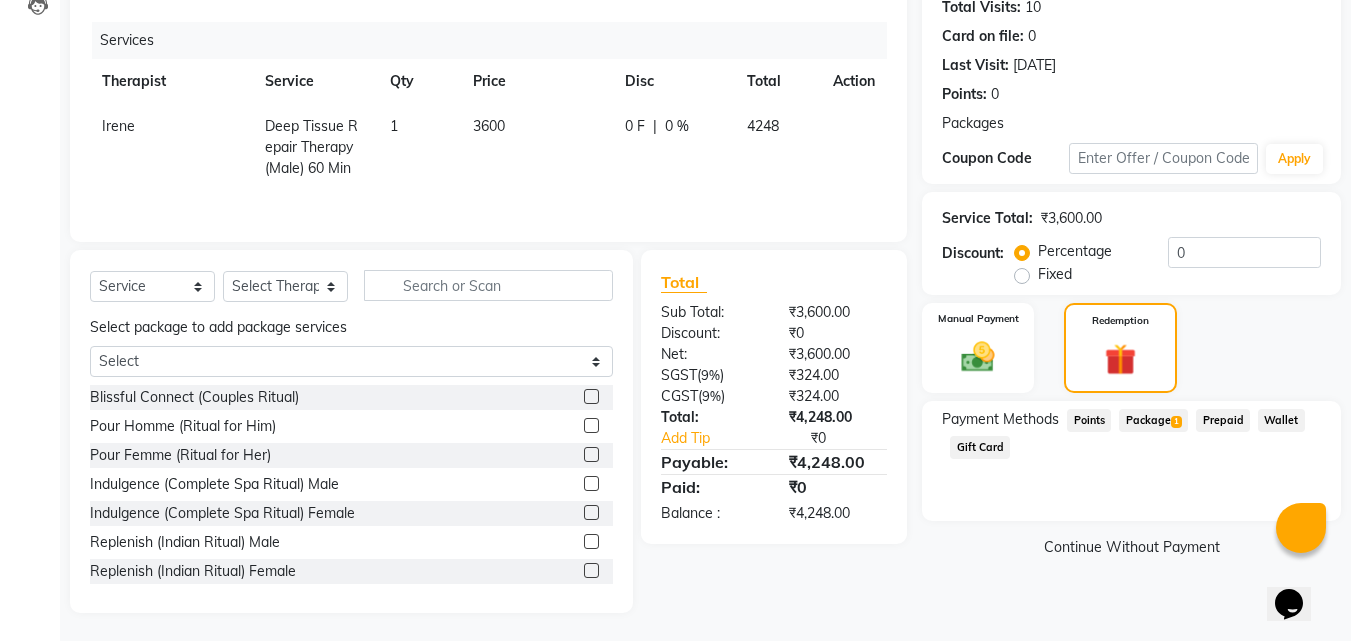 click on "Package  1" at bounding box center (1089, 420) 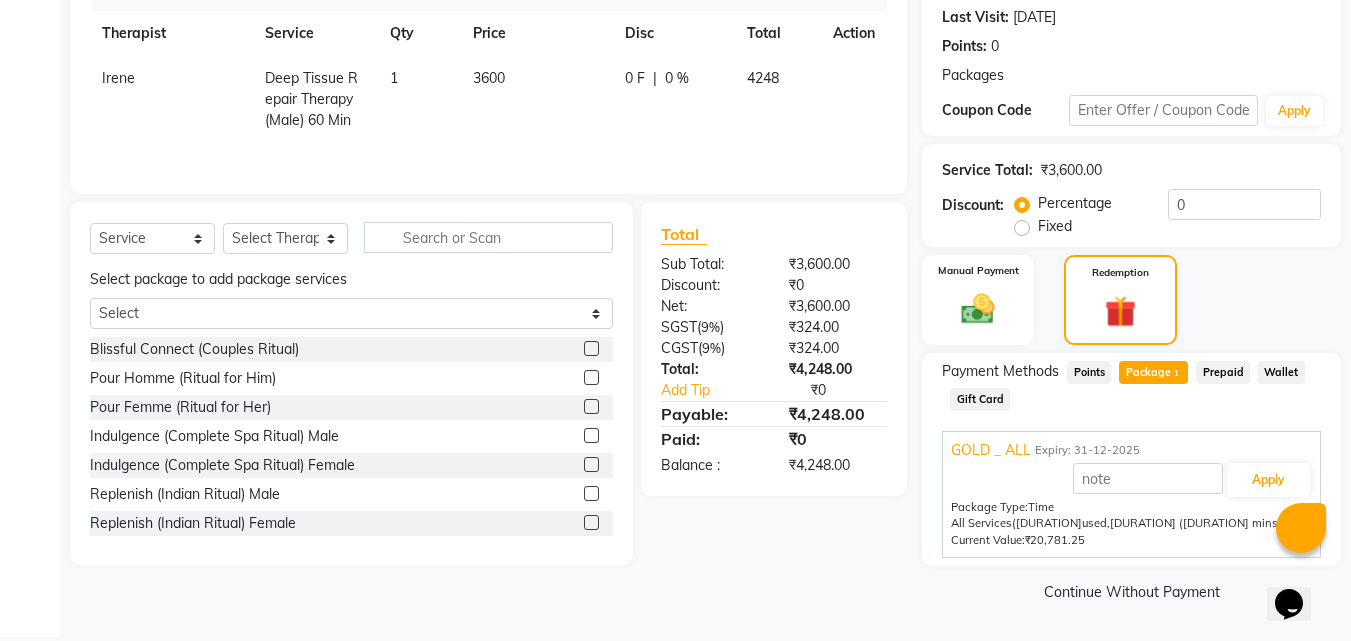 scroll, scrollTop: 278, scrollLeft: 0, axis: vertical 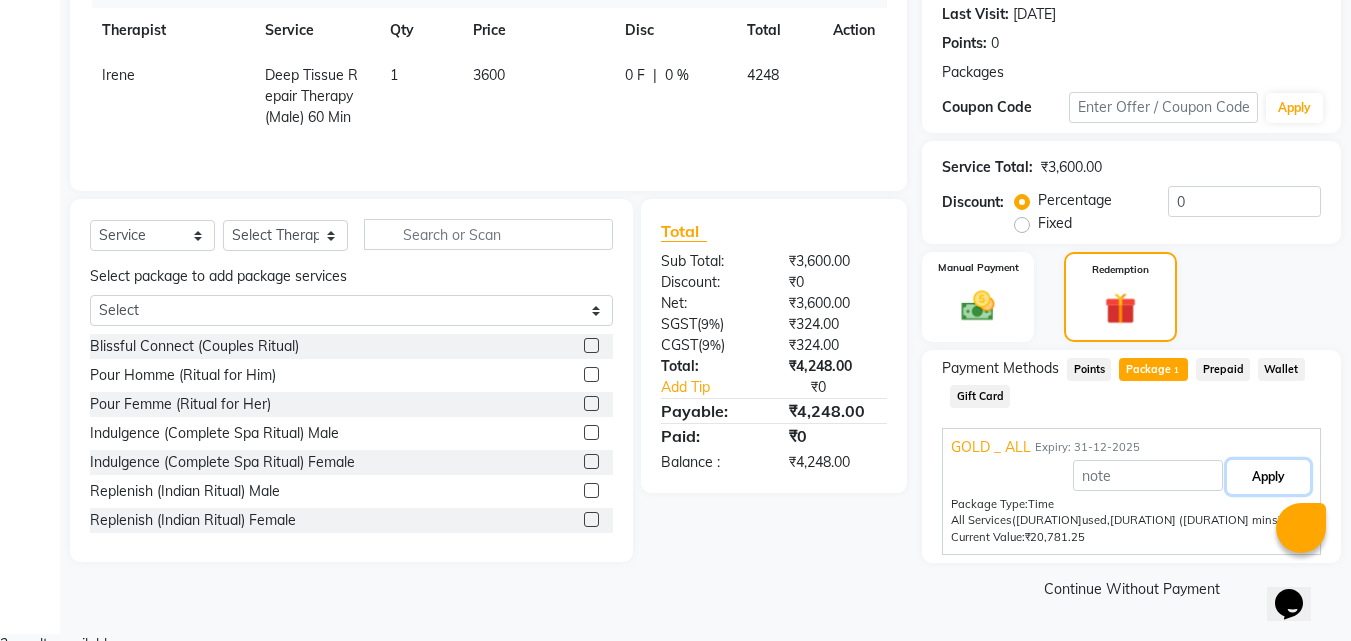 click on "Apply" at bounding box center (1268, 477) 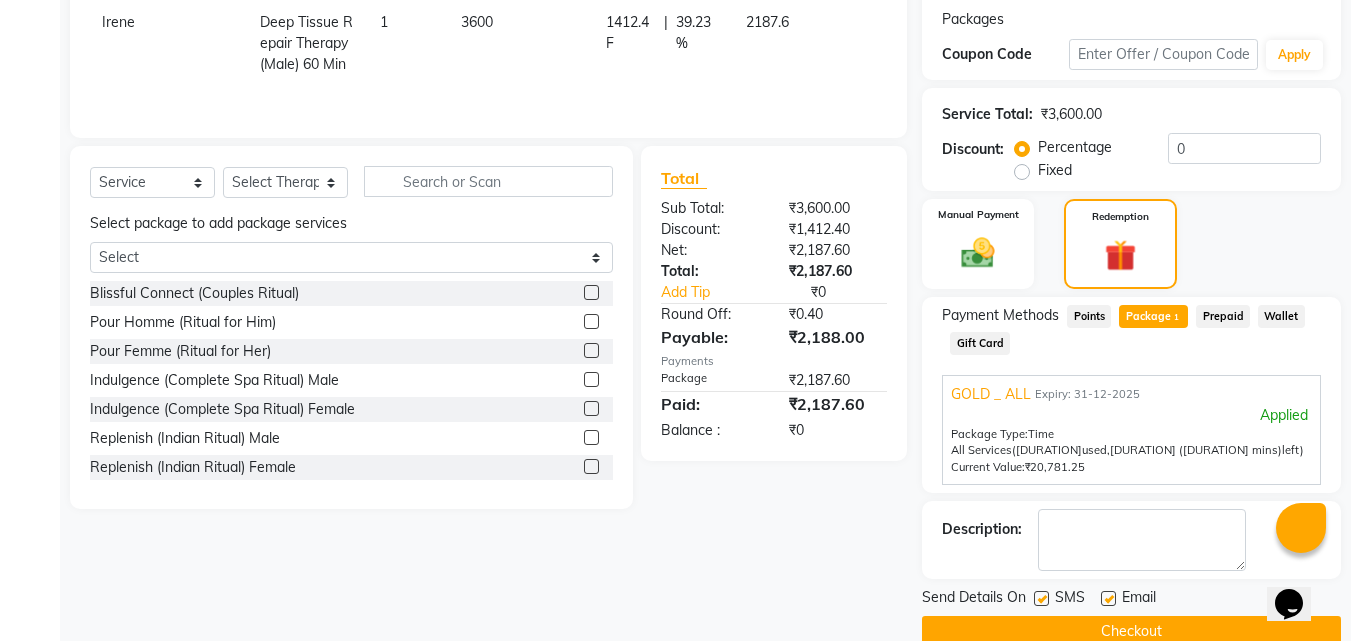 scroll, scrollTop: 374, scrollLeft: 0, axis: vertical 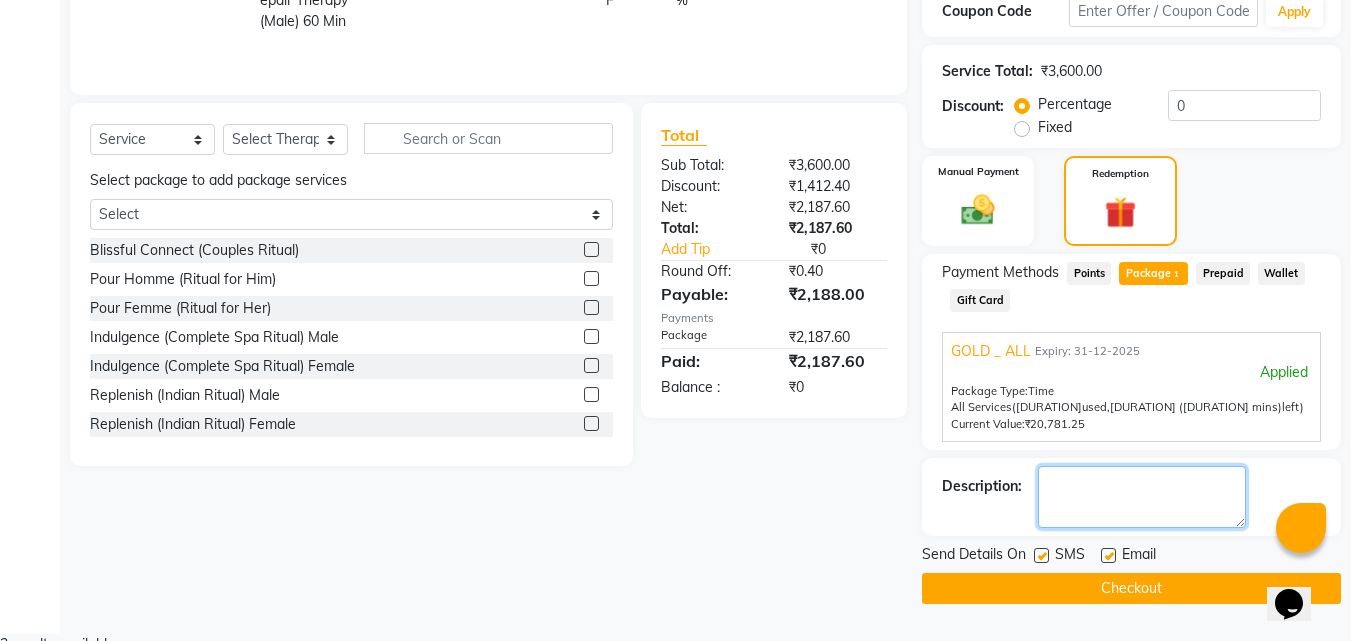 click at bounding box center [1142, 497] 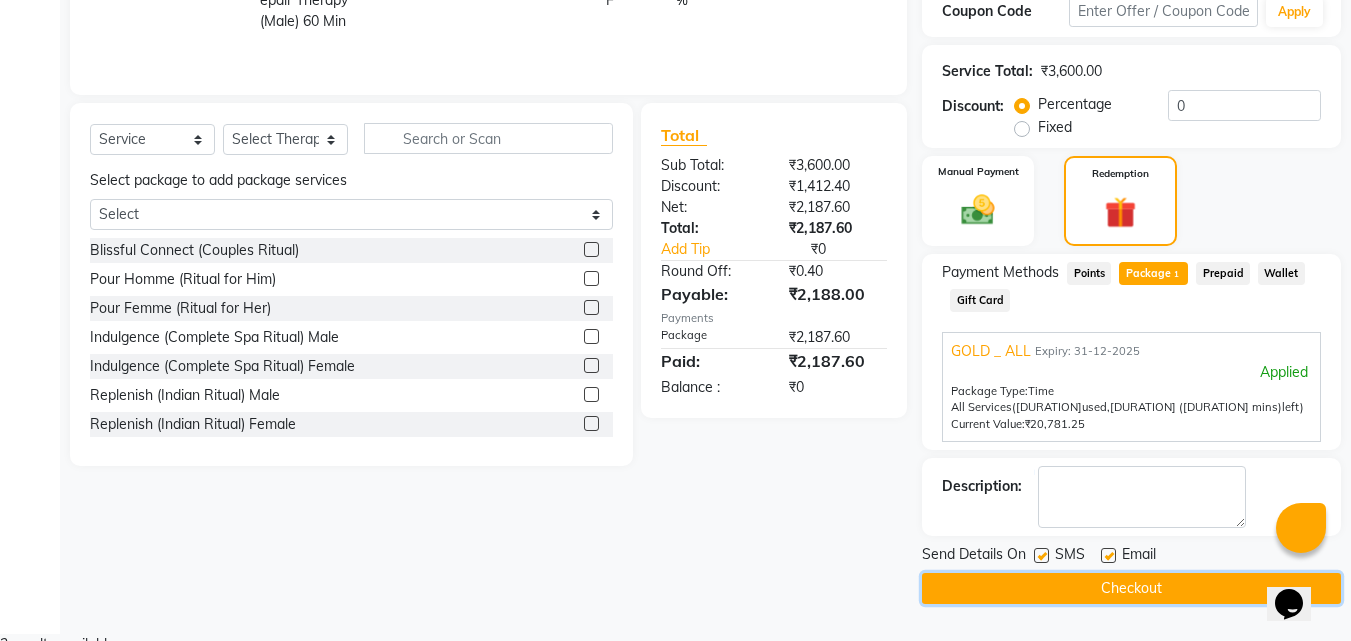 click on "Checkout" at bounding box center [1131, 588] 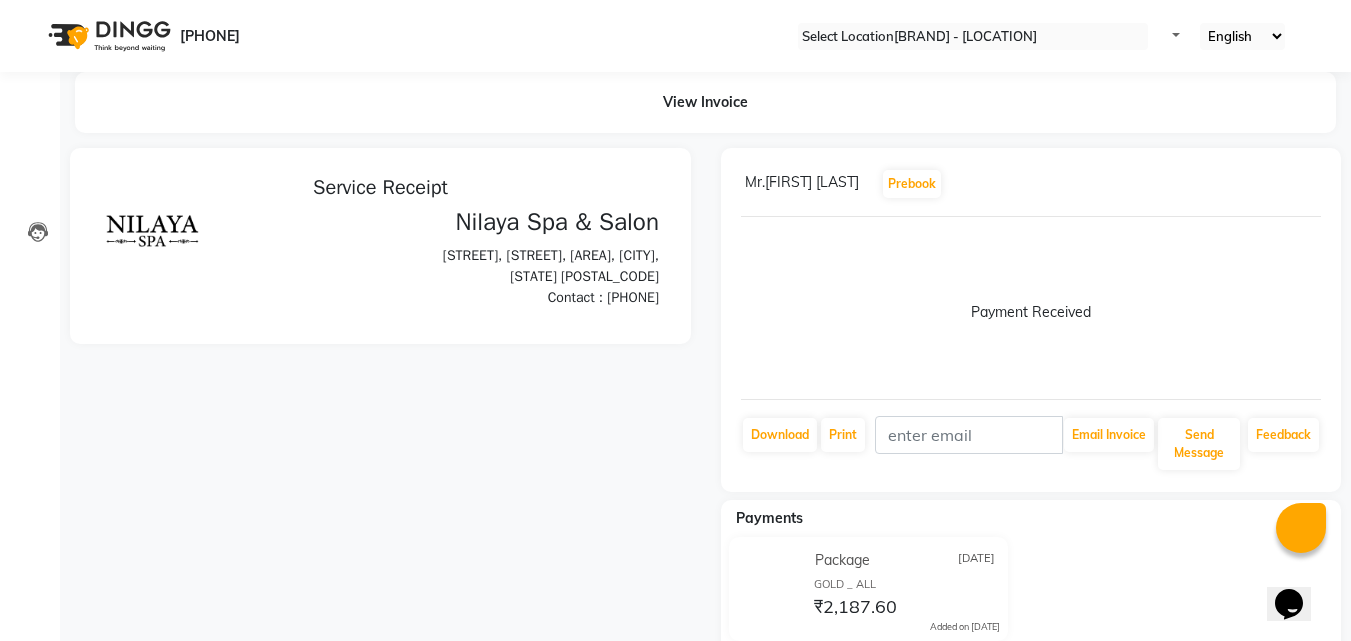 scroll, scrollTop: 0, scrollLeft: 0, axis: both 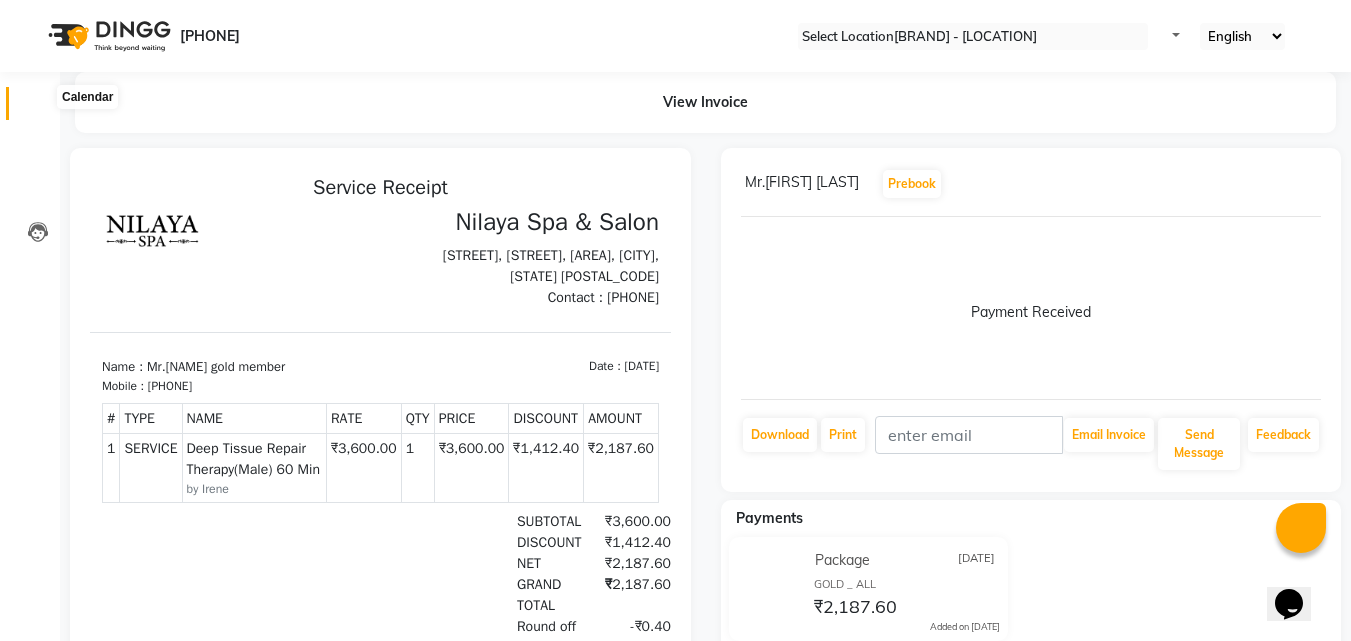 click at bounding box center (37, 108) 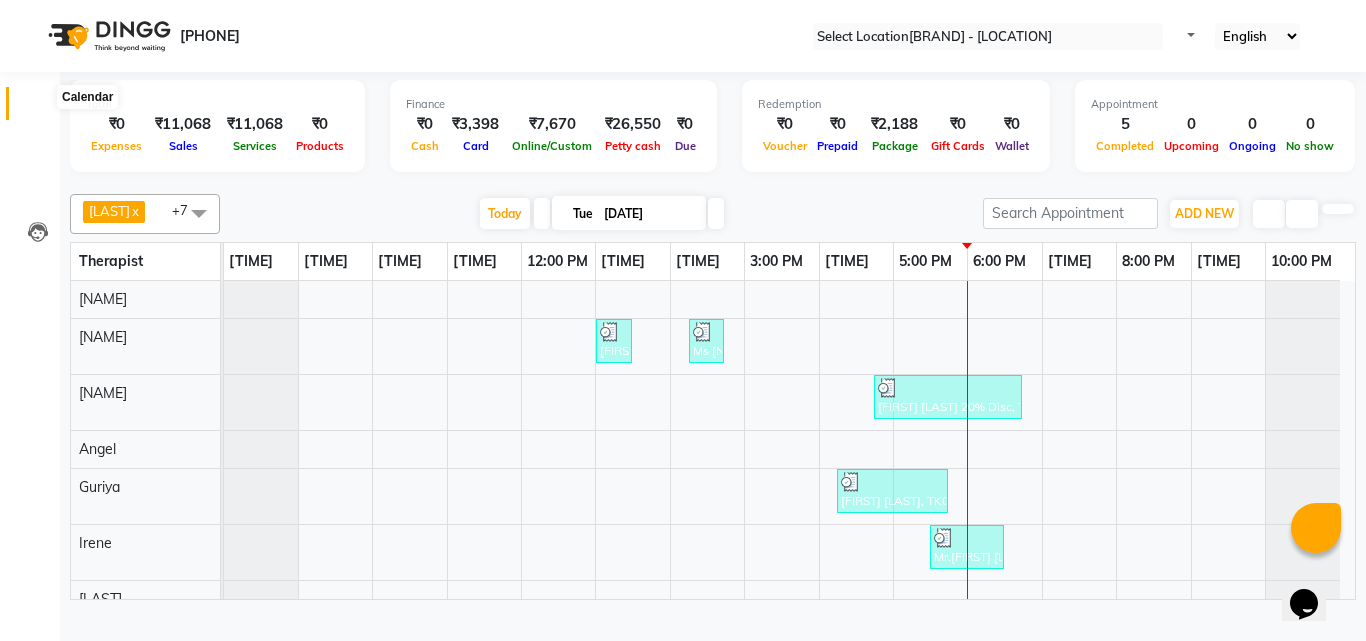 click at bounding box center [37, 108] 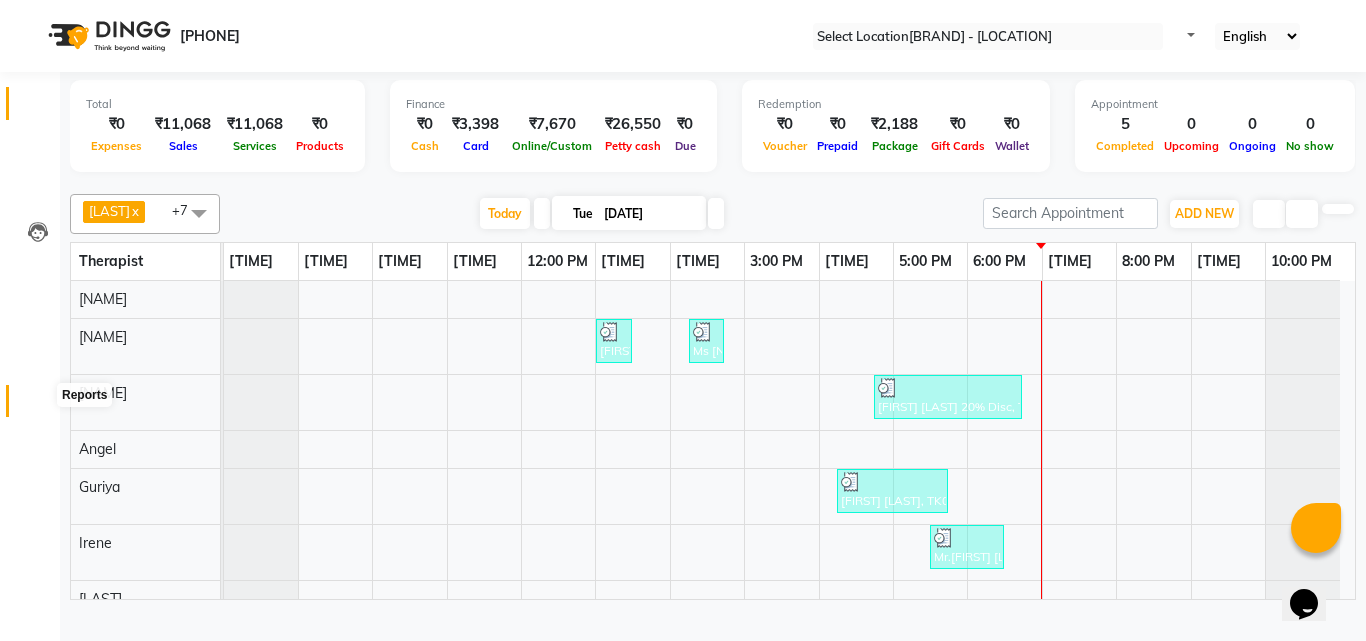 click at bounding box center (38, 406) 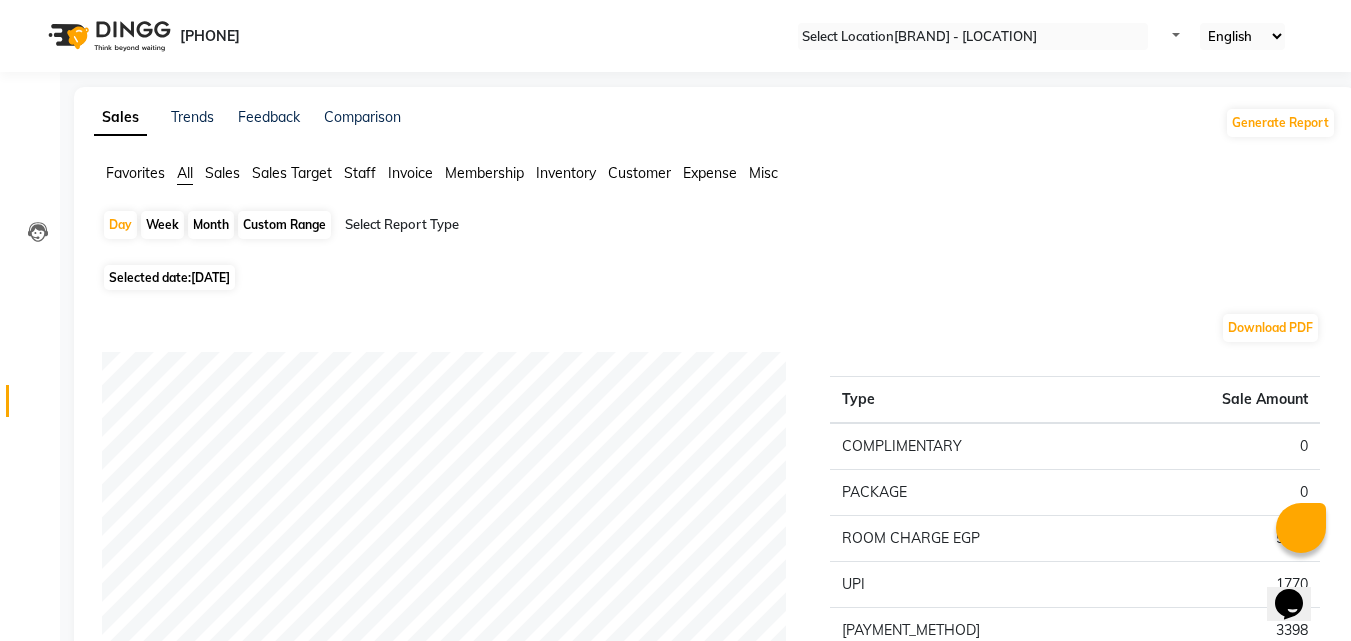 click on "Custom Range" at bounding box center (284, 225) 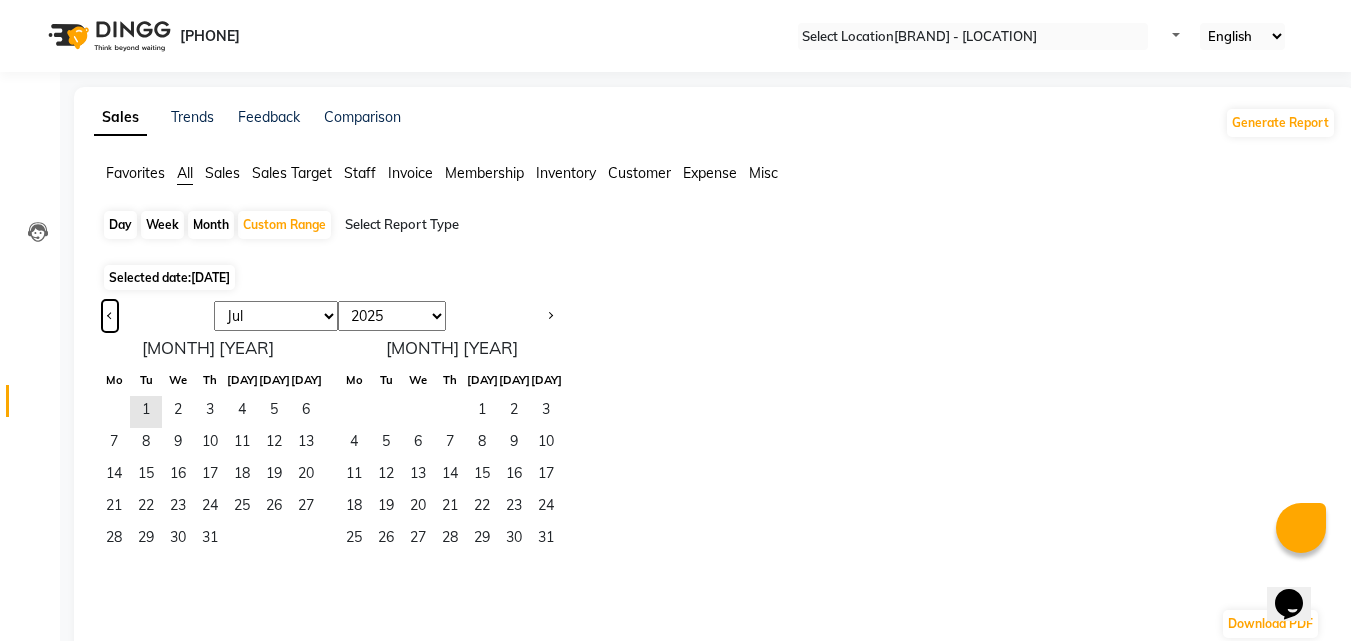 click at bounding box center [110, 316] 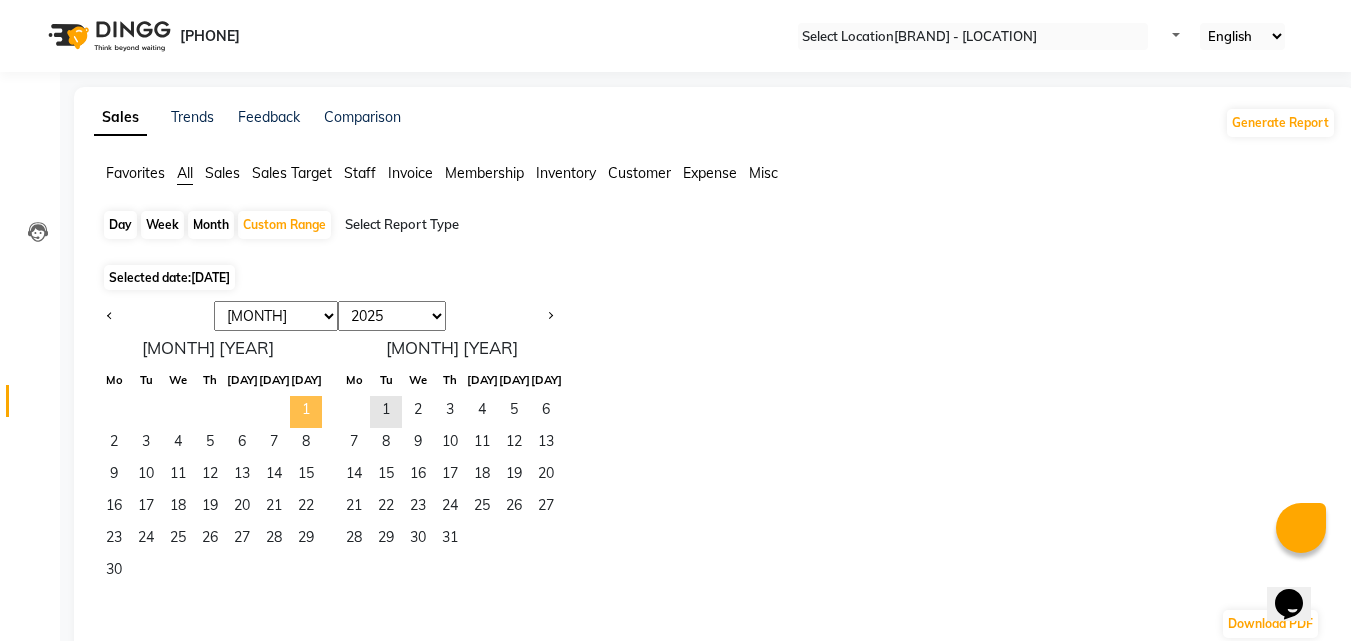 click on "1" at bounding box center [306, 412] 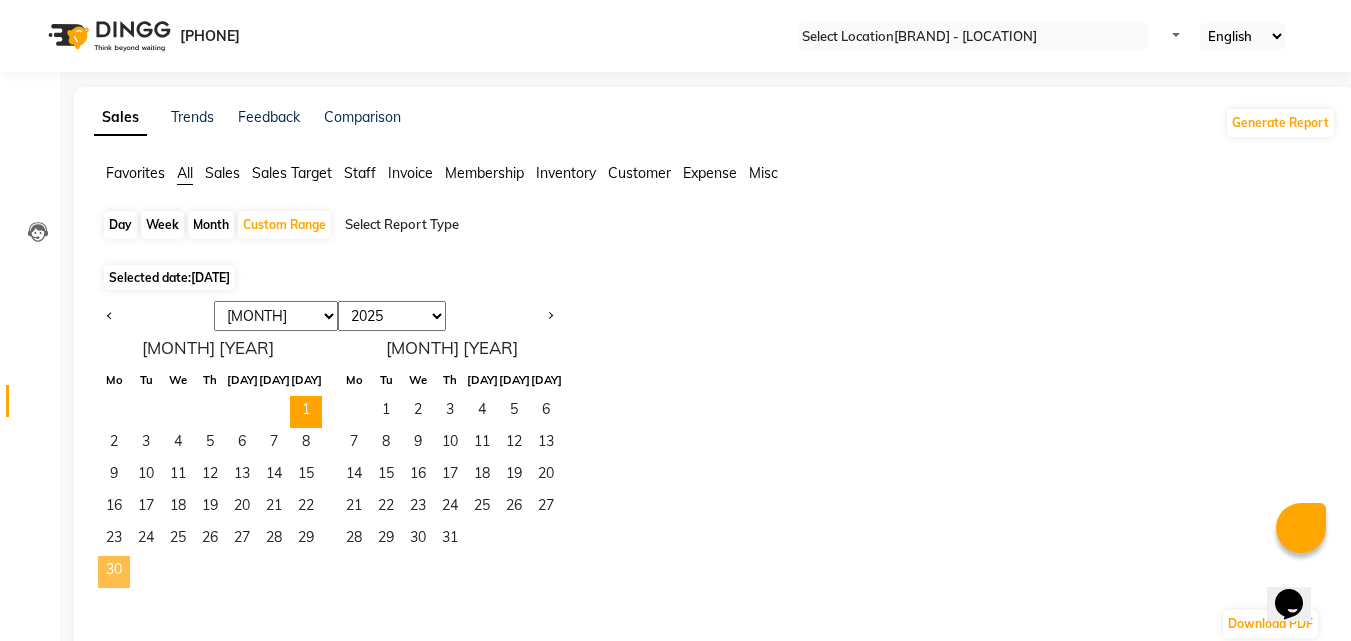 click on "30" at bounding box center [114, 572] 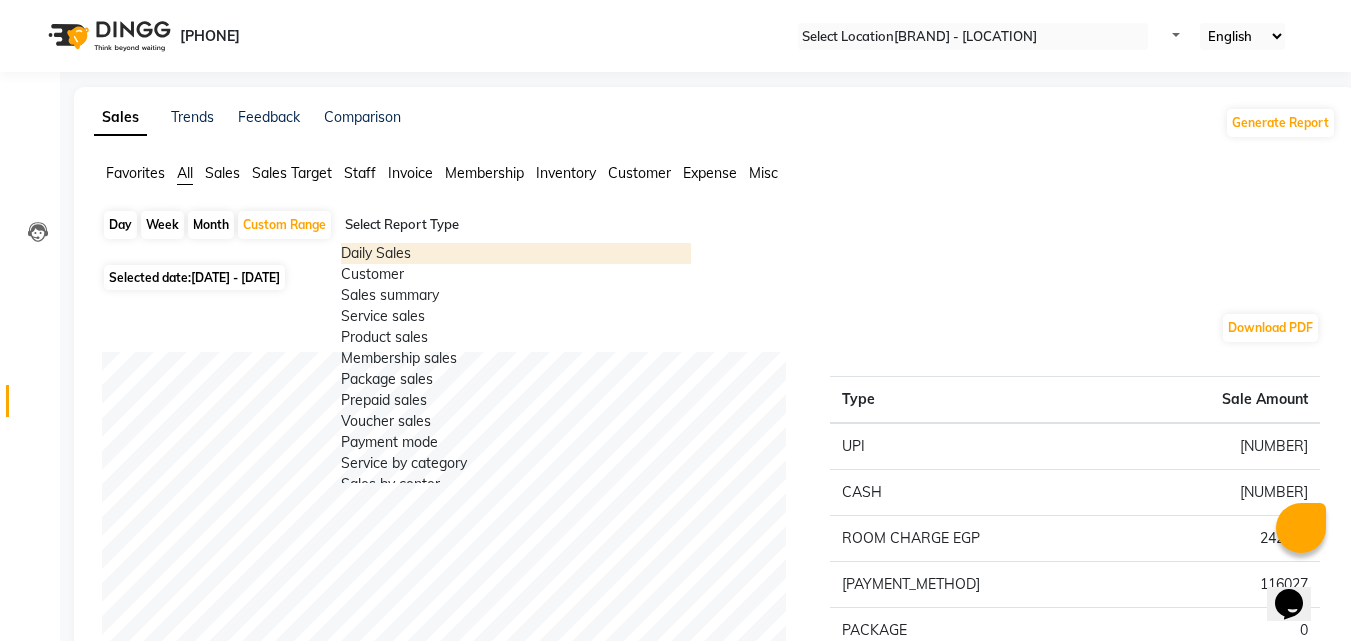 click at bounding box center (516, 225) 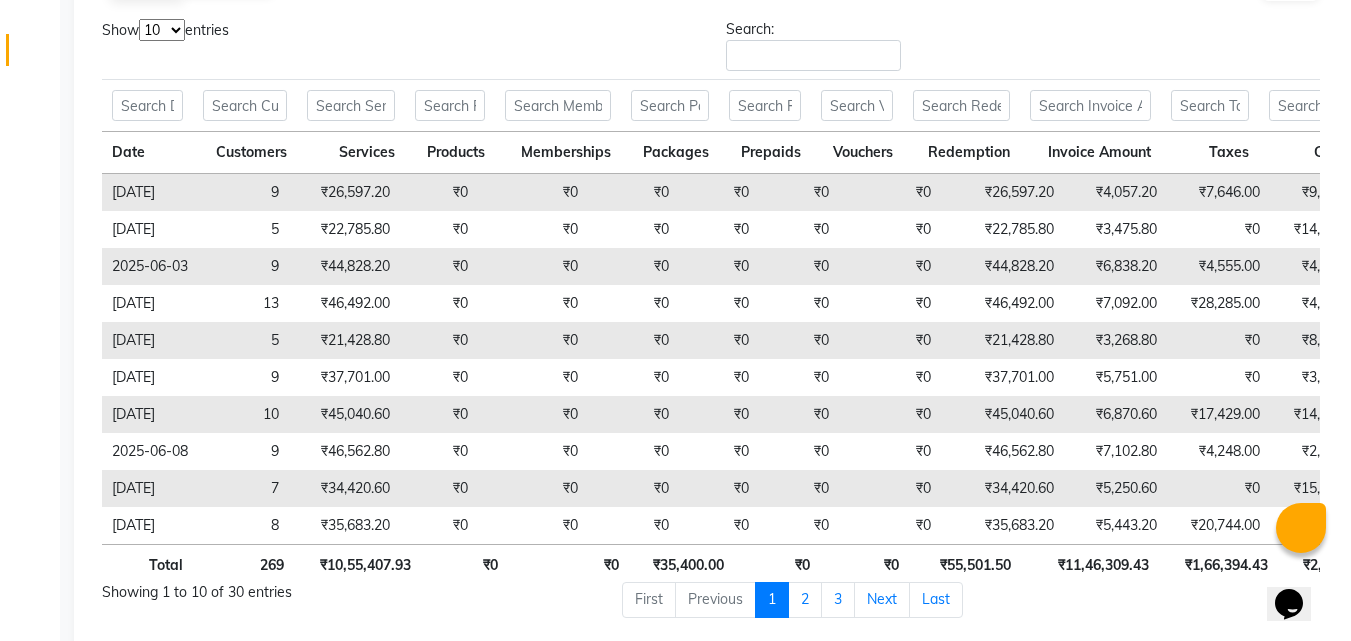 scroll, scrollTop: 400, scrollLeft: 0, axis: vertical 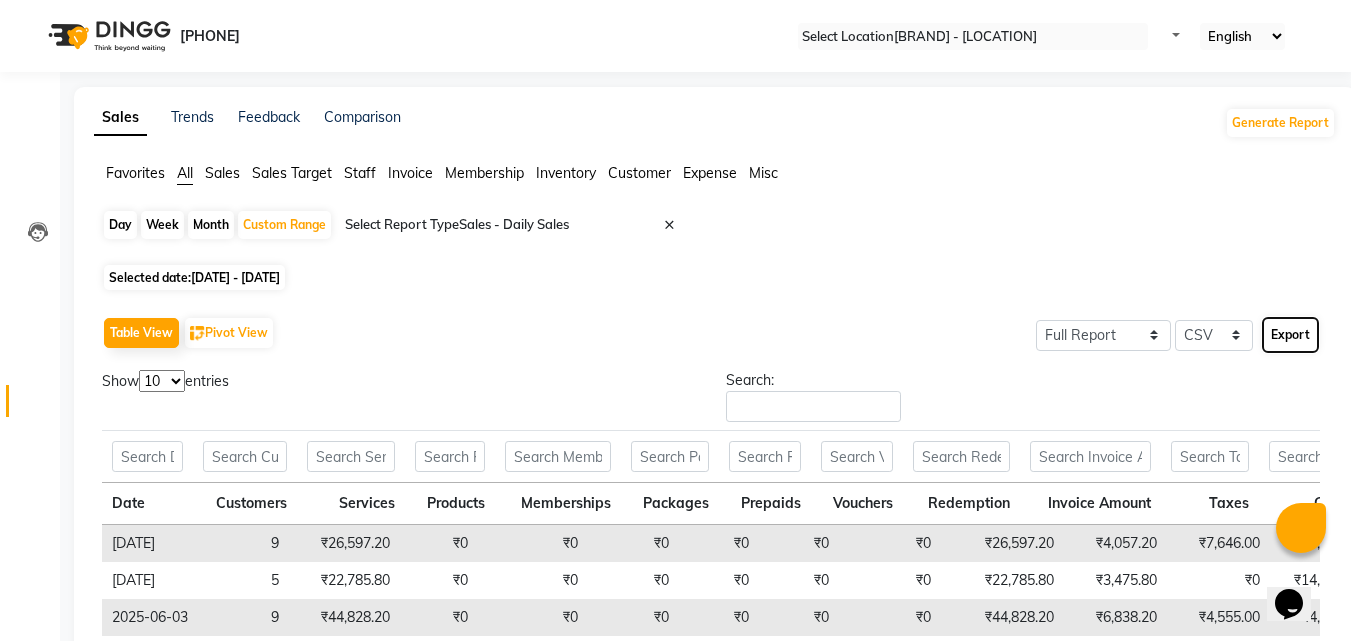 click on "Export" at bounding box center [1290, 335] 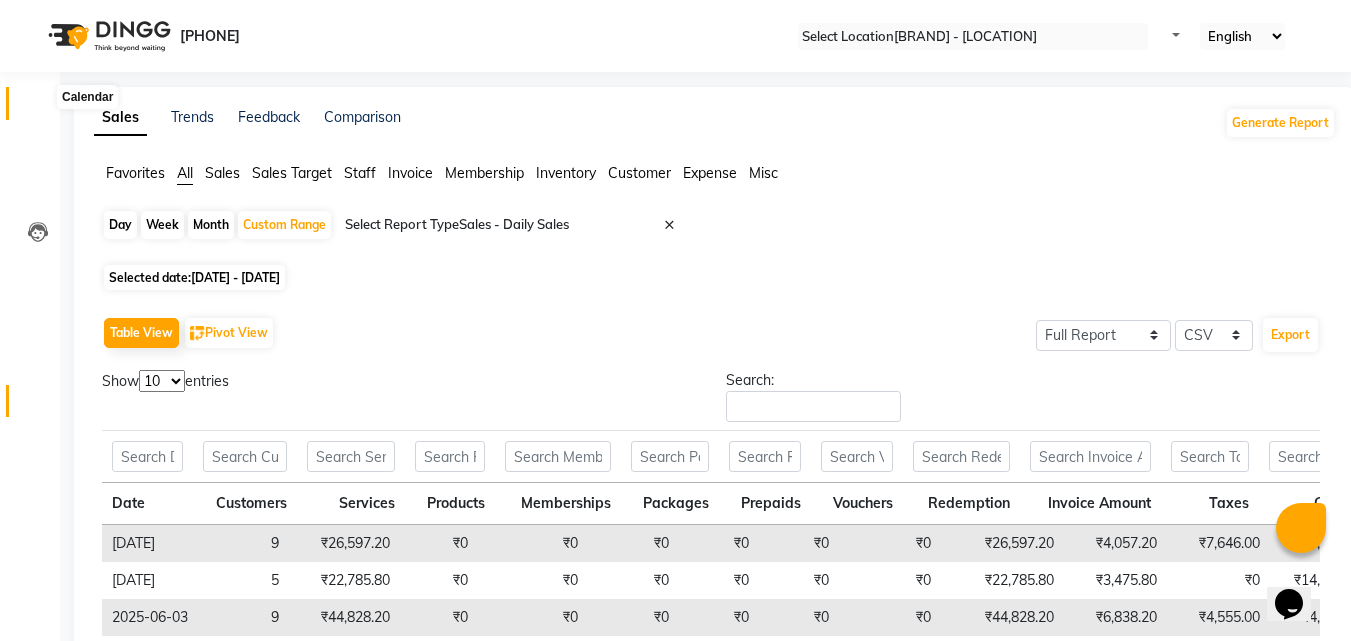 click at bounding box center [37, 108] 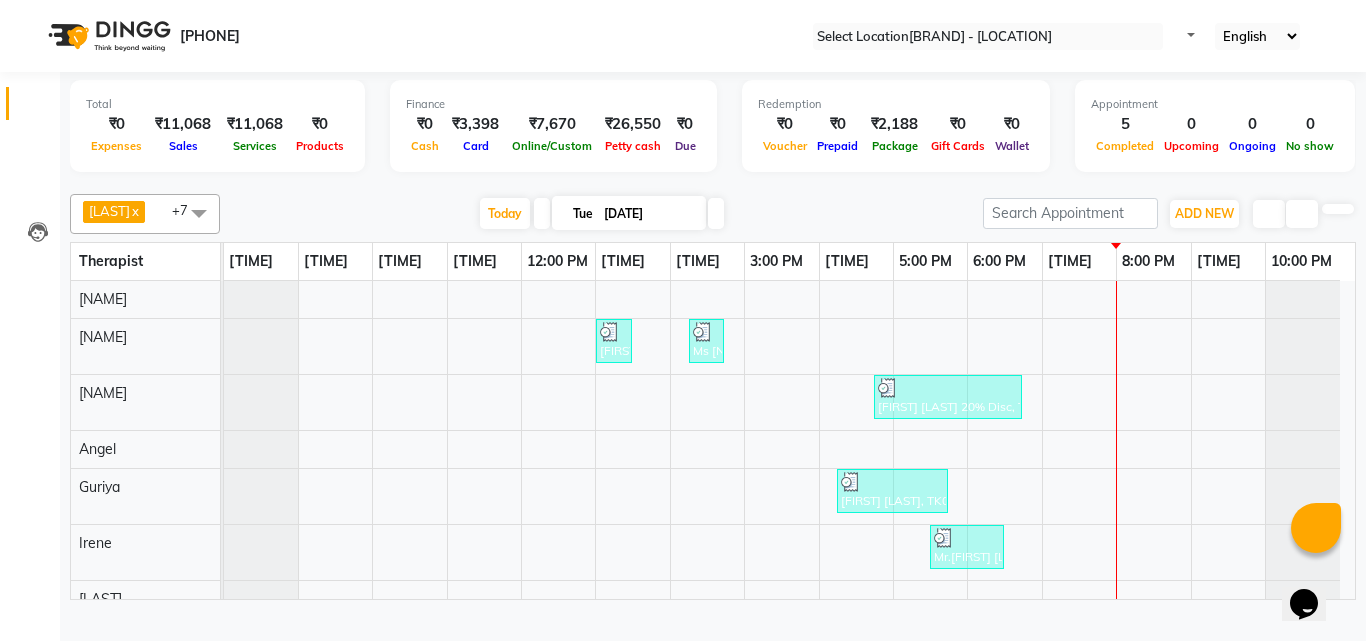 click at bounding box center (542, 213) 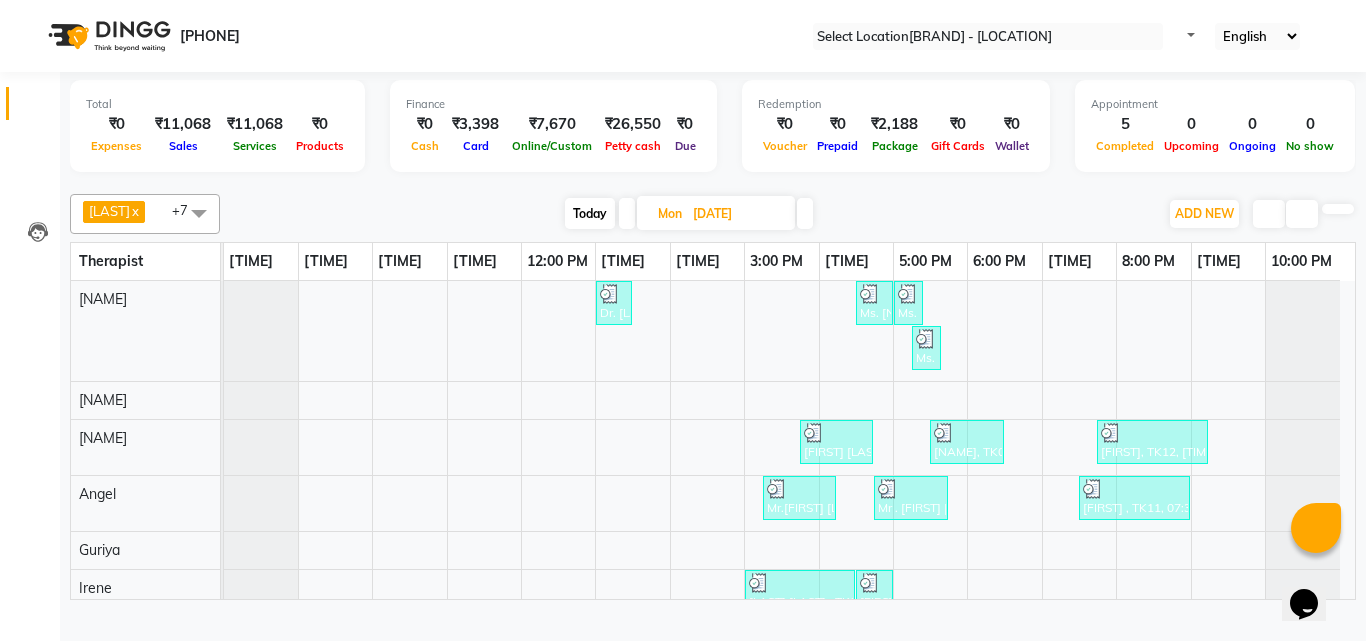 scroll, scrollTop: 82, scrollLeft: 0, axis: vertical 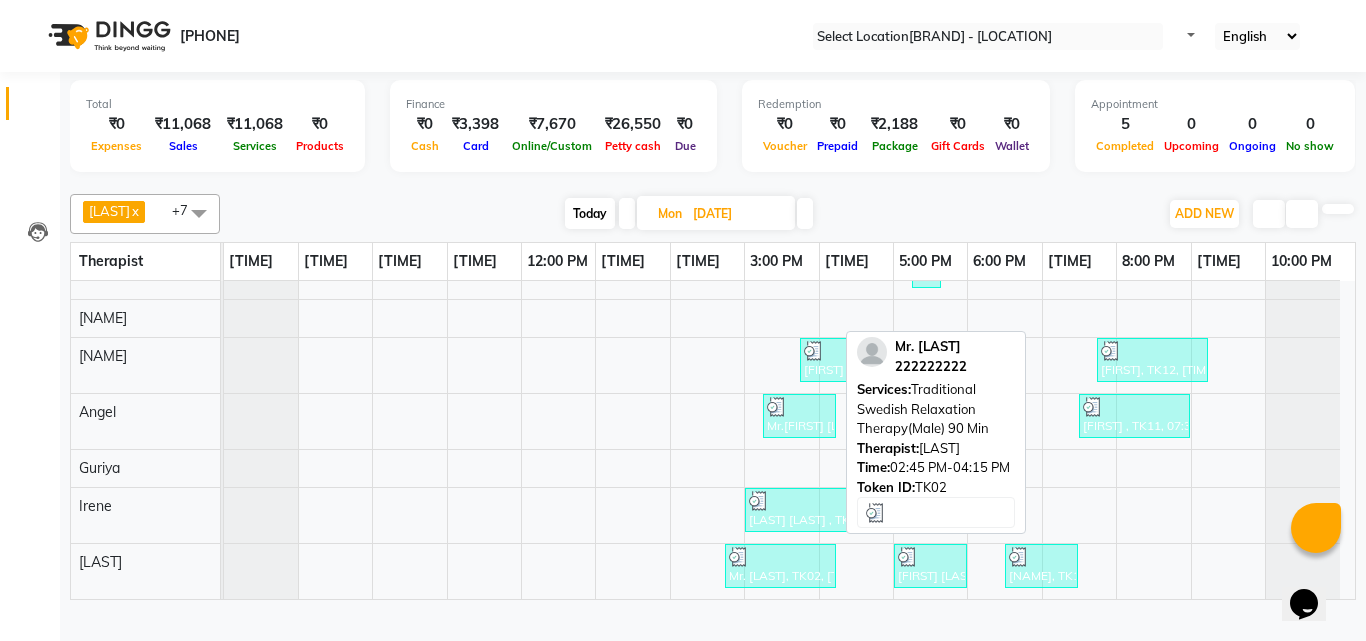 click on "Mr. [LAST], TK02, [TIME]-[TIME], Traditional Swedish Relaxation Therapy(Male) 90 Min" at bounding box center (614, 221) 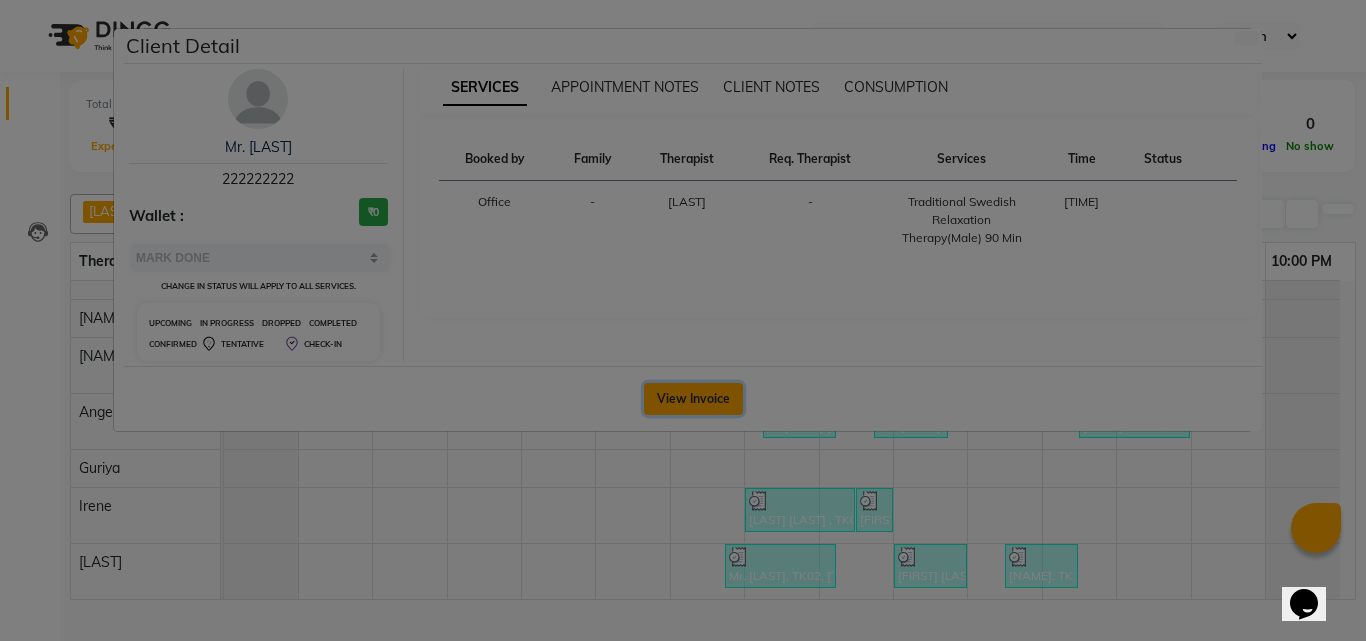 click on "View Invoice" at bounding box center [693, 399] 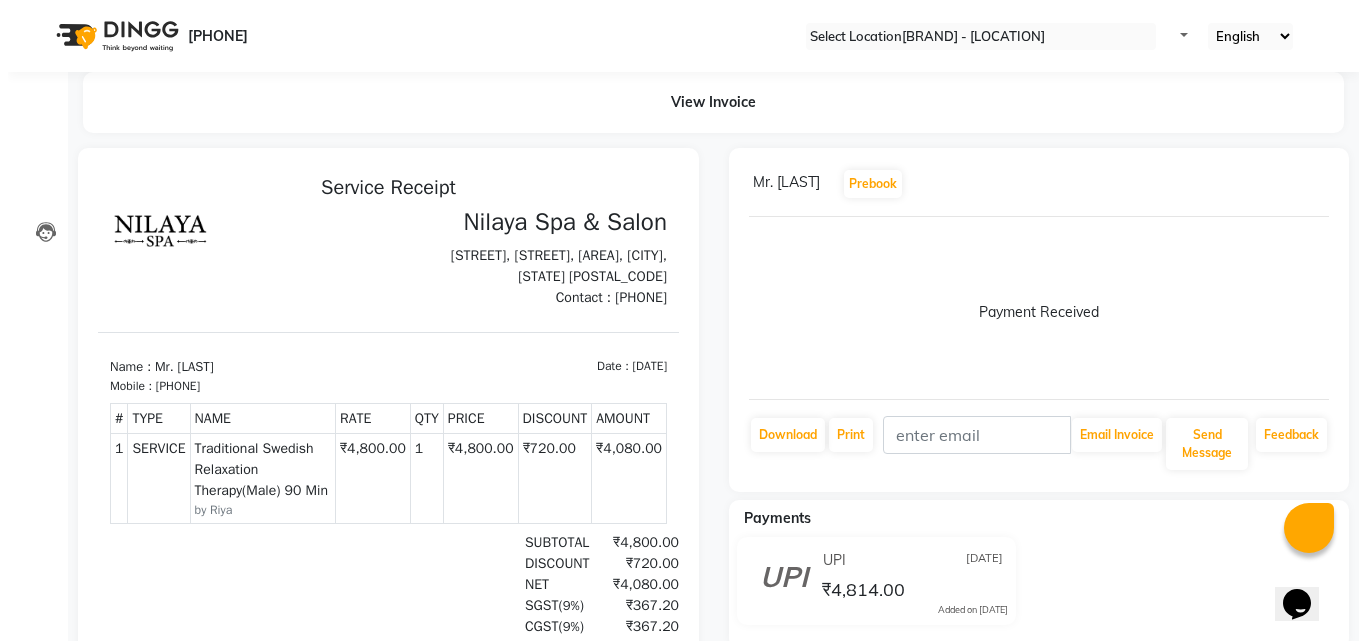 scroll, scrollTop: 0, scrollLeft: 0, axis: both 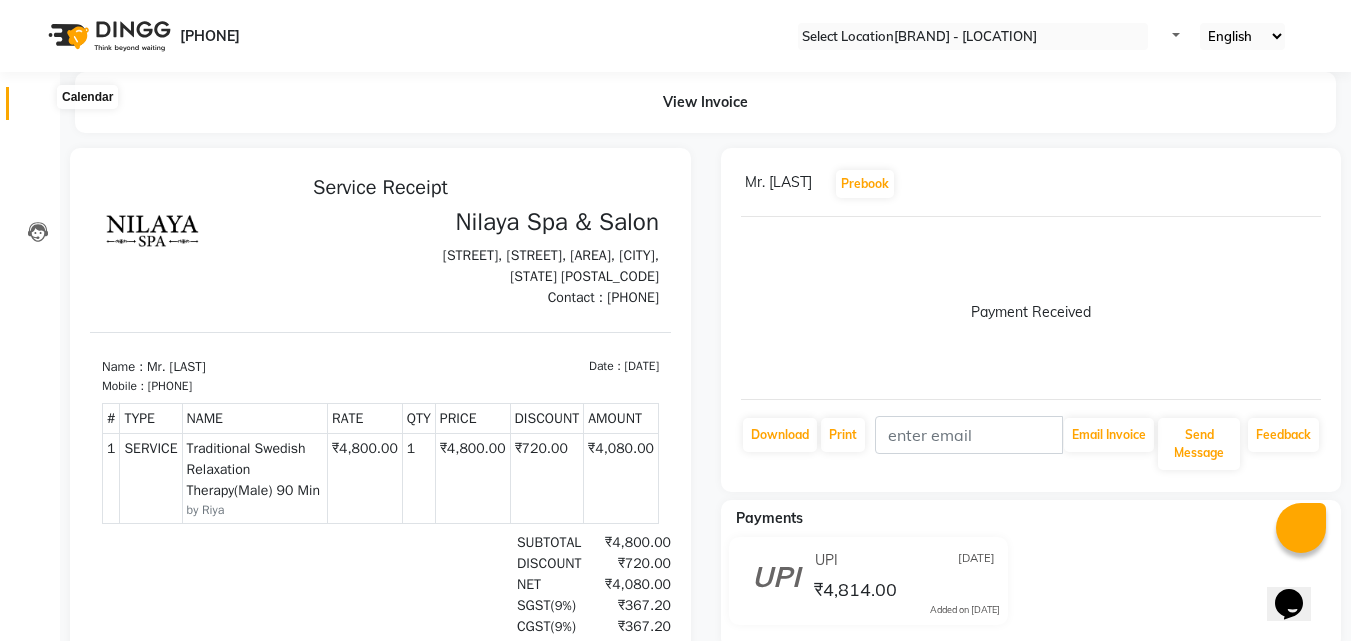 click at bounding box center [37, 108] 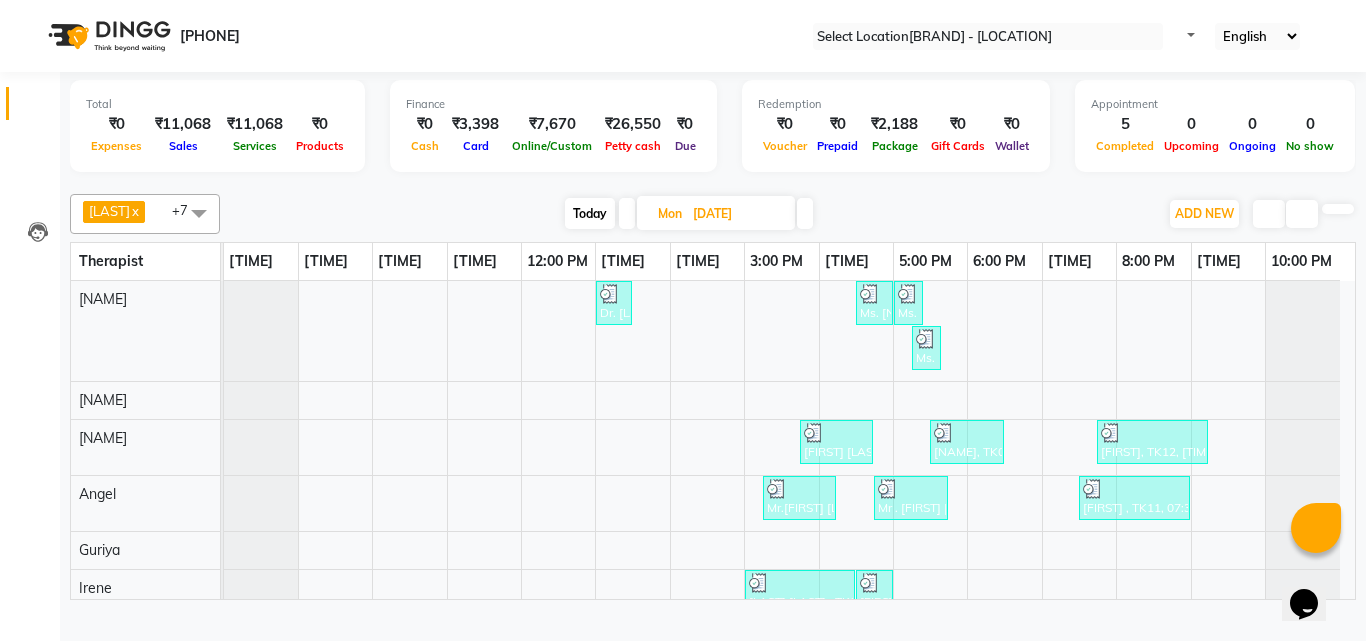 scroll, scrollTop: 53, scrollLeft: 0, axis: vertical 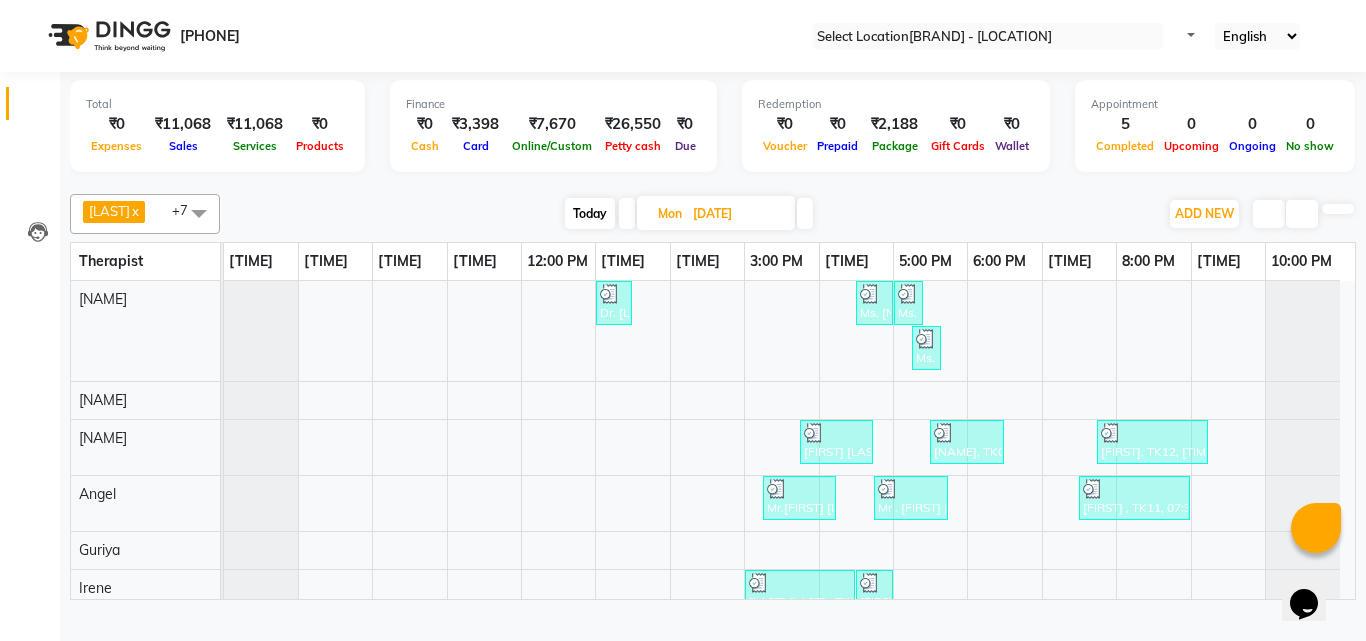 click at bounding box center (805, 213) 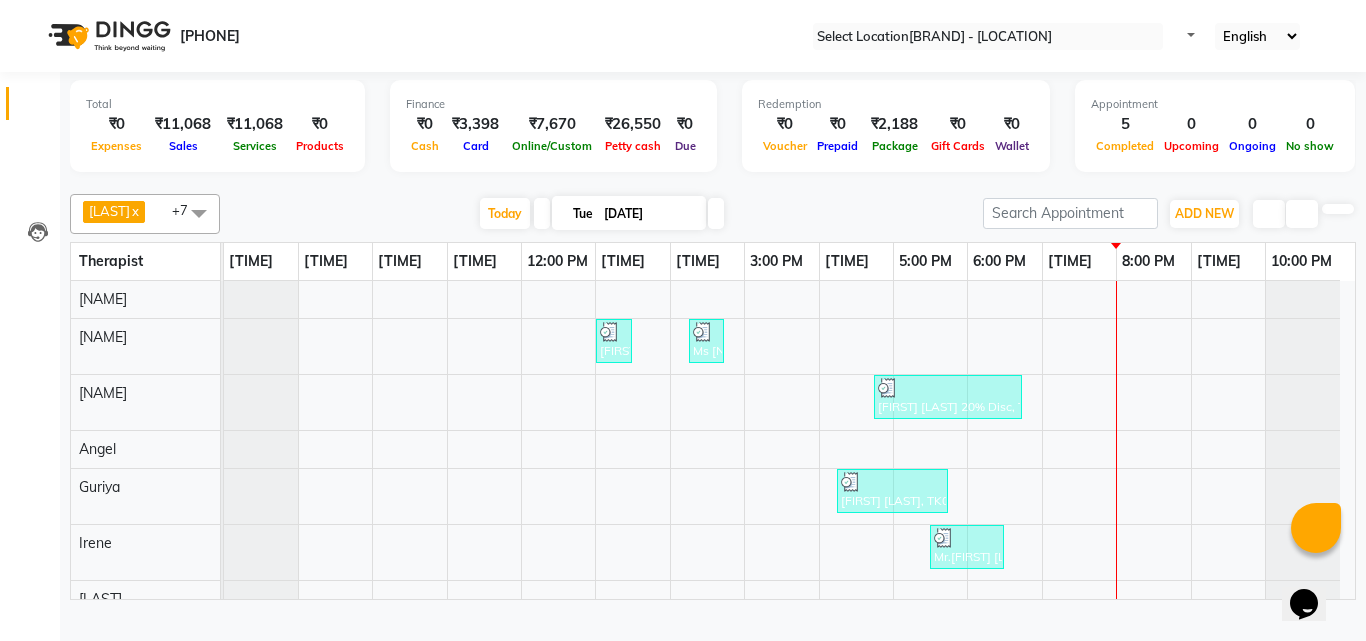 scroll, scrollTop: 19, scrollLeft: 0, axis: vertical 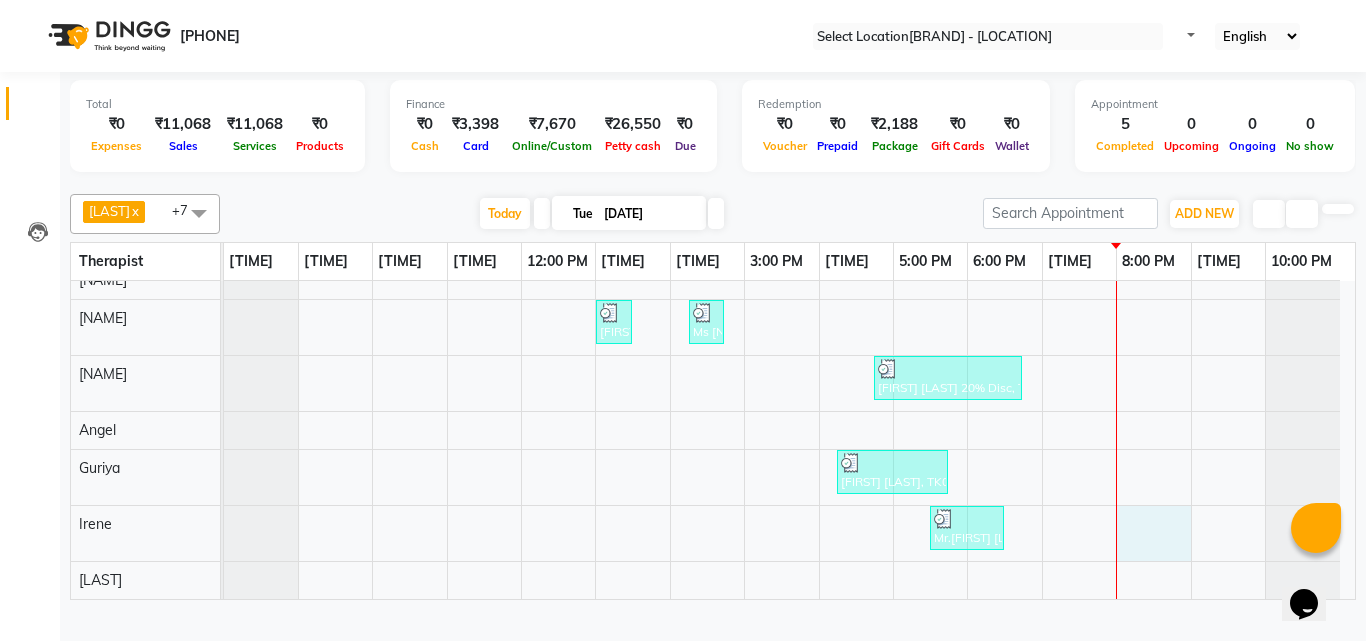 click on "[FIRST], TK01, 01:00 PM-01:30 PM, Chakra Head Massage 30 Min     Ms [FIRST] [LAST] [LAST], TK03, 02:15 PM-02:45 PM, Hair Care - Therapies - Shampoo, Conditioning & Blowdry (Female)     [FIRST] [LAST] 20% Disc, TK04, 04:45 PM-06:45 PM, Deep Tissue Repair Therapy(Male) 60 Min     [FIRST] [LAST], TK02, 04:15 PM-05:45 PM, R3 Fusion Therapy(Male) 90 Min     Mr.[FIRST] [LAST] gold member, TK05, 05:30 PM-06:30 PM, Deep Tissue Repair Therapy(Male) 60 Min" at bounding box center [789, 430] 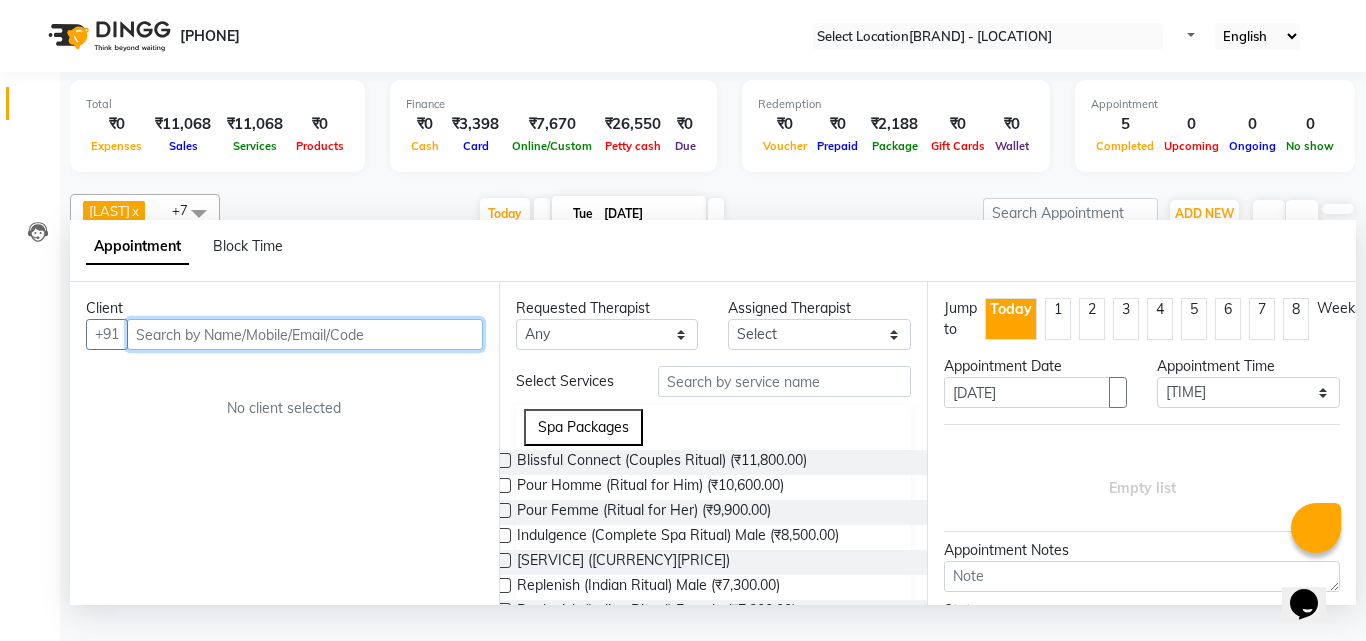 click at bounding box center (305, 334) 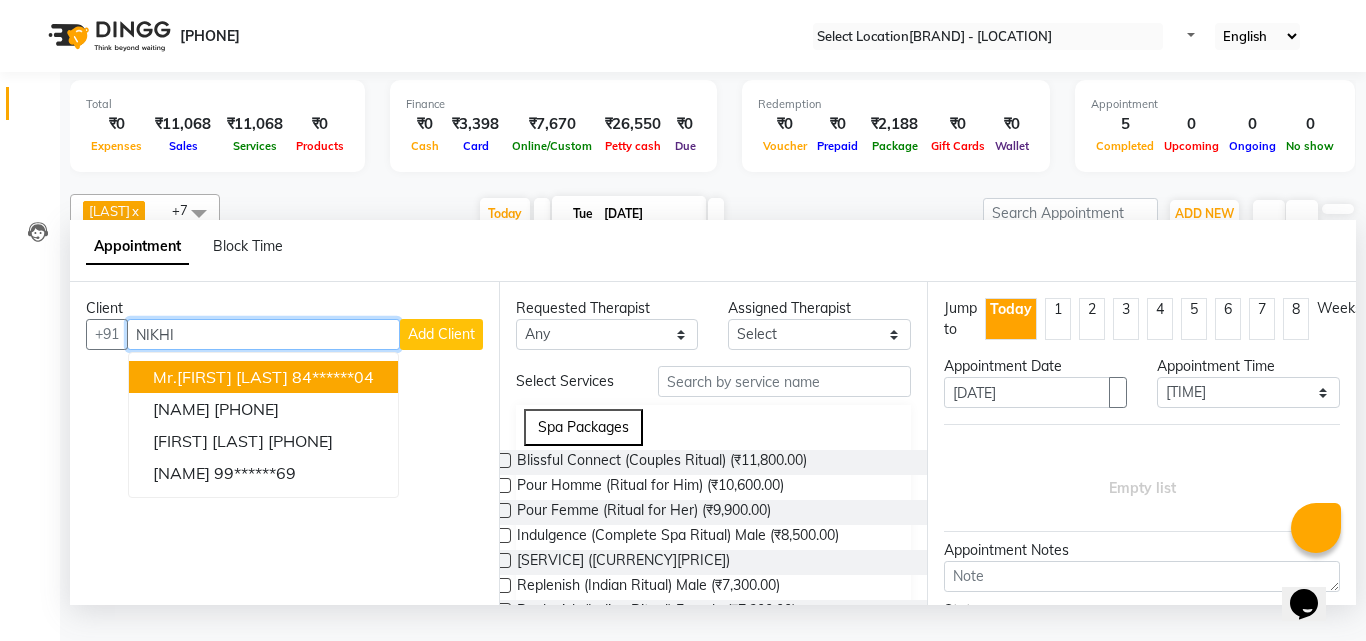 click on "84******04" at bounding box center (333, 377) 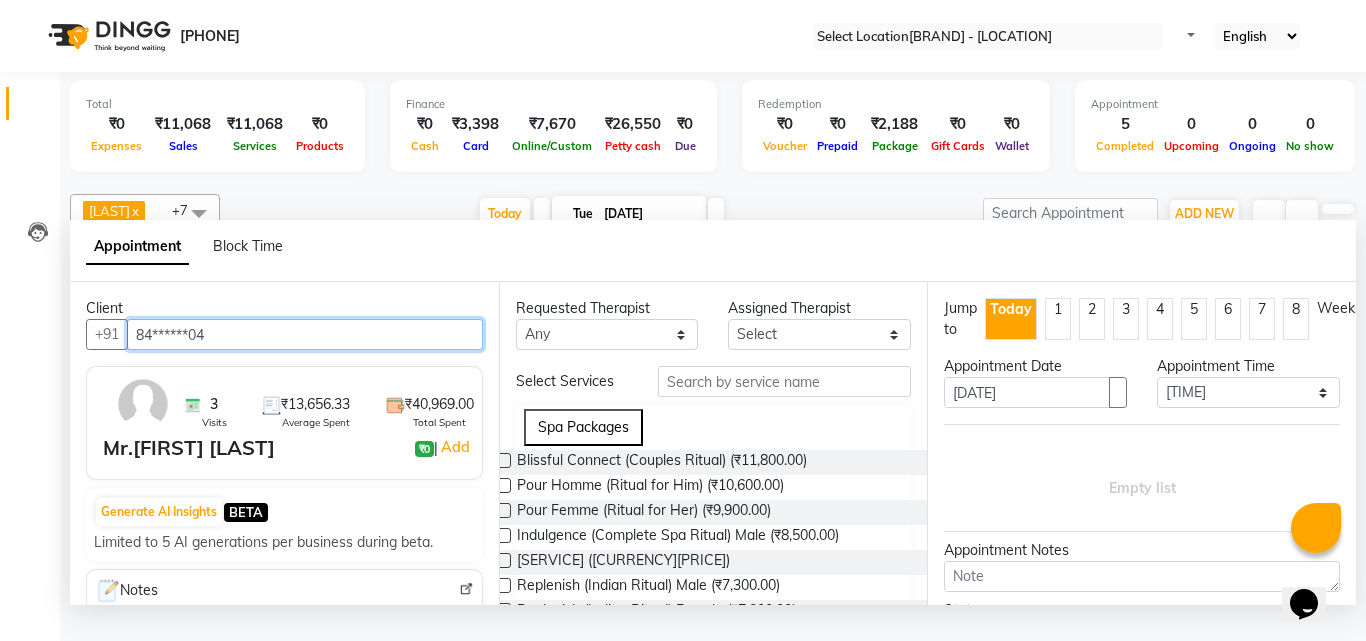 type on "84******04" 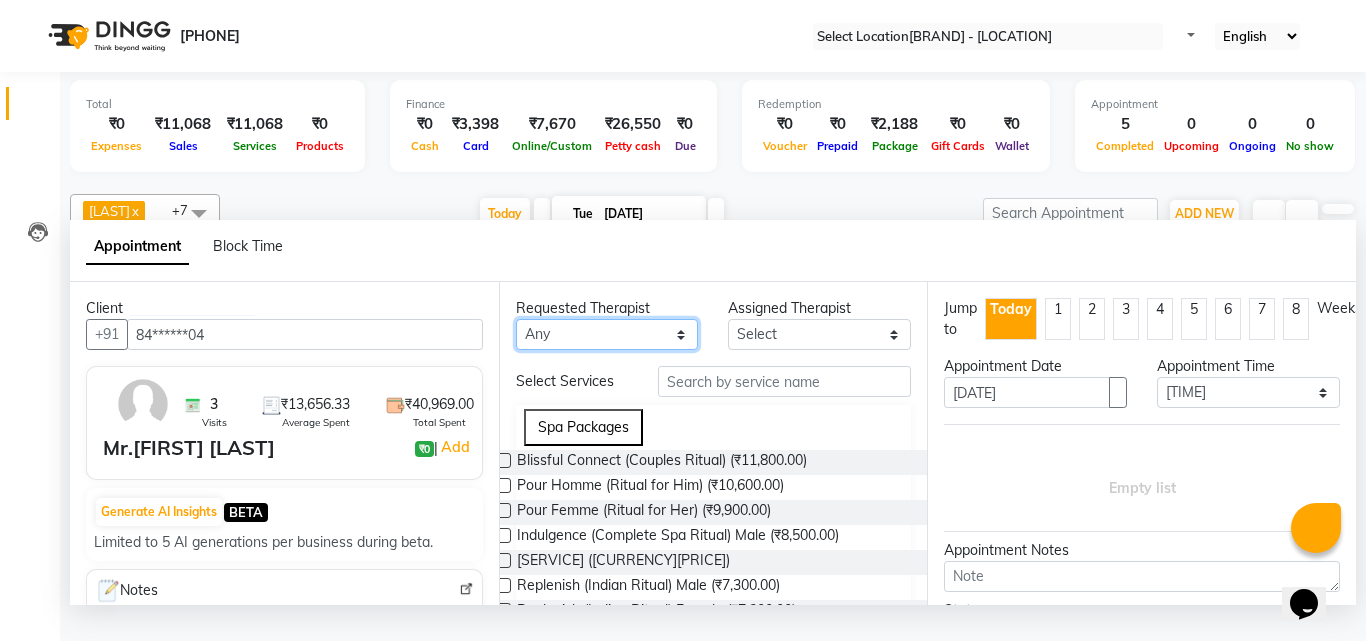 click on "Any Angel Guriya Irene Nana Neelam Office Riya Sayak Shakib" at bounding box center (607, 334) 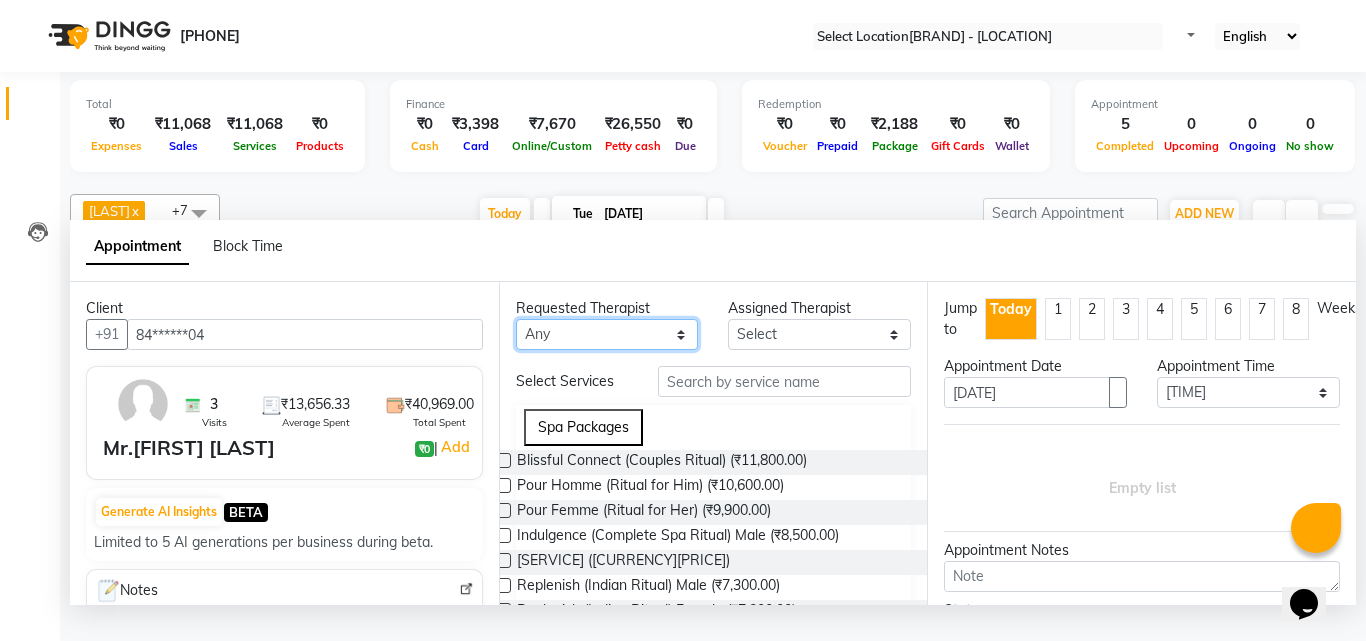 select on "[NUMBER]" 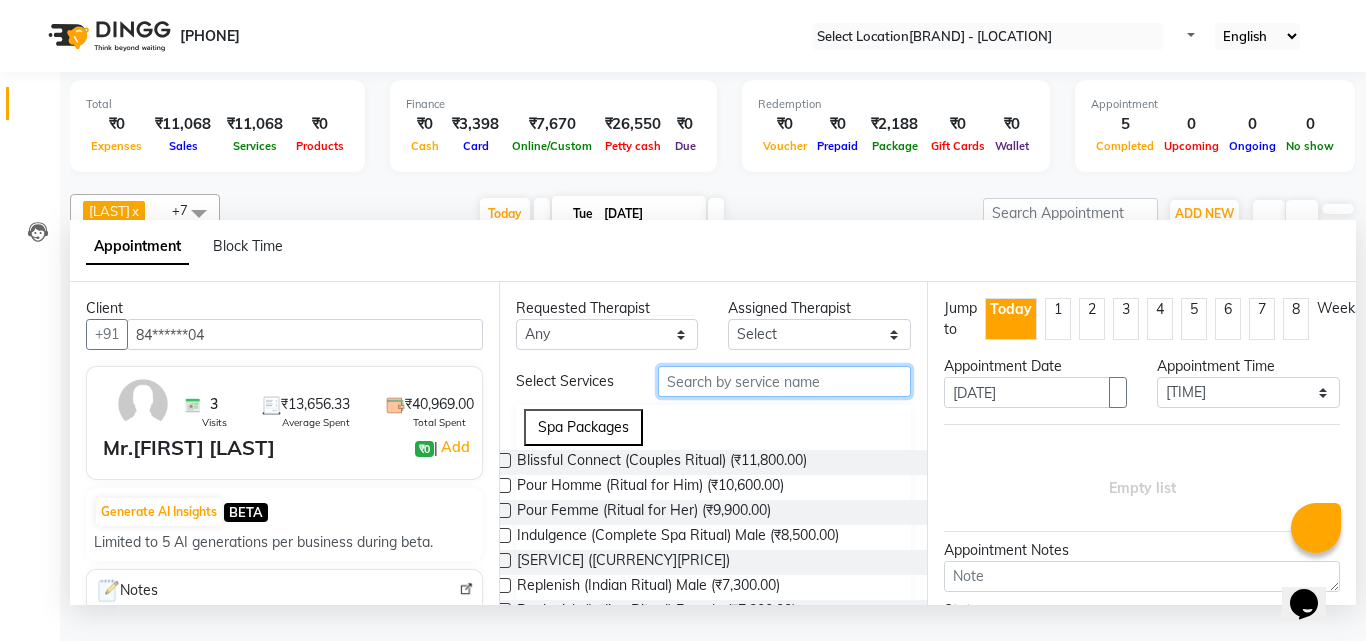 click at bounding box center (785, 381) 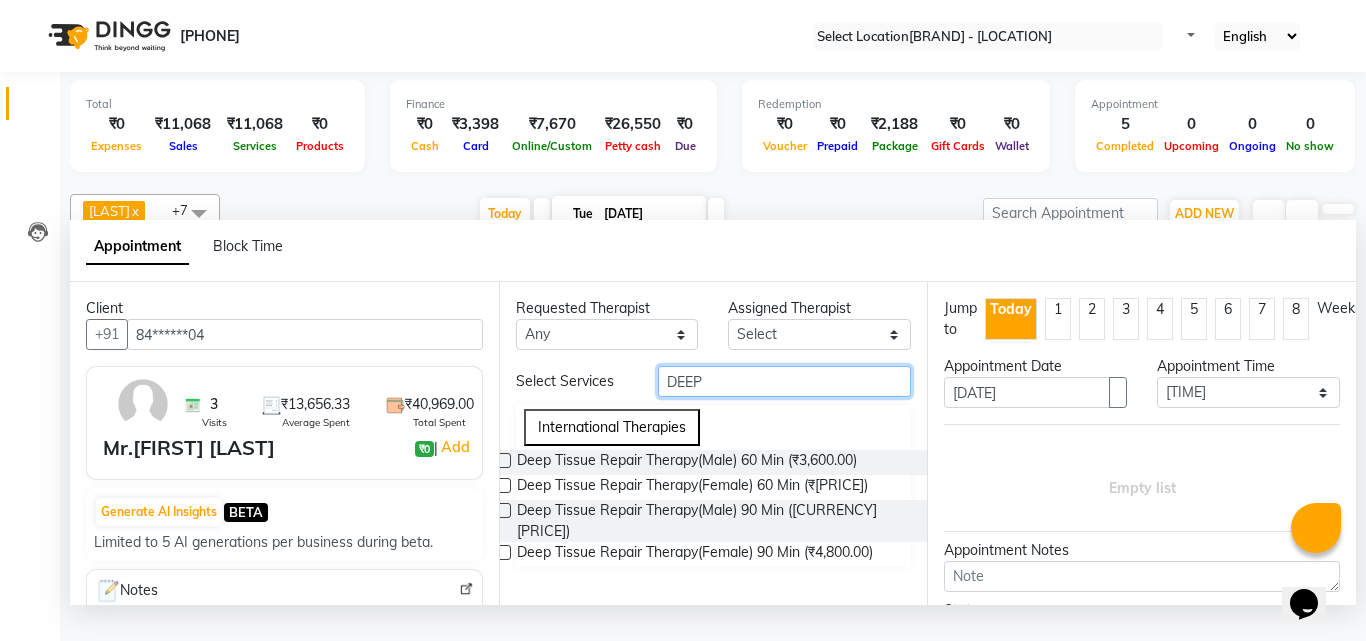 scroll, scrollTop: 60, scrollLeft: 0, axis: vertical 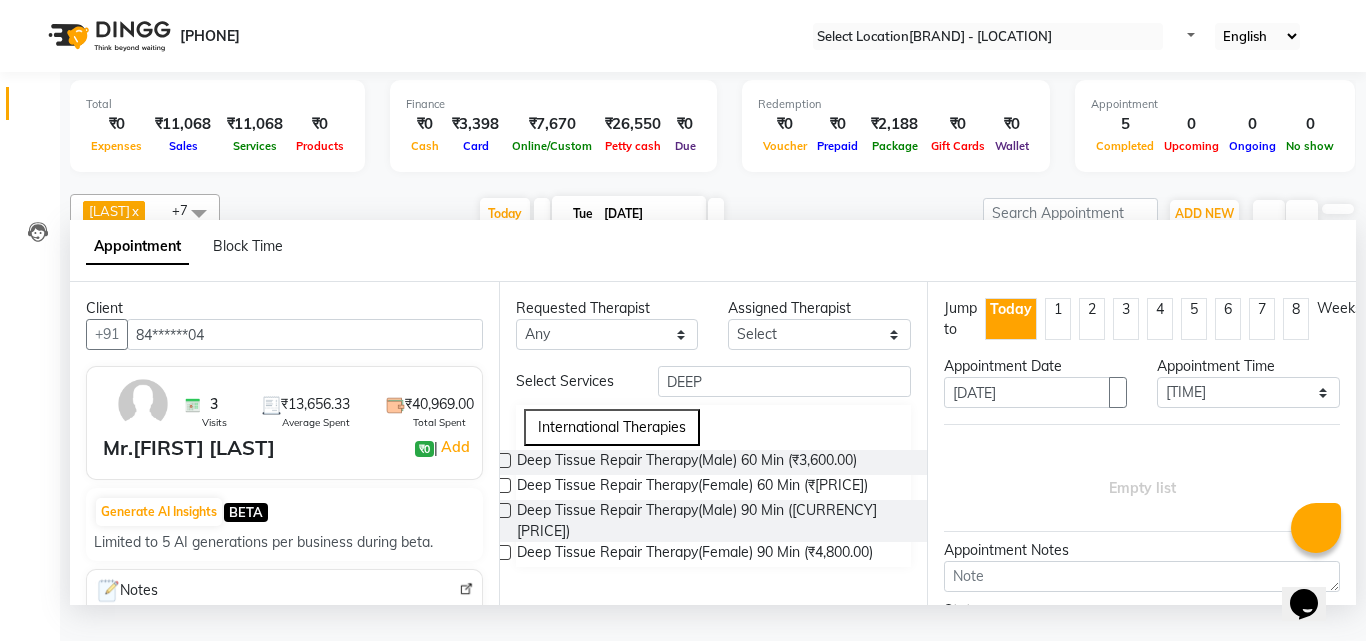 click at bounding box center (503, 460) 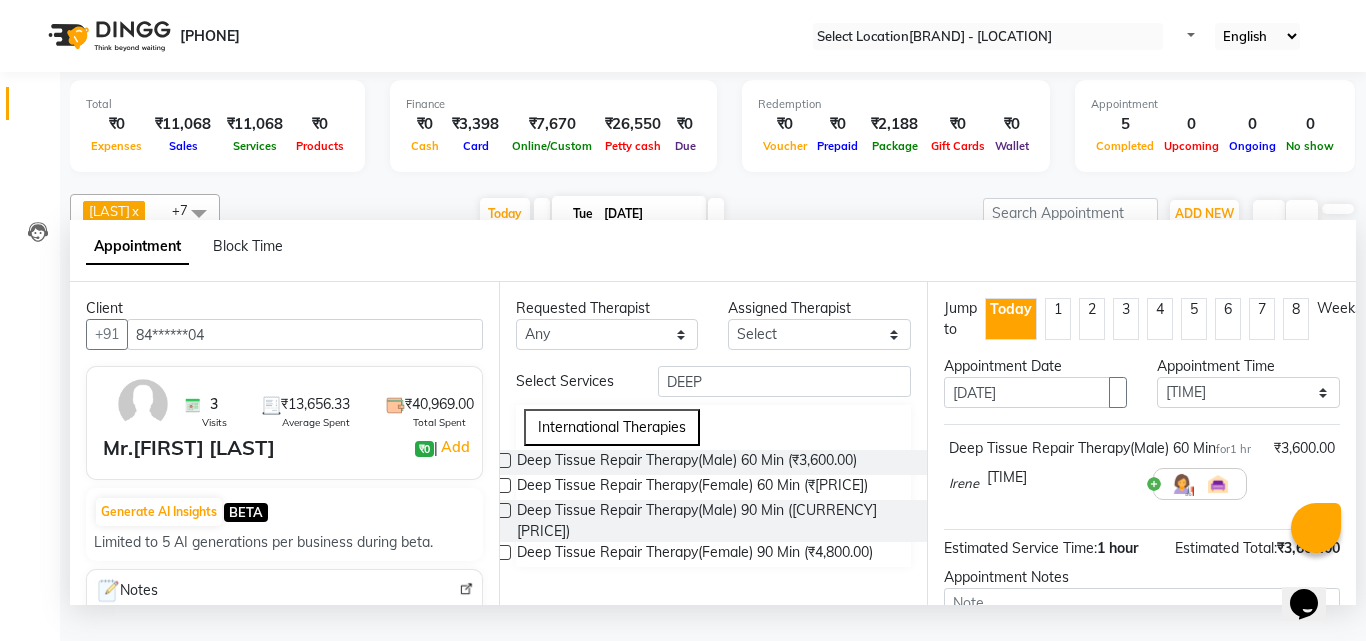 click at bounding box center (1137, 489) 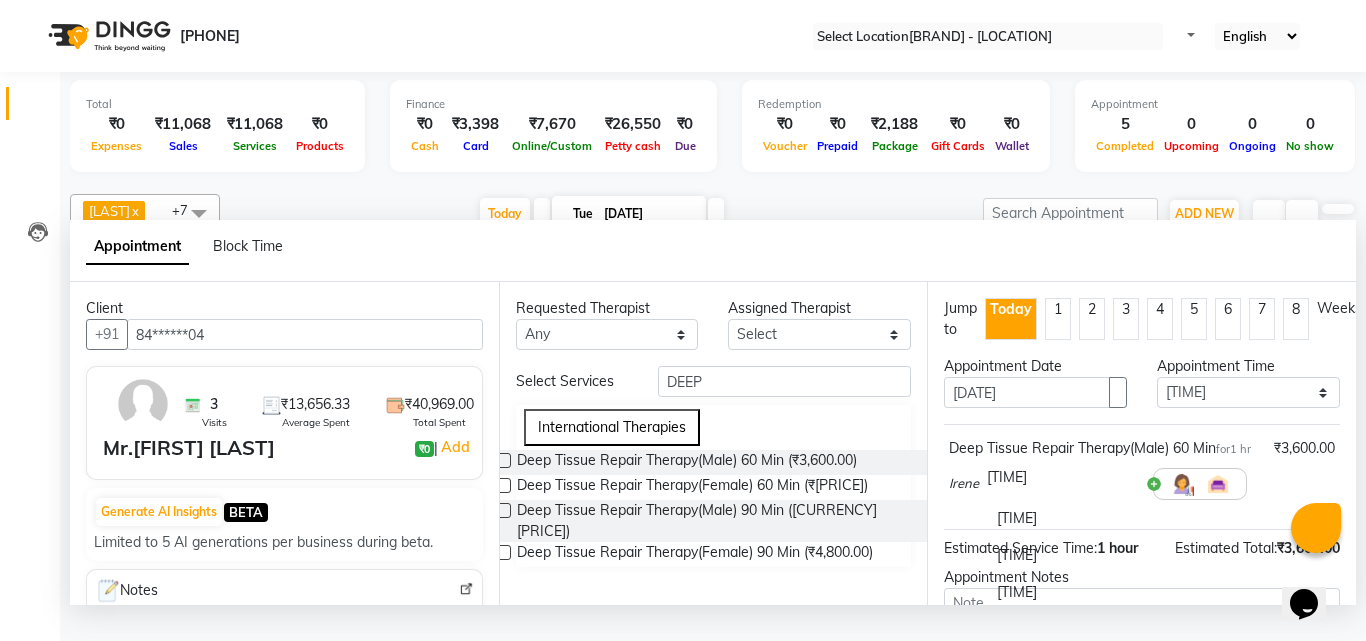 scroll, scrollTop: 1636, scrollLeft: 0, axis: vertical 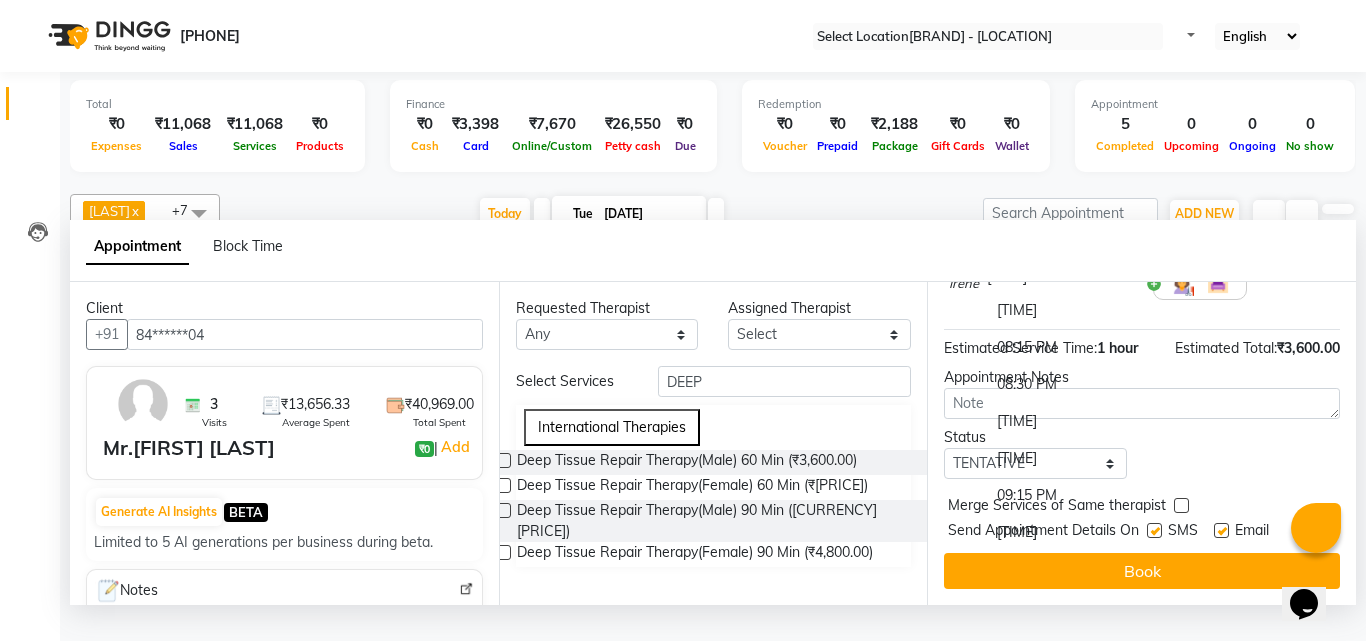 click on "08:15 PM" at bounding box center [1062, 347] 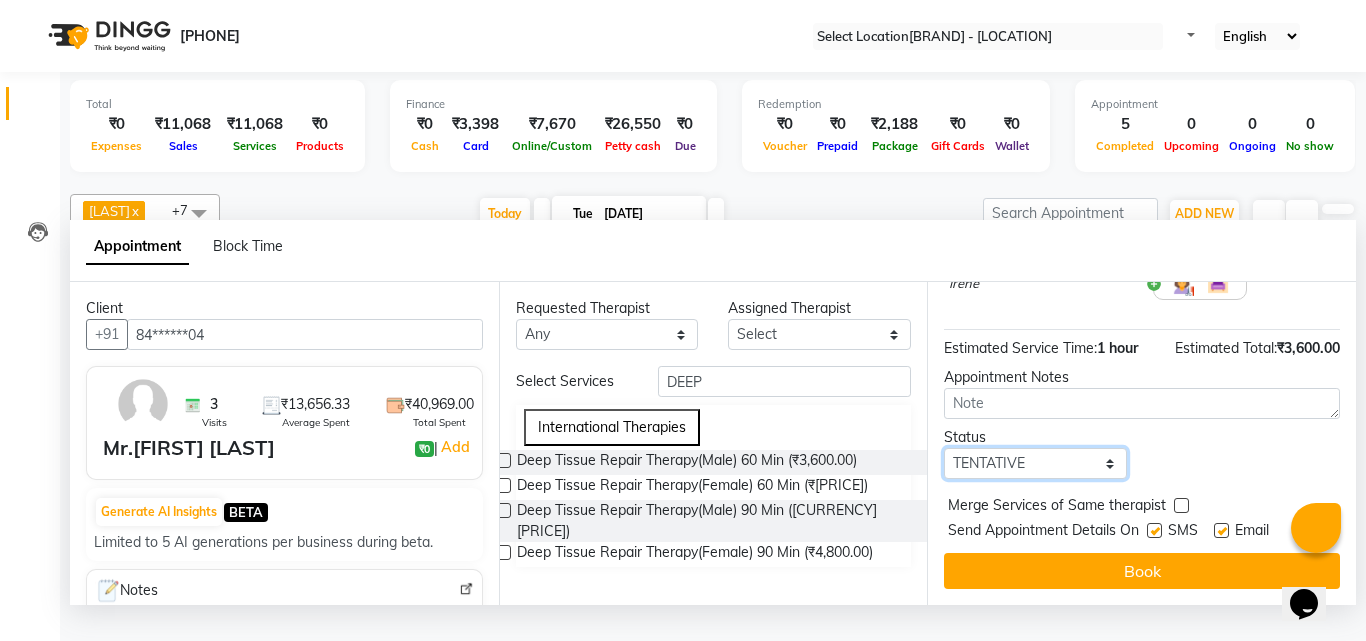 click on "Select TENTATIVE CONFIRM CHECK-IN UPCOMING" at bounding box center [1035, 463] 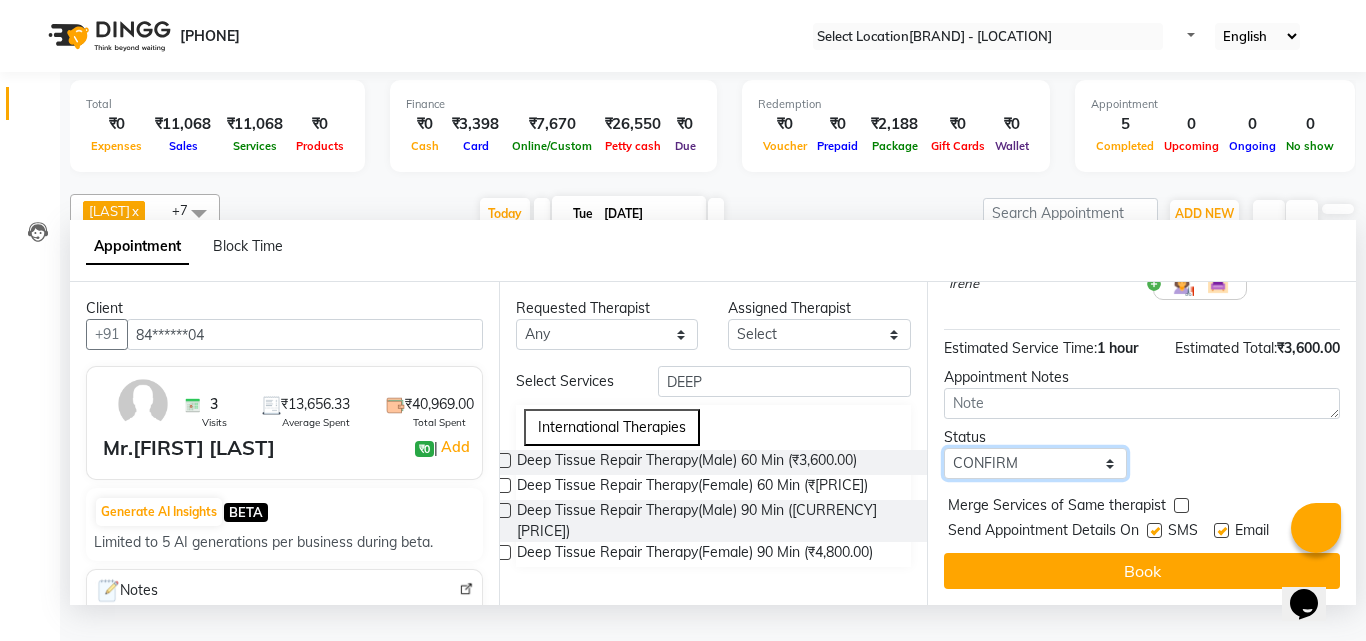 click on "Select TENTATIVE CONFIRM CHECK-IN UPCOMING" at bounding box center (1035, 463) 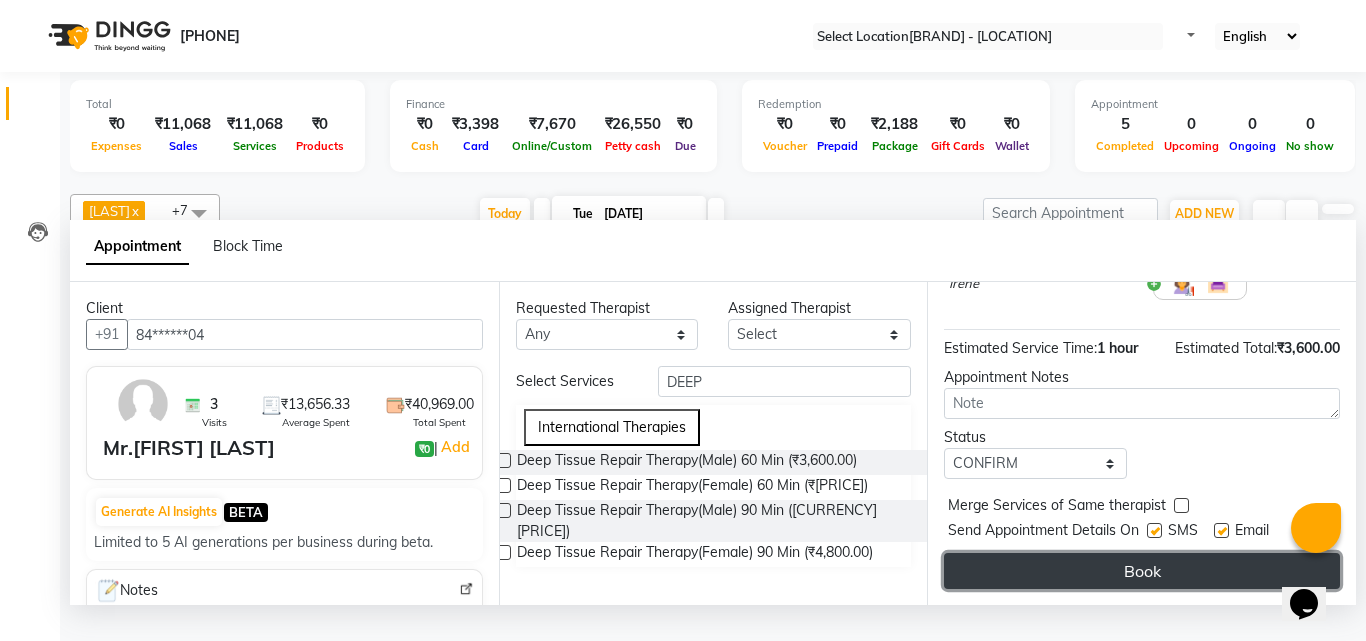 click on "Book" at bounding box center (1142, 571) 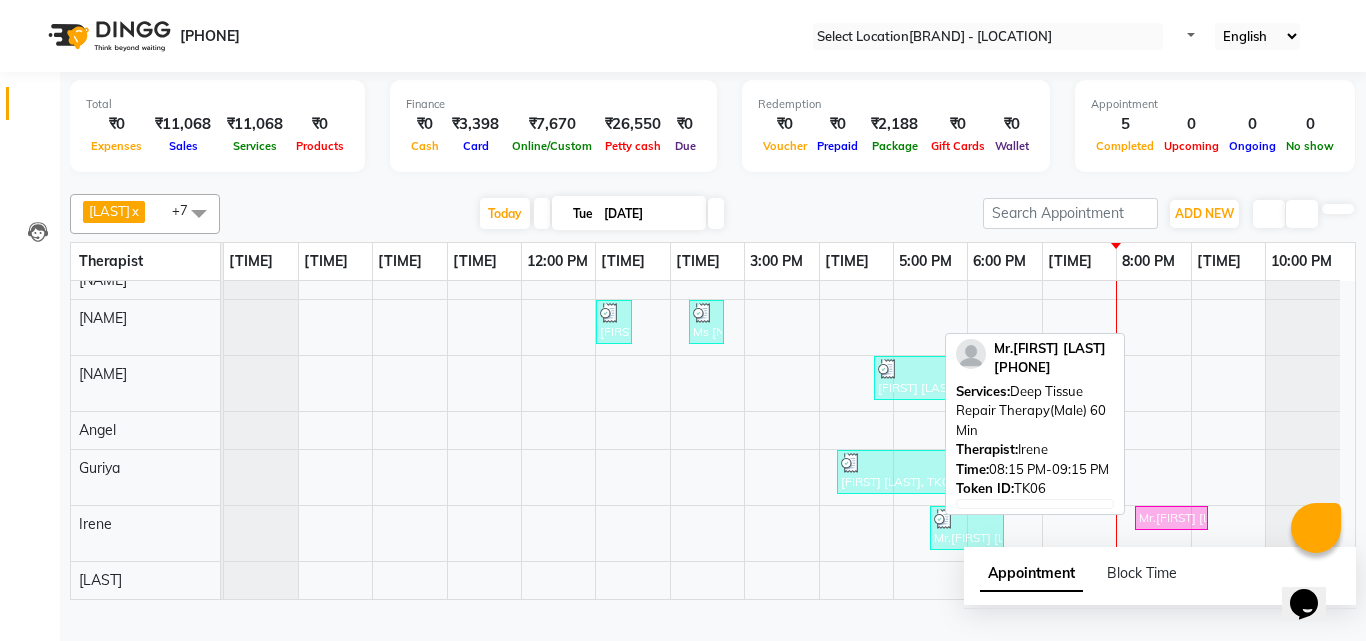 click on "Mr.[FIRST] [LAST], TK06, [TIME]-[TIME], Deep Tissue Repair Therapy(Male) 60 Min" at bounding box center [1171, 518] 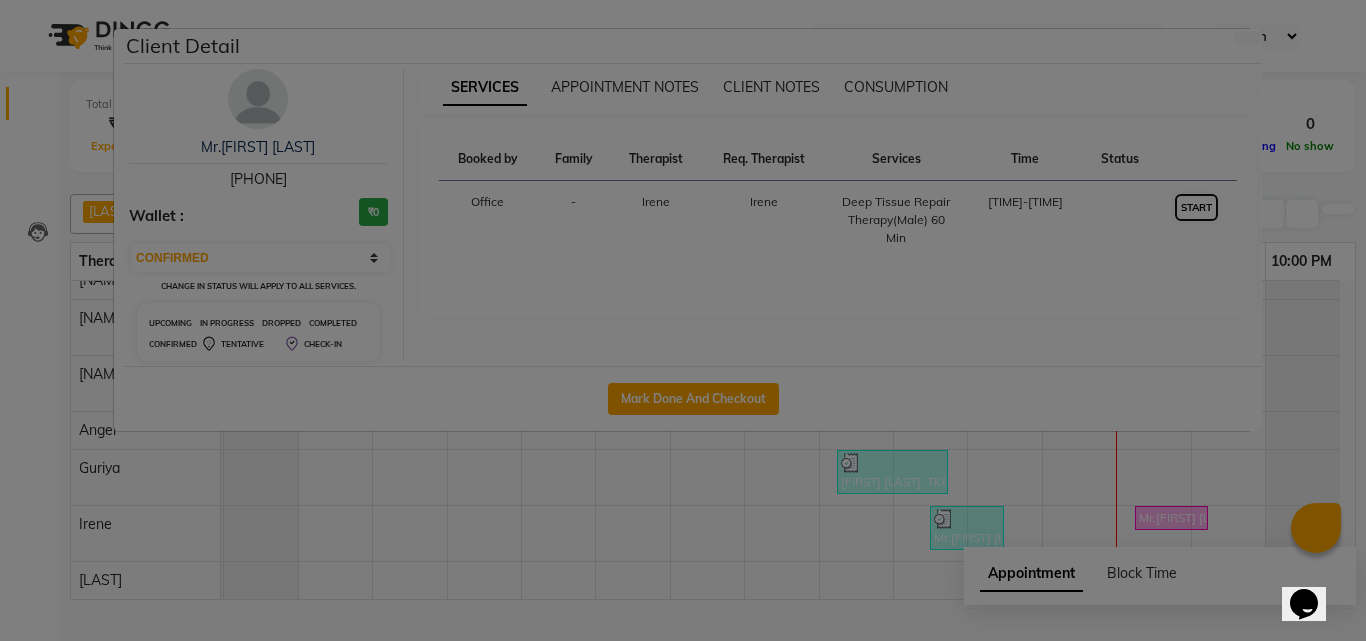 click on "START" at bounding box center [1196, 207] 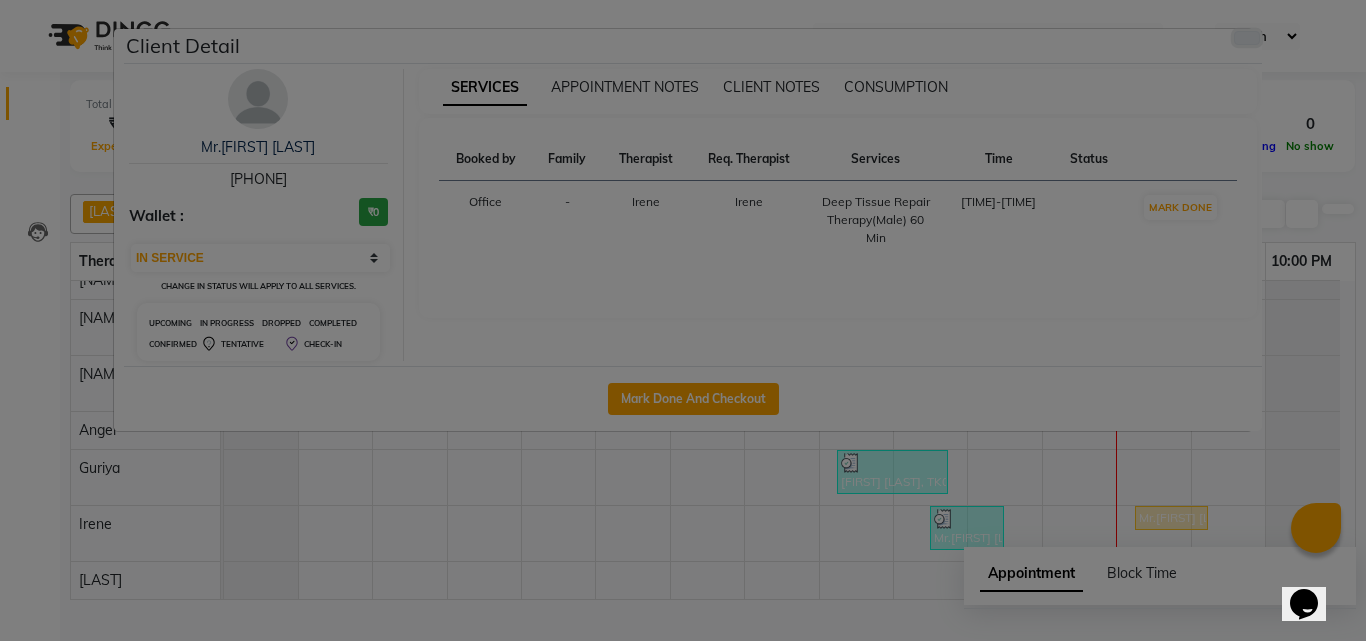 click at bounding box center (1247, 38) 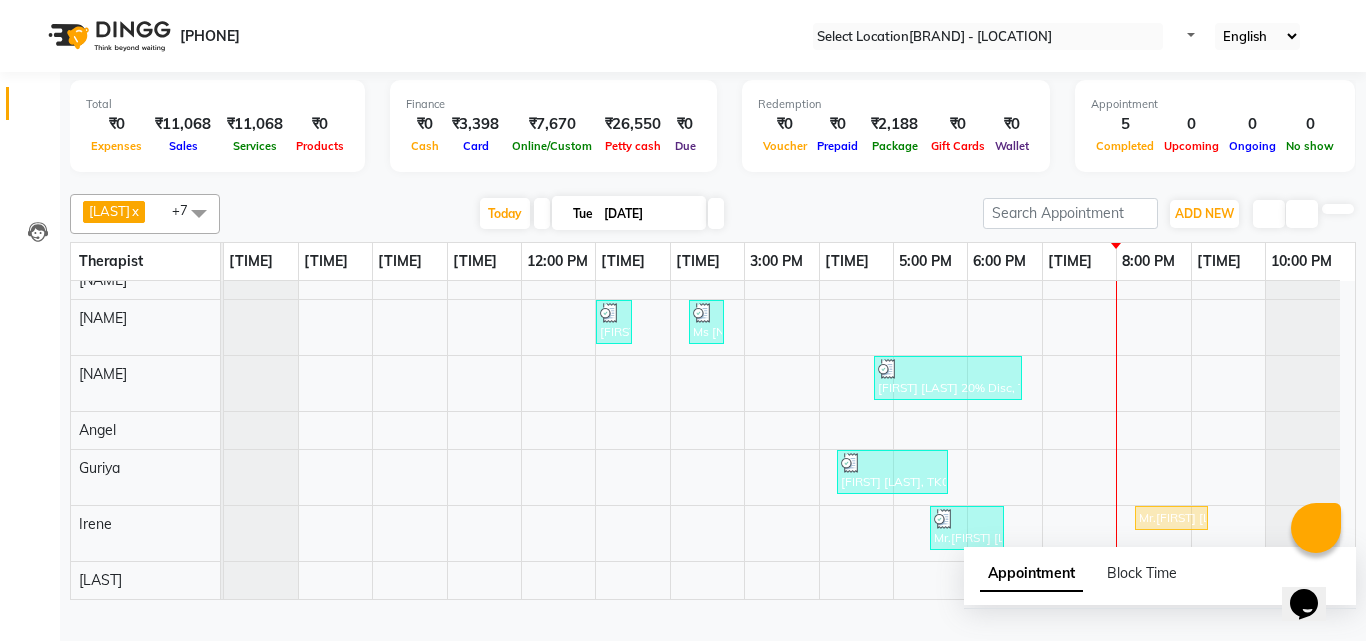 scroll, scrollTop: 0, scrollLeft: 0, axis: both 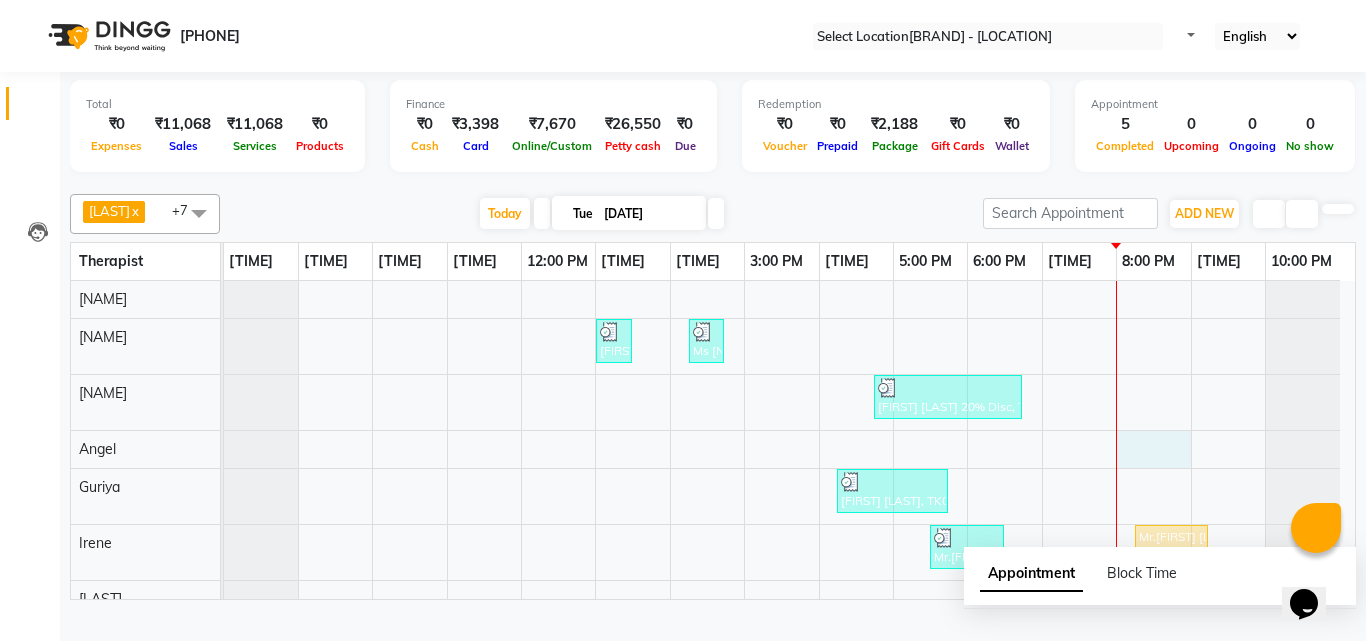 click on "[FIRST], TK01, [TIME]-[TIME], [SERVICE] [DURATION] Ms [LAST] [LAST], TK03, [TIME]-[TIME], [SERVICE] - [SERVICE] - [SERVICE] ([GENDER]) [FIRST] [LAST] [DISCOUNT], TK04, [TIME]-[TIME], [SERVICE] [DURATION] [FIRST] [LAST], TK02, [TIME]-[TIME], [SERVICE] [DURATION] Mr.[FIRST] [LAST] [MEMBERSHIP], TK05, [TIME]-[TIME], [SERVICE] [DURATION] Mr.[FIRST] [LAST], TK06, [TIME]-[TIME], [SERVICE] [DURATION]" at bounding box center (789, 449) 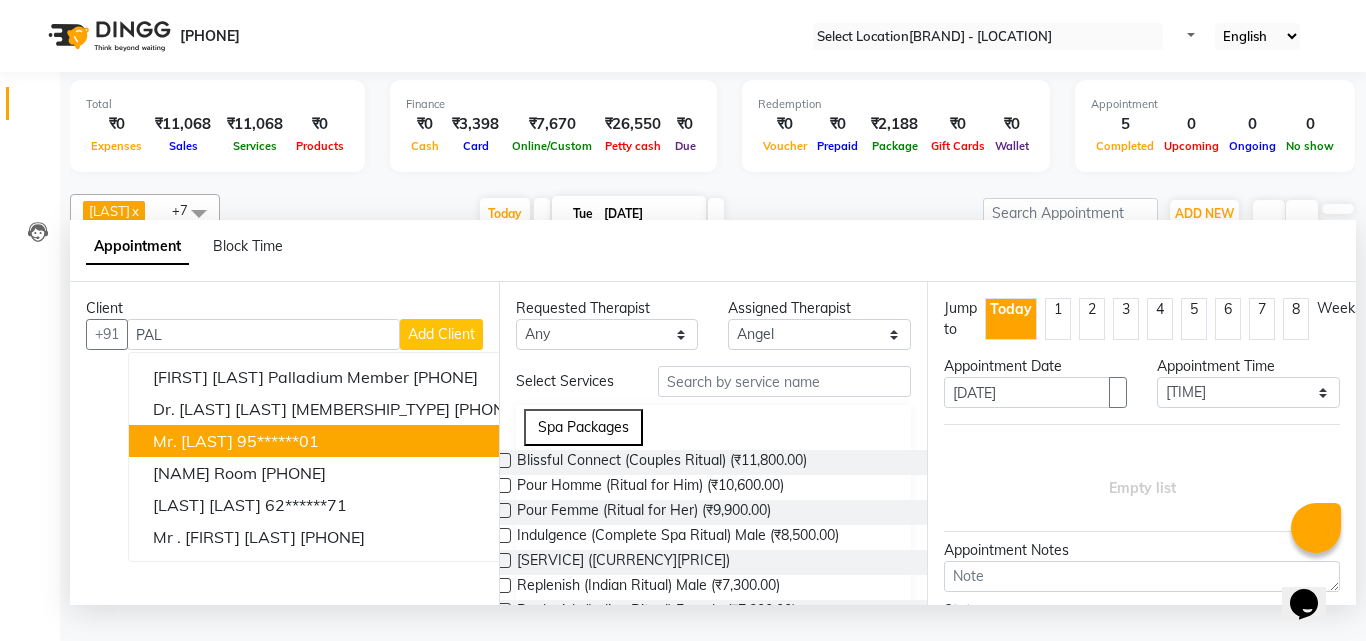 click on "95******01" at bounding box center [278, 441] 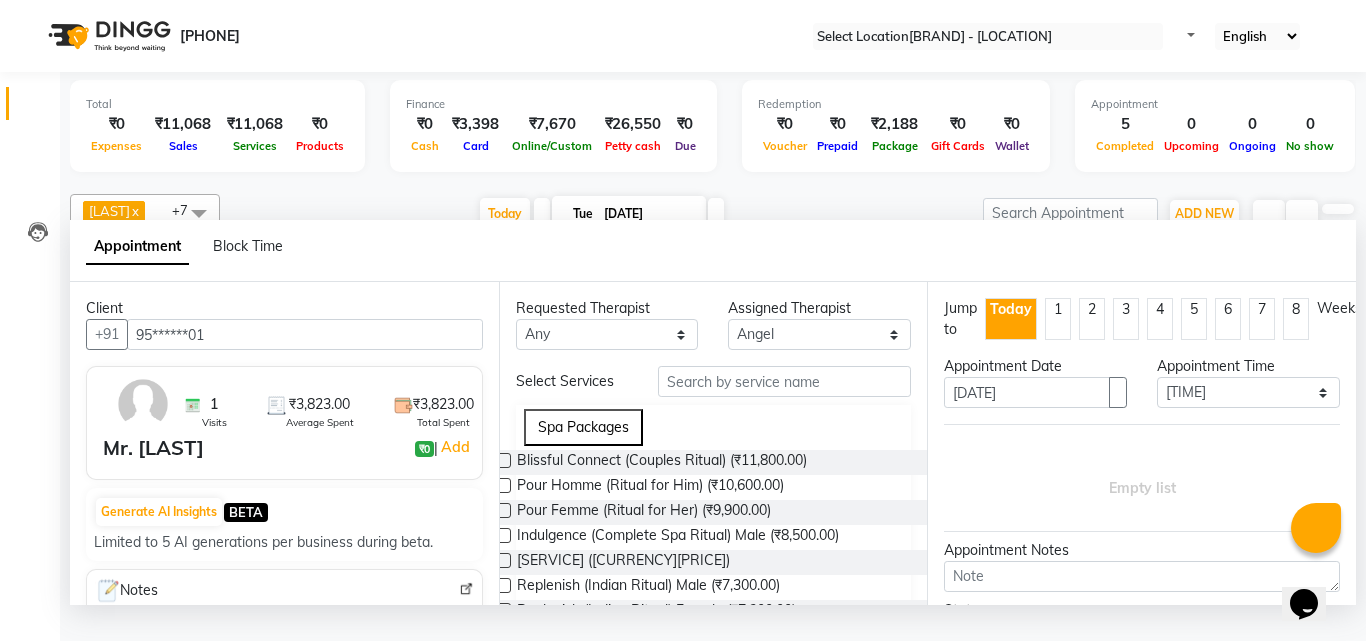 type on "95******01" 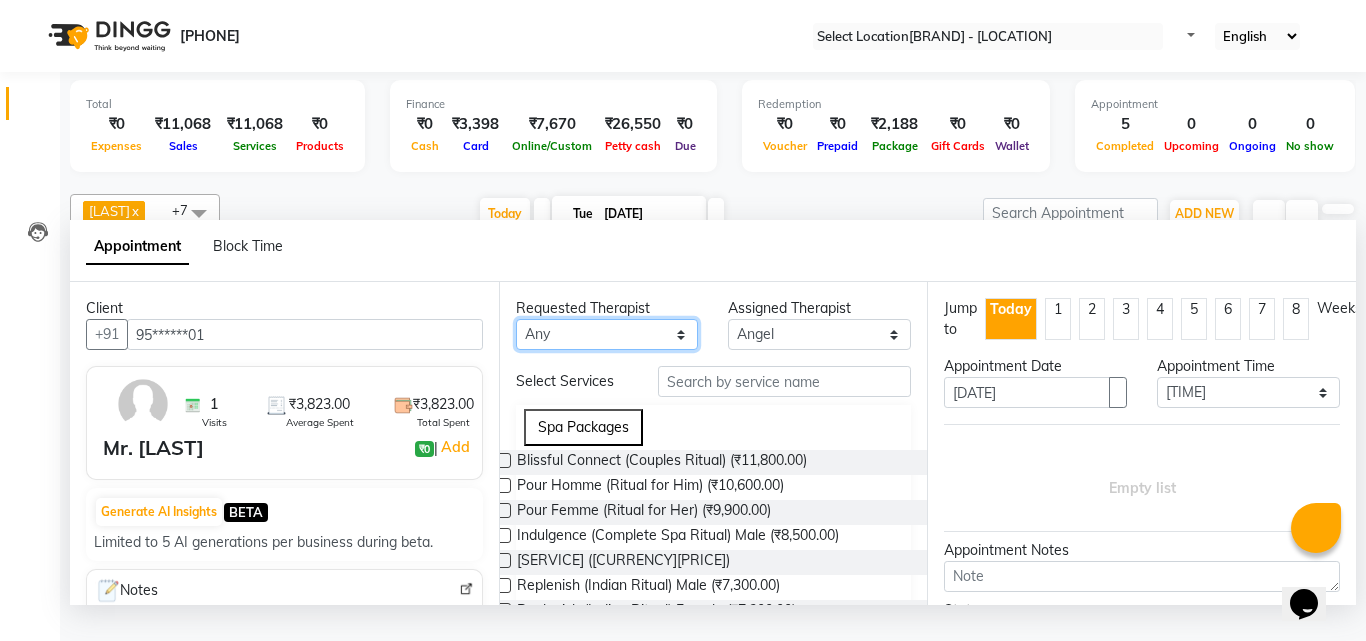click on "Any Angel Guriya Irene Nana Neelam Office Riya Sayak Shakib" at bounding box center [607, 334] 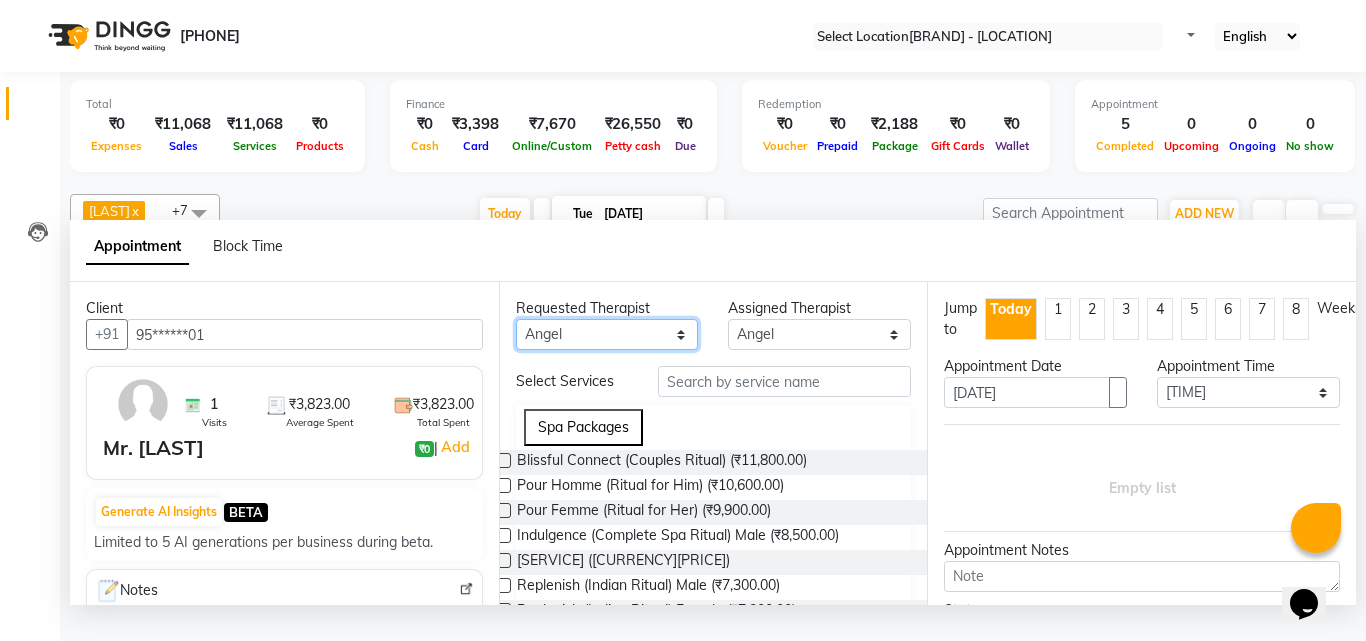 click on "Any Angel Guriya Irene Nana Neelam Office Riya Sayak Shakib" at bounding box center [607, 334] 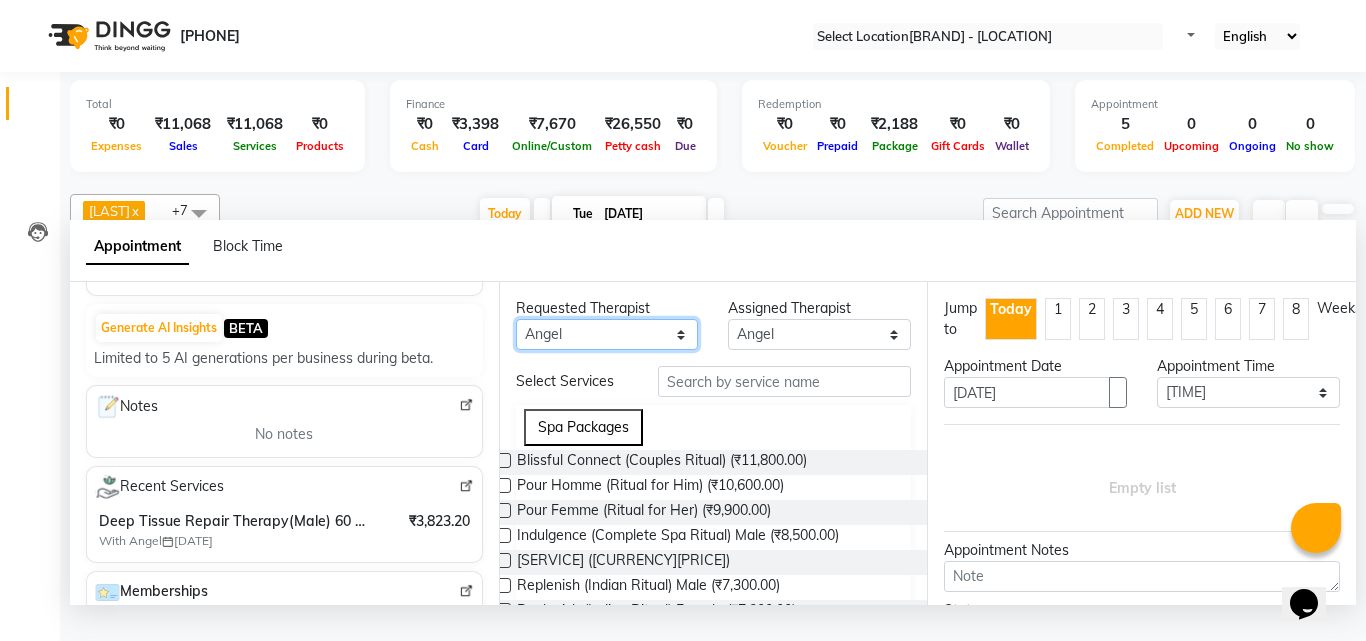 scroll, scrollTop: 300, scrollLeft: 0, axis: vertical 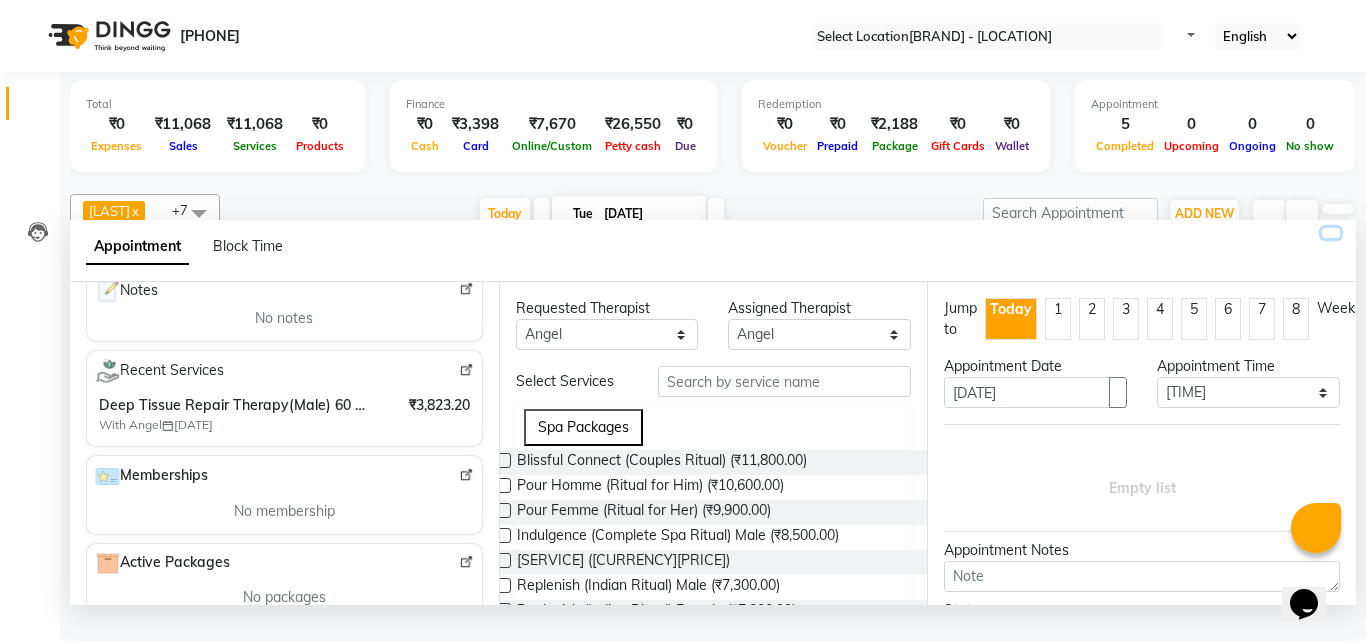 click at bounding box center [1331, 233] 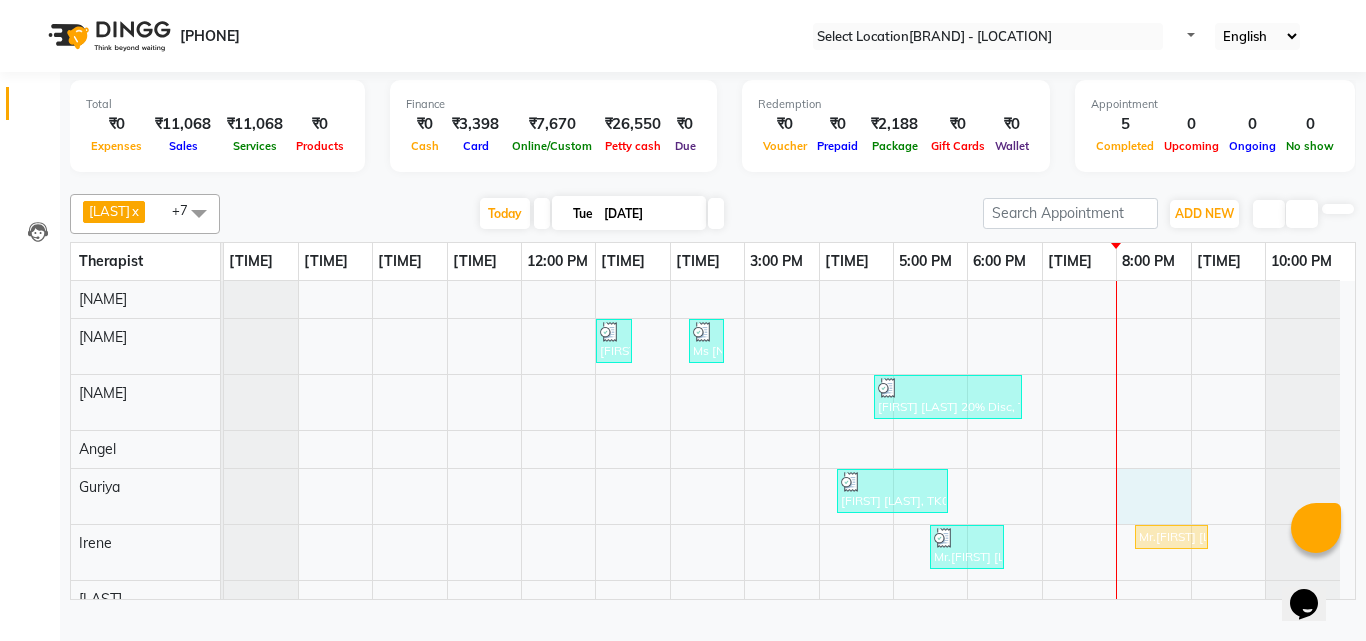 click on "[FIRST], TK01, [TIME]-[TIME], [SERVICE] [DURATION] Ms [LAST] [LAST], TK03, [TIME]-[TIME], [SERVICE] - [SERVICE] - [SERVICE] ([GENDER]) [FIRST] [LAST] [DISCOUNT], TK04, [TIME]-[TIME], [SERVICE] [DURATION] [FIRST] [LAST], TK02, [TIME]-[TIME], [SERVICE] [DURATION] Mr.[FIRST] [LAST] [MEMBERSHIP], TK05, [TIME]-[TIME], [SERVICE] [DURATION] Mr.[FIRST] [LAST], TK06, [TIME]-[TIME], [SERVICE] [DURATION]" at bounding box center [789, 449] 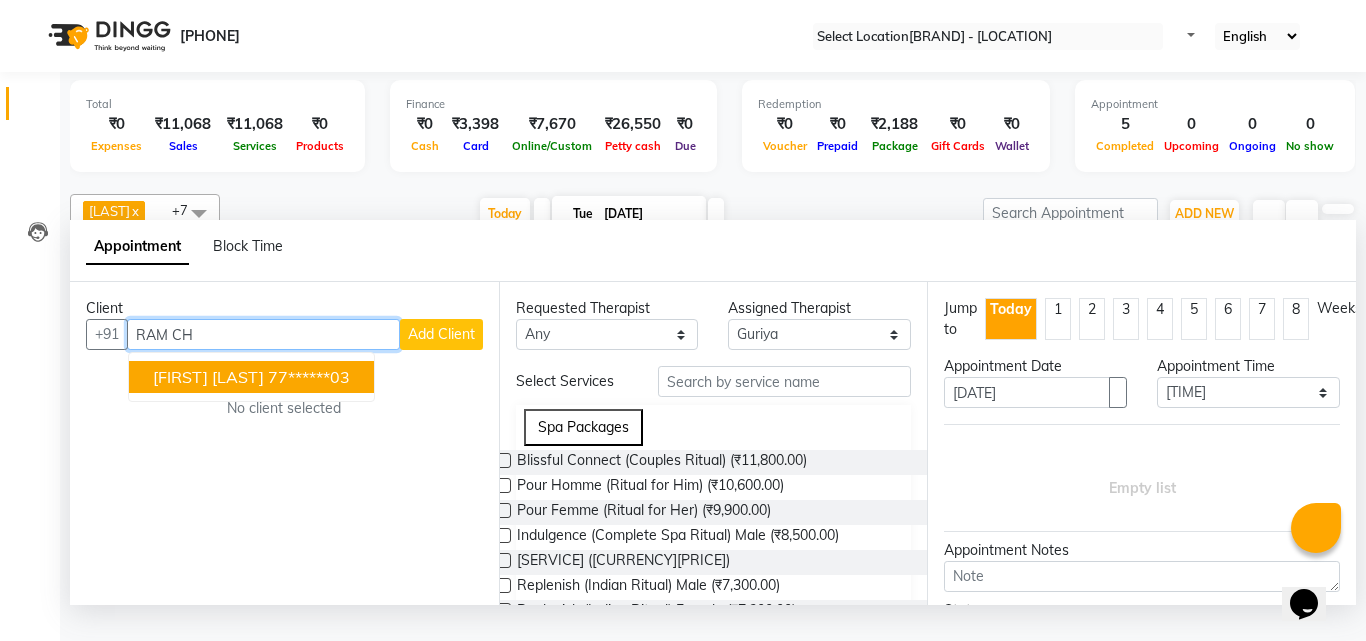 click on "[FIRST] [LAST] 77******03" at bounding box center [251, 377] 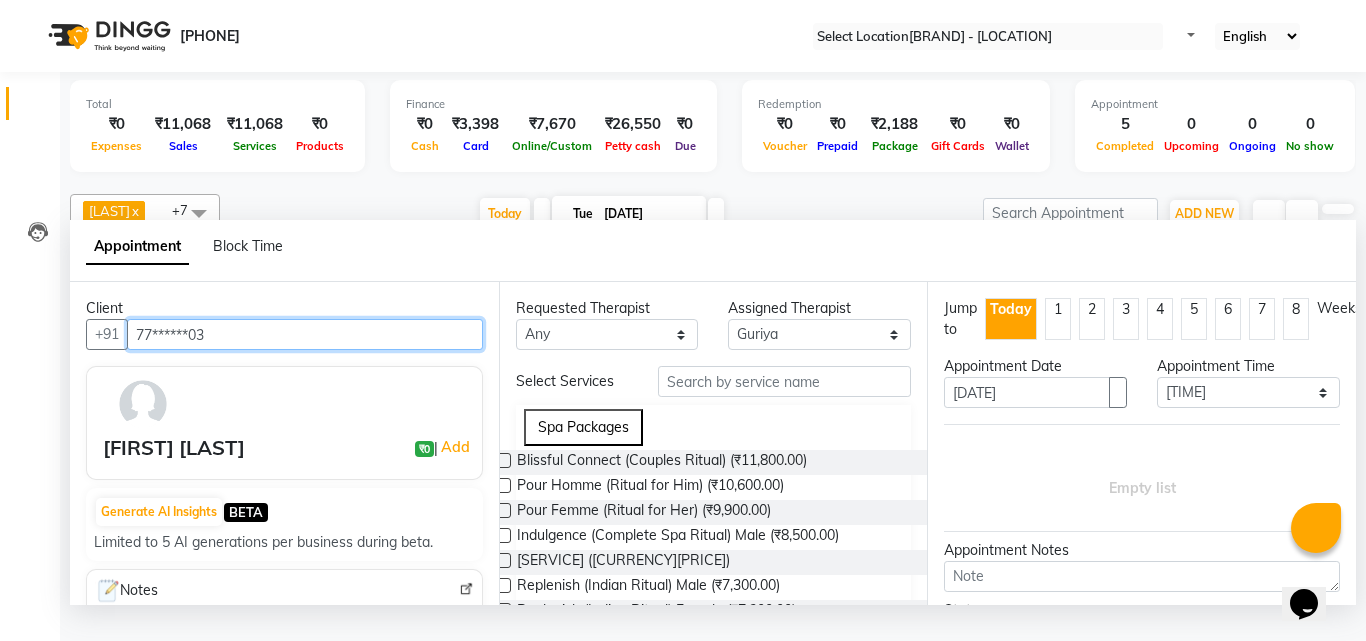 type on "77******03" 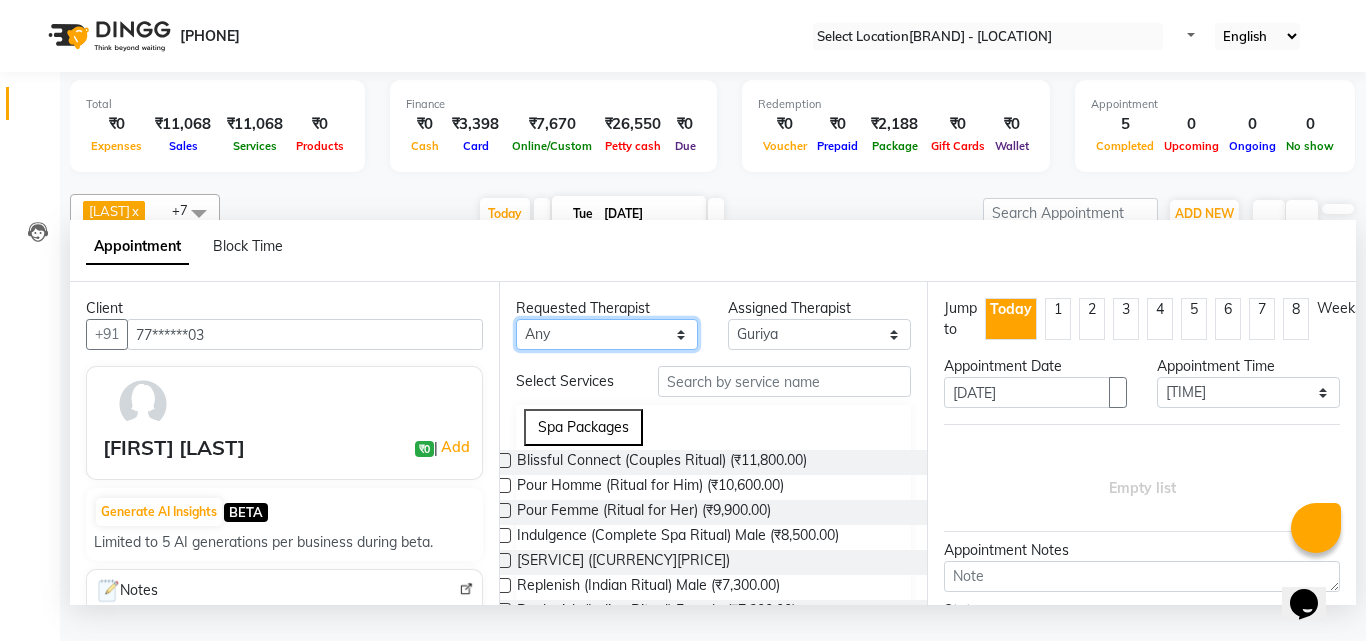 click on "Any Angel Guriya Irene Nana Neelam Office Riya Sayak Shakib" at bounding box center [607, 334] 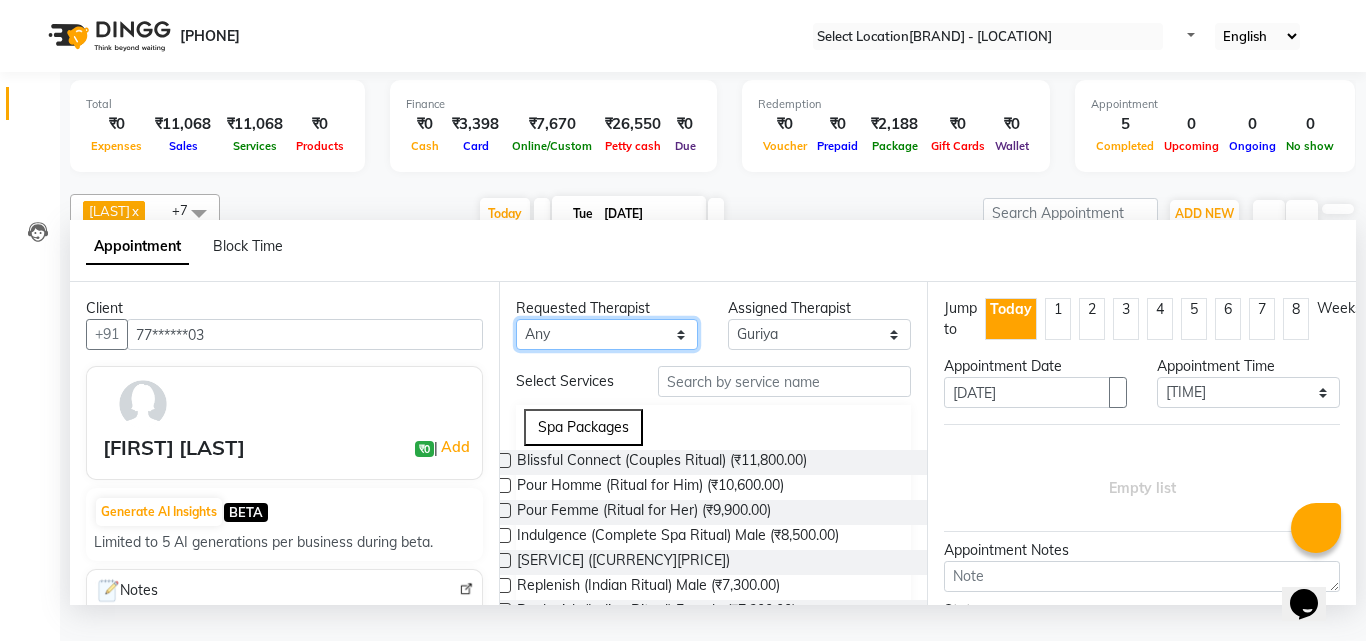 select on "78966" 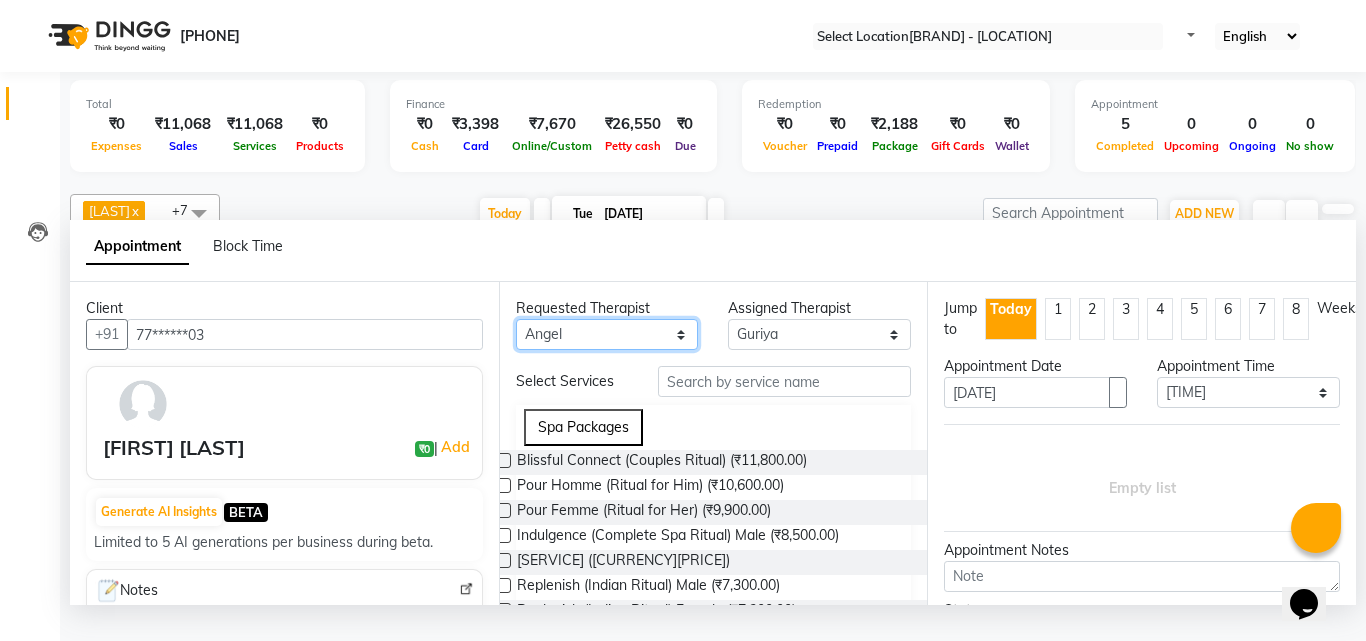 click on "Any Angel Guriya Irene Nana Neelam Office Riya Sayak Shakib" at bounding box center (607, 334) 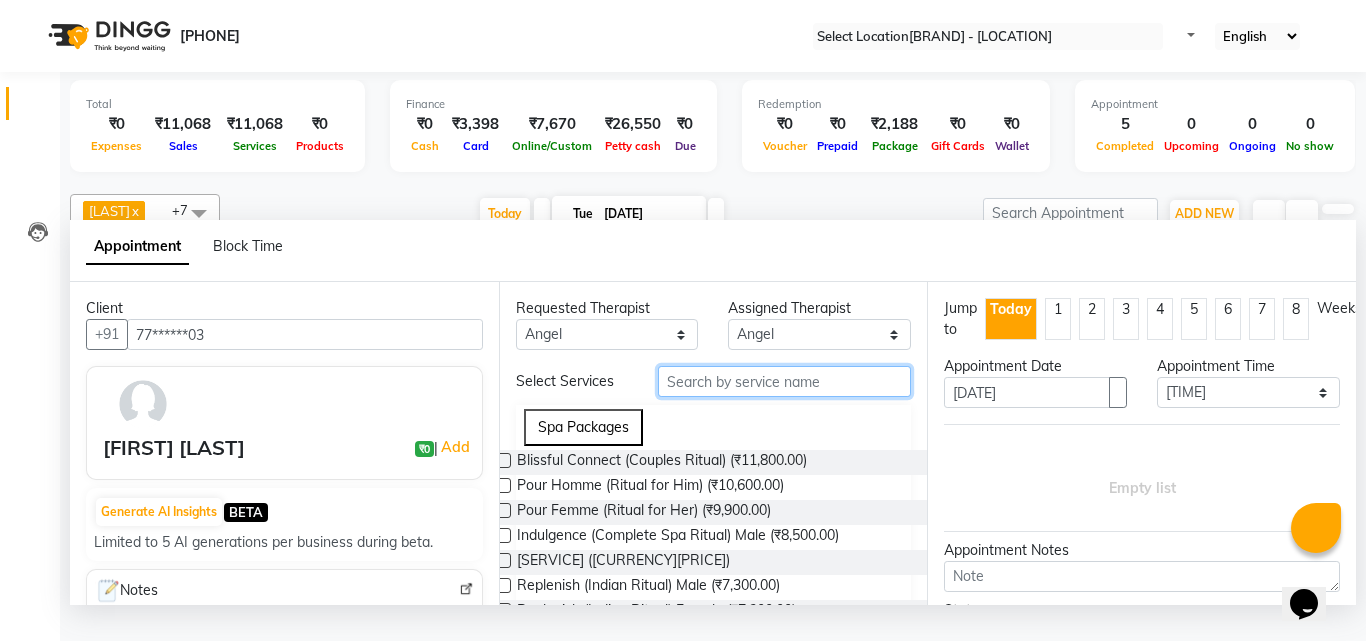 click at bounding box center [785, 381] 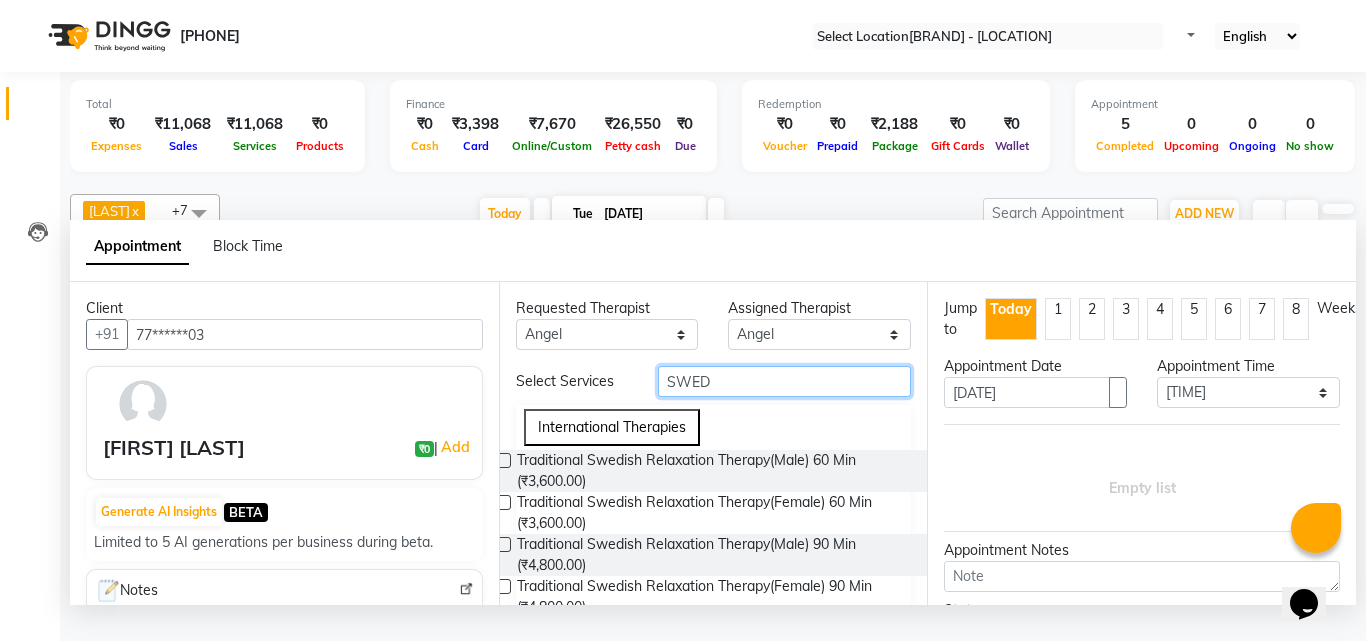 type on "SWED" 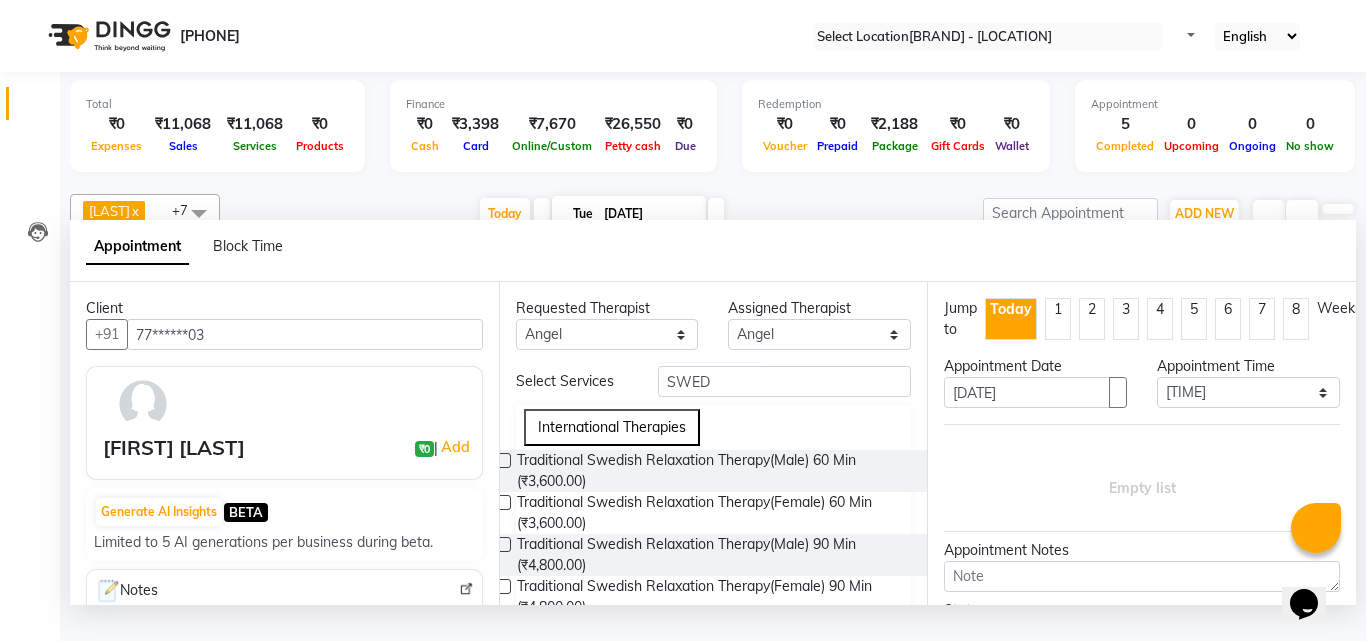 click at bounding box center [503, 460] 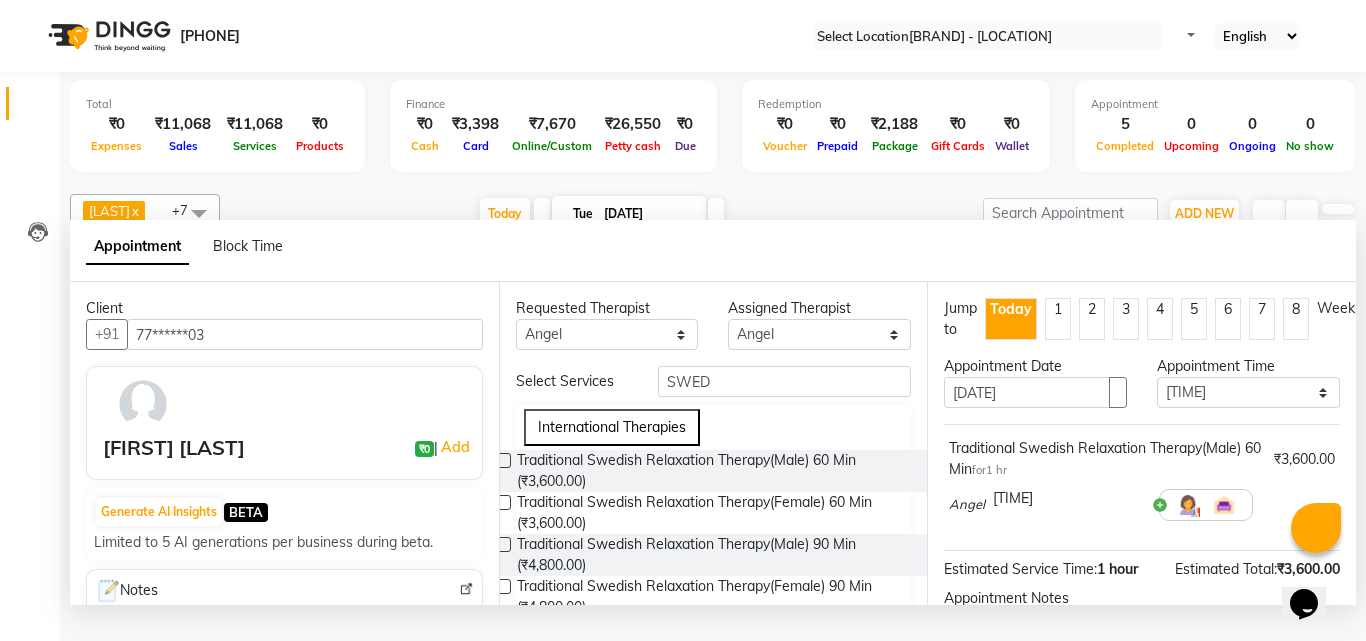 click at bounding box center [1068, 498] 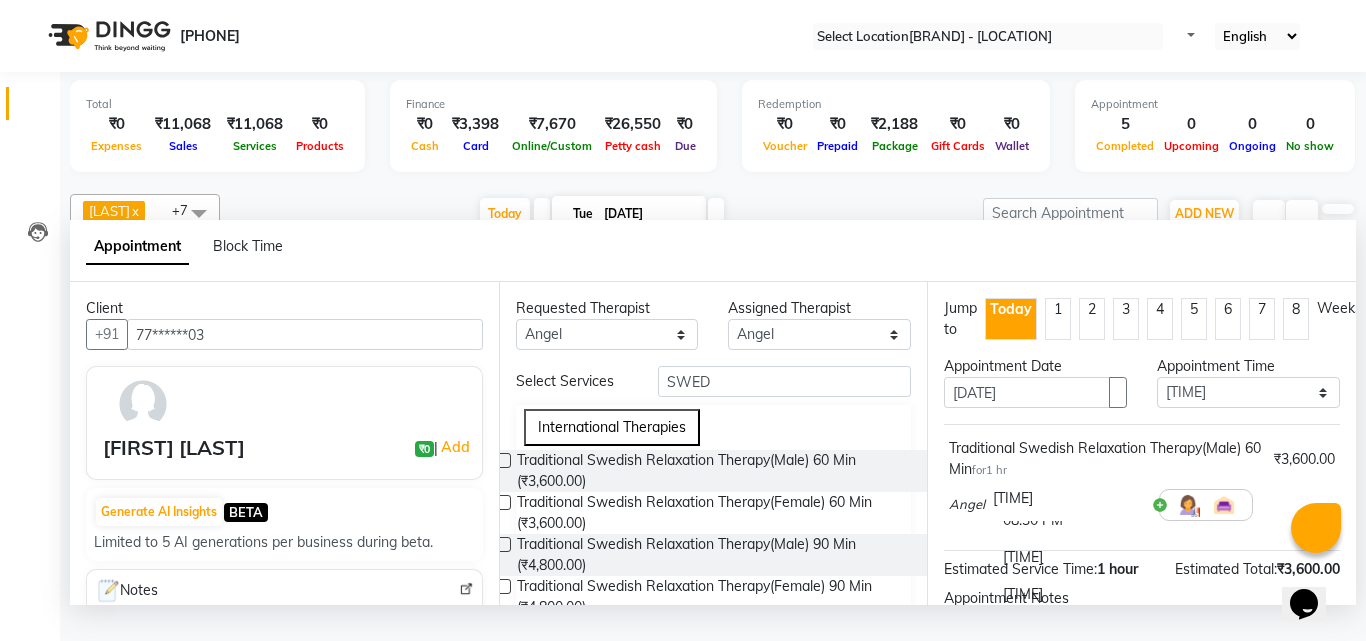 scroll, scrollTop: 1623, scrollLeft: 0, axis: vertical 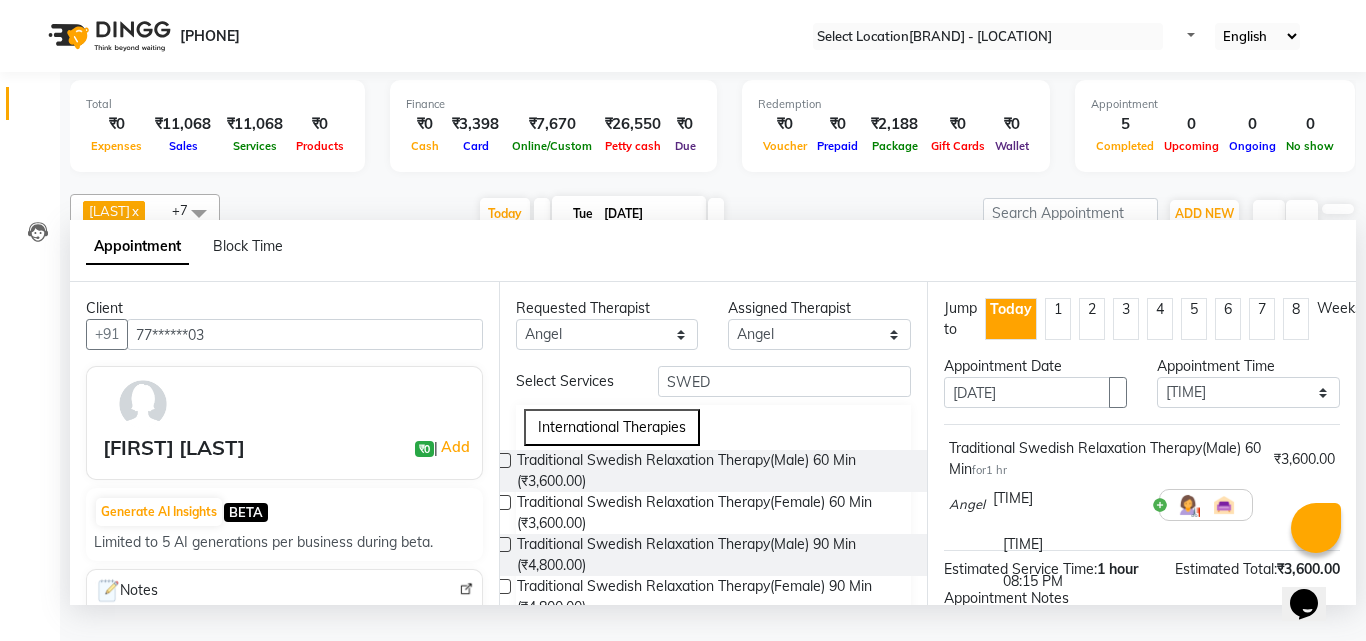 click on "08:15 PM" at bounding box center (1068, 581) 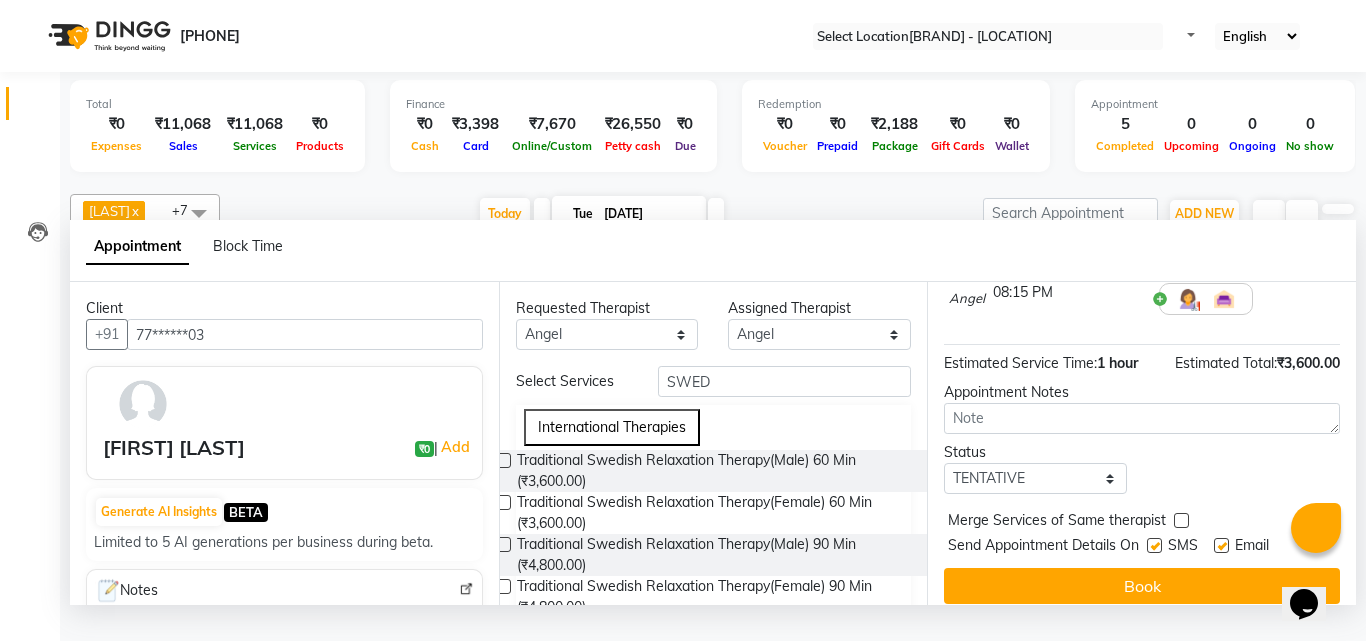 scroll, scrollTop: 239, scrollLeft: 0, axis: vertical 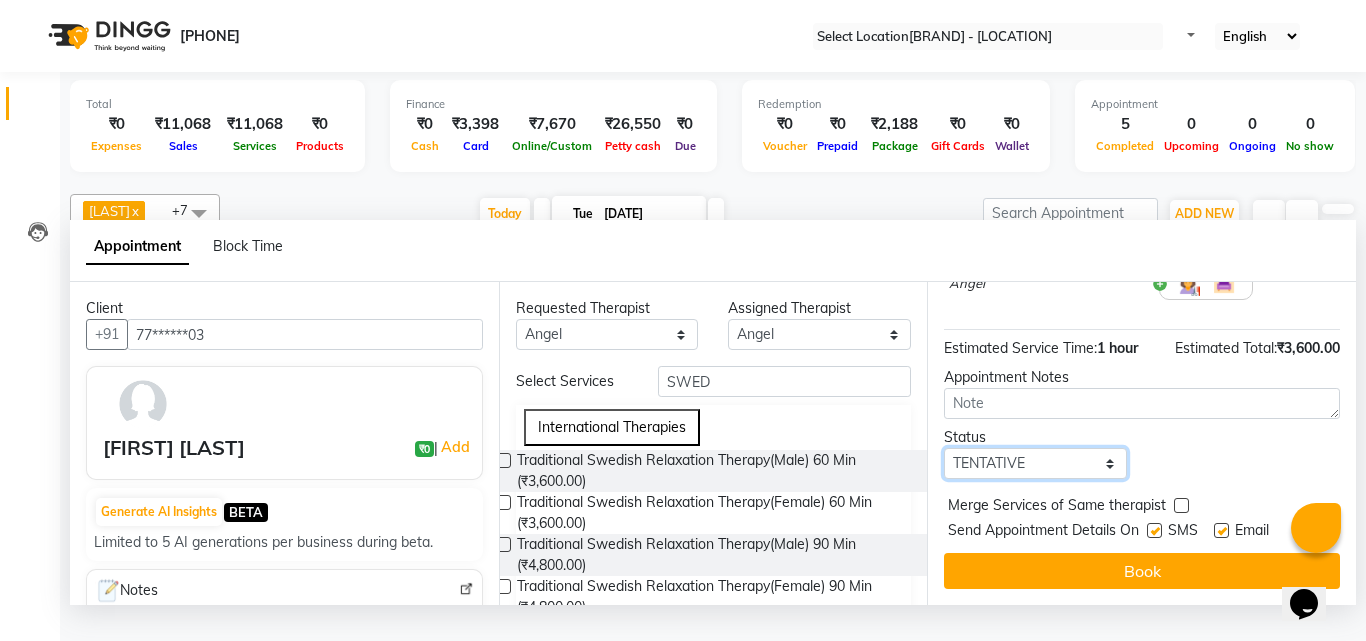 click on "Select TENTATIVE CONFIRM CHECK-IN UPCOMING" at bounding box center (1035, 463) 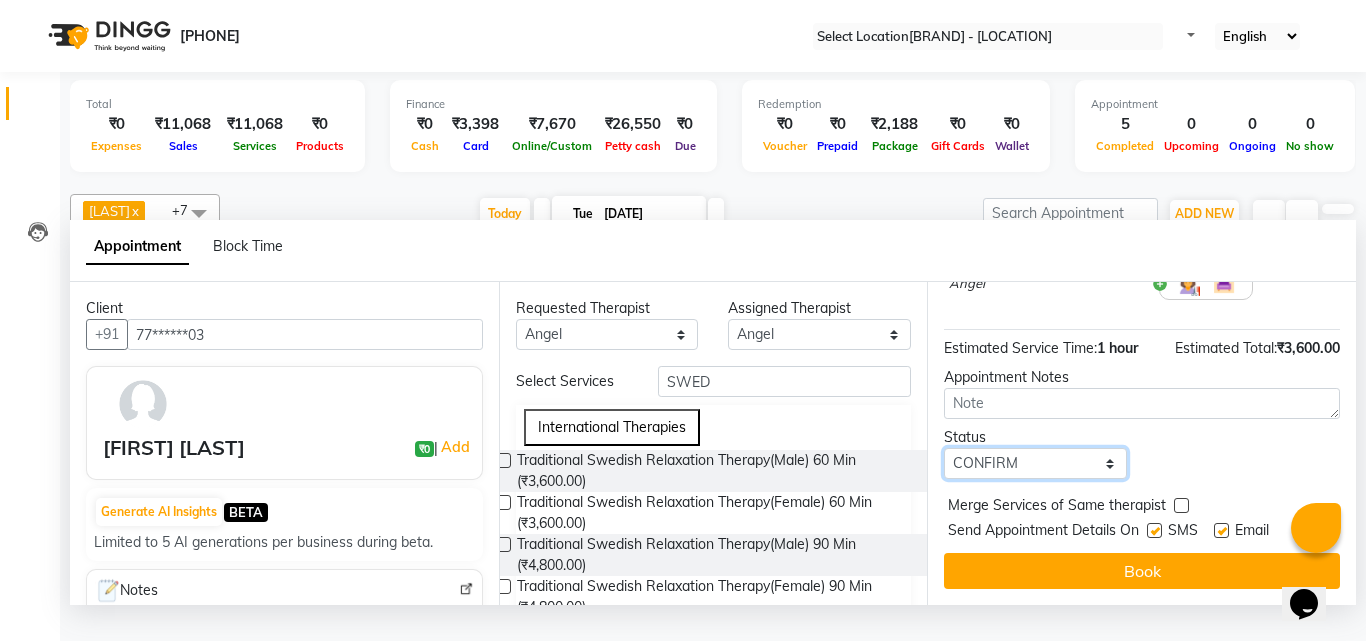 click on "Select TENTATIVE CONFIRM CHECK-IN UPCOMING" at bounding box center (1035, 463) 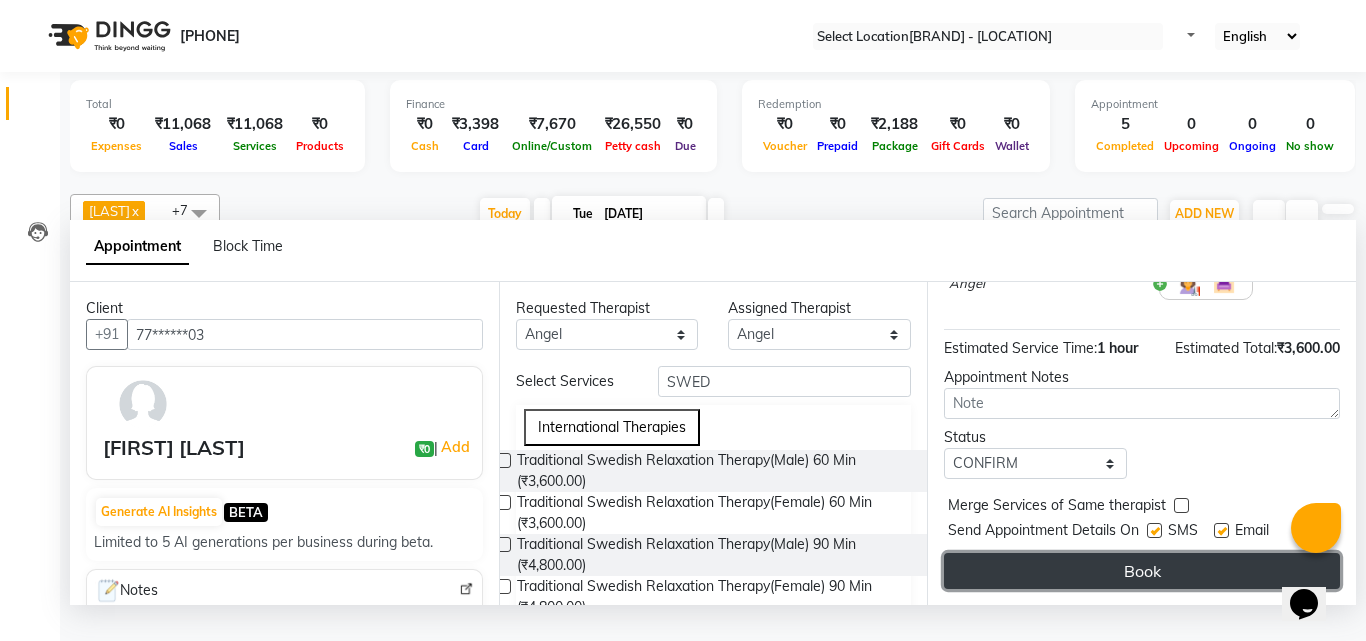 click on "Book" at bounding box center [1142, 571] 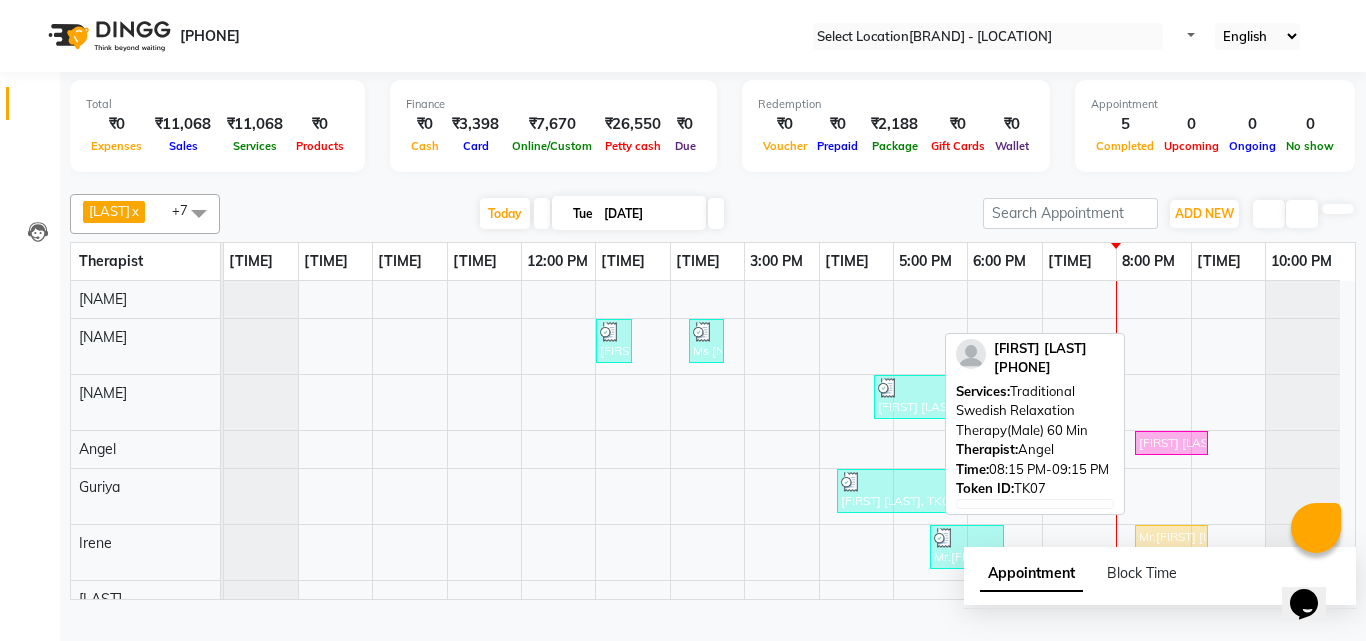 click on "[FIRST] [LAST], TK07, [TIME]-[TIME], Traditional Swedish Relaxation Therapy(Male) 60 Min" at bounding box center [1171, 443] 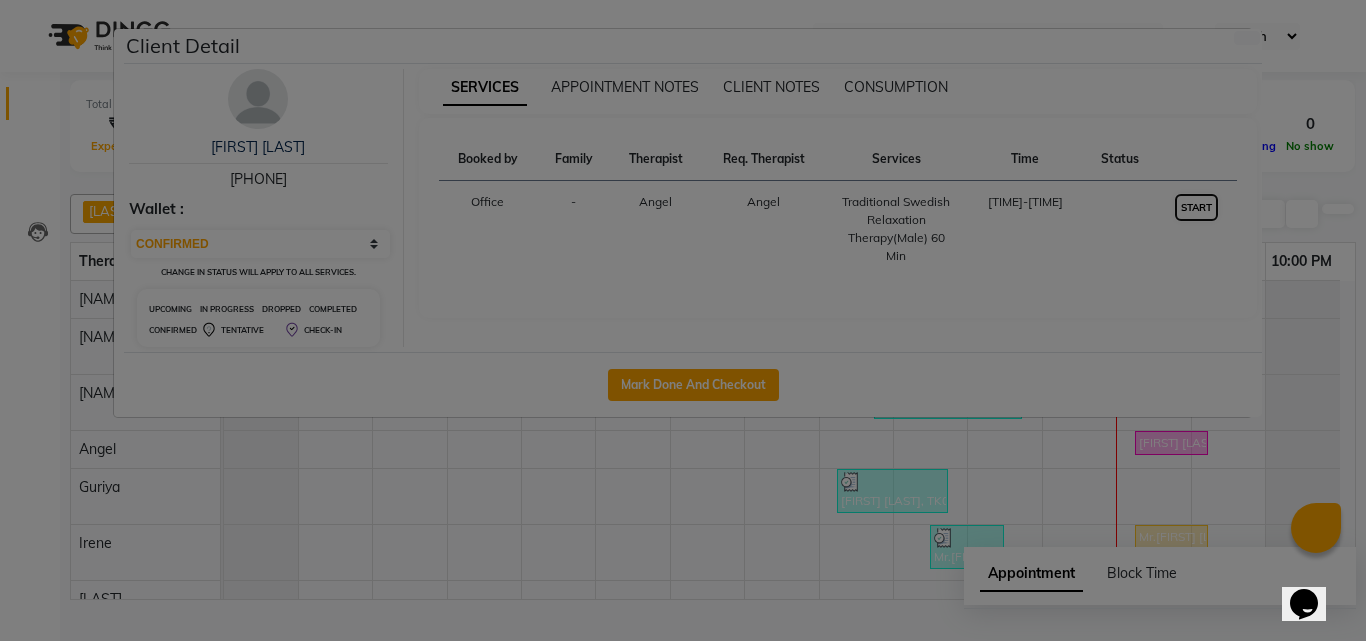 click on "START" at bounding box center (1196, 207) 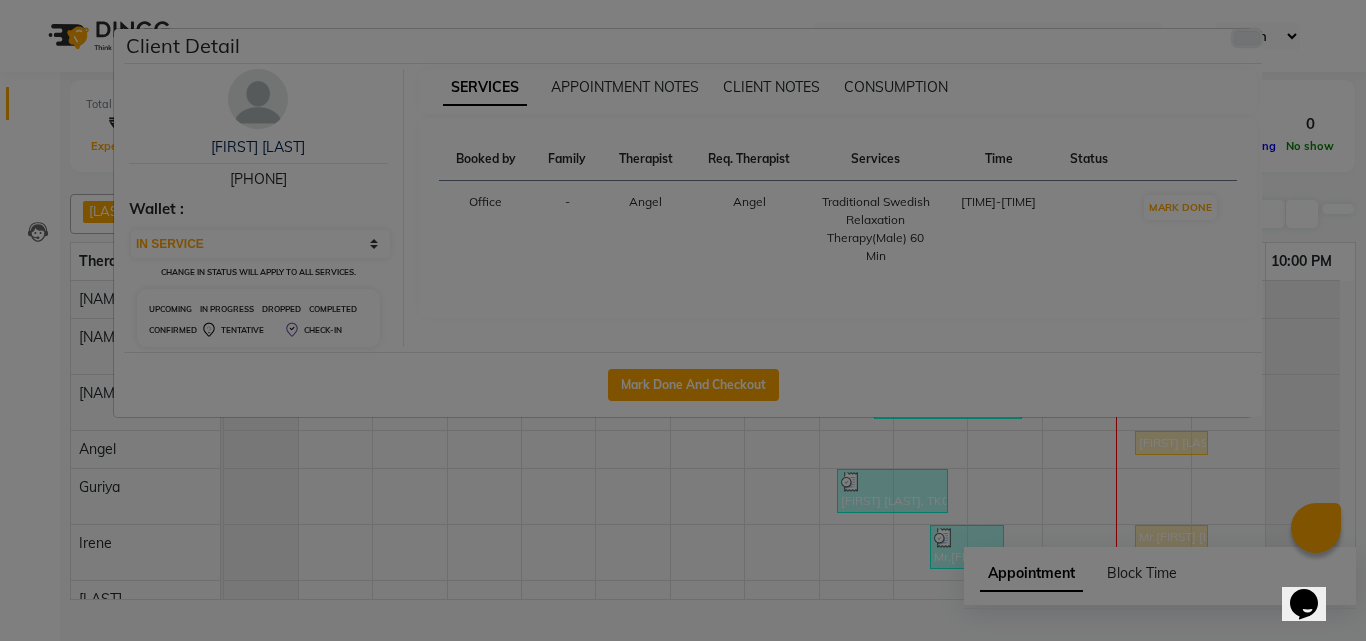 click at bounding box center (1247, 38) 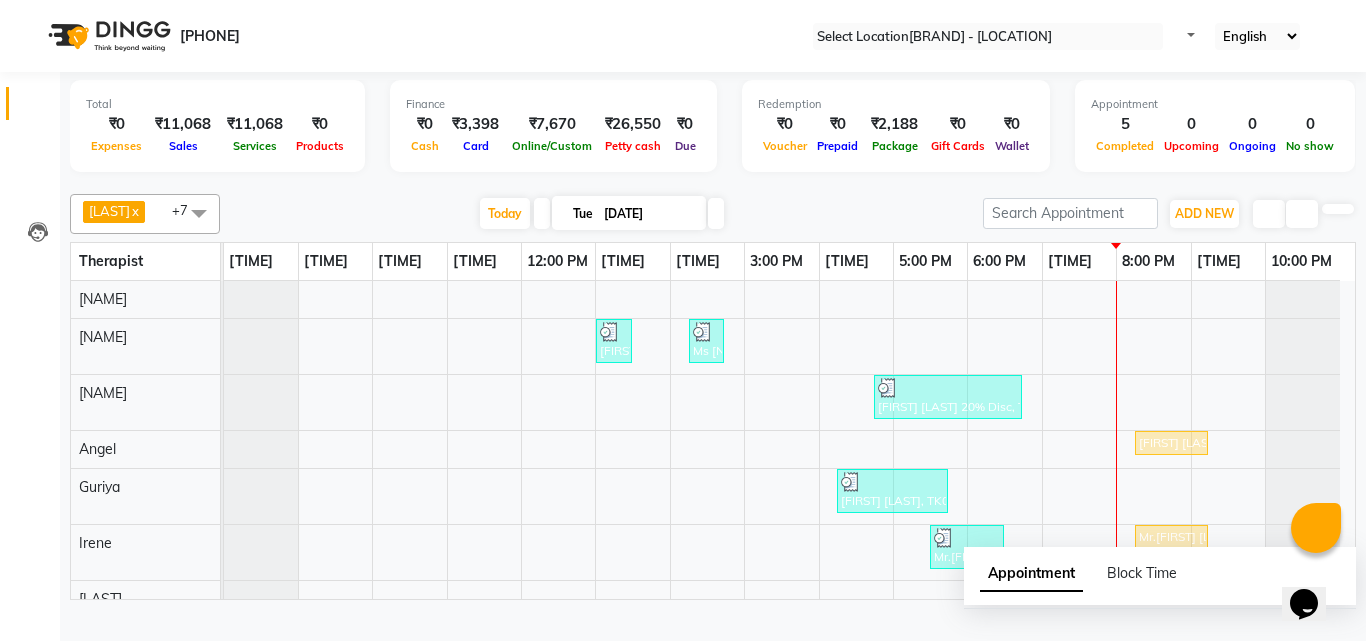 click at bounding box center (542, 213) 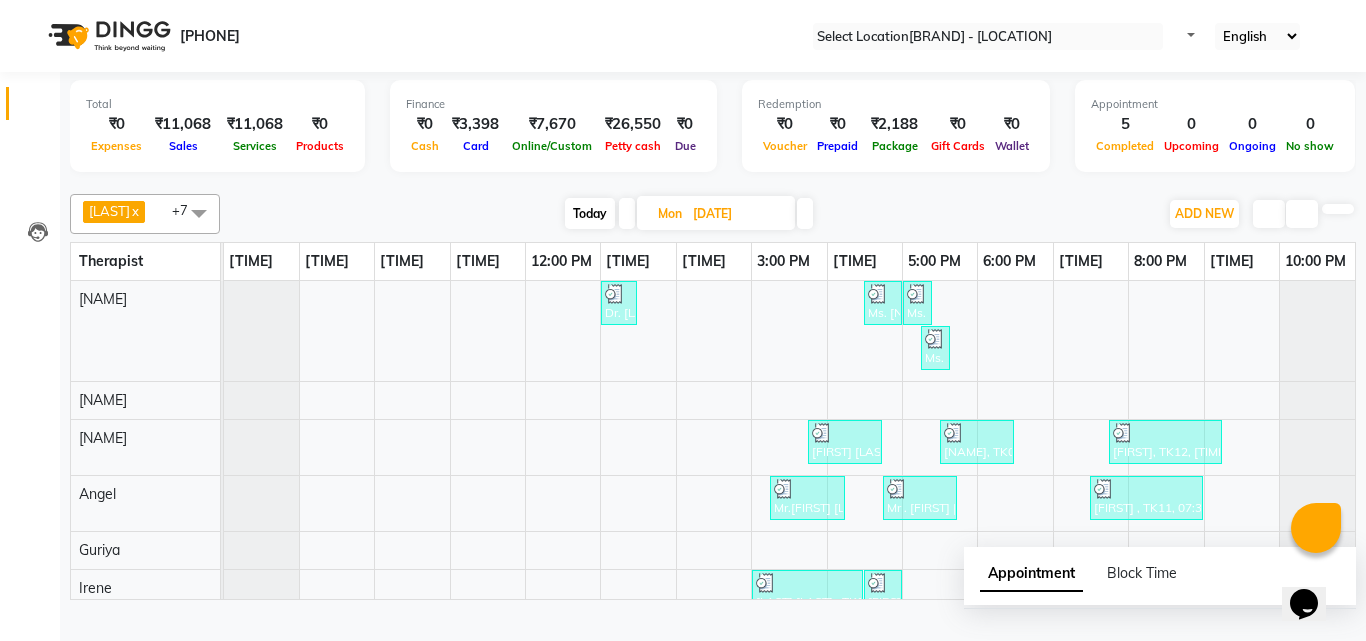 click at bounding box center [805, 213] 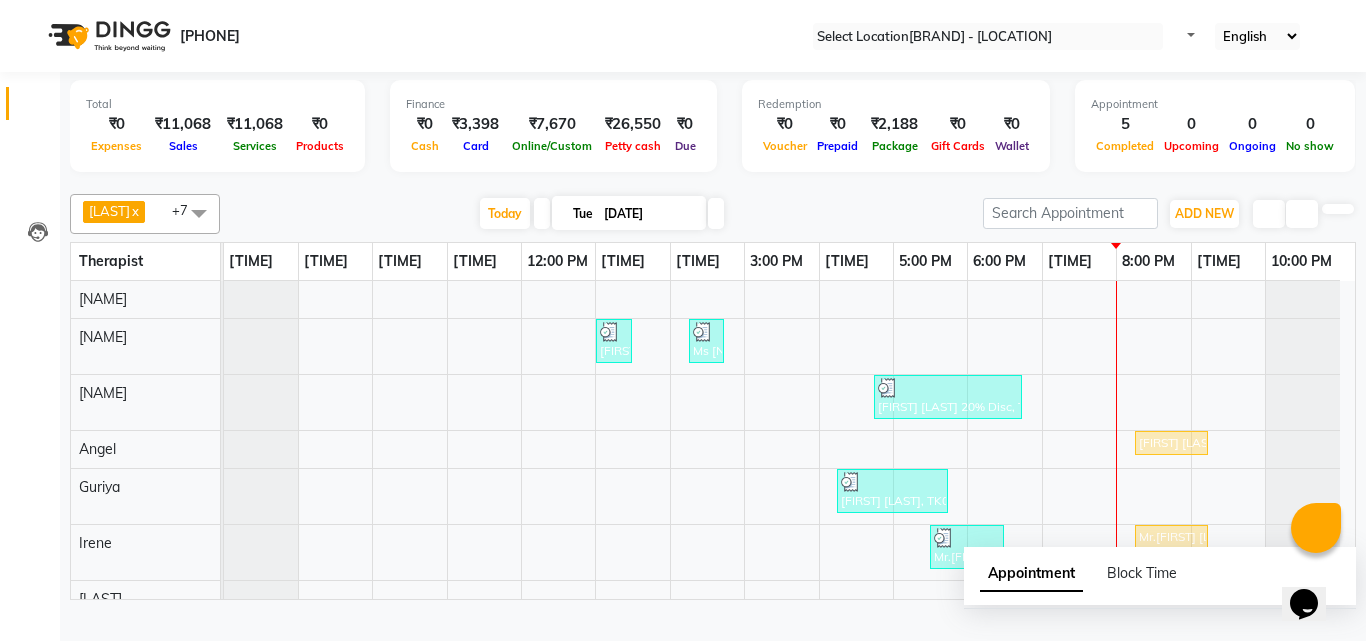 click at bounding box center [542, 213] 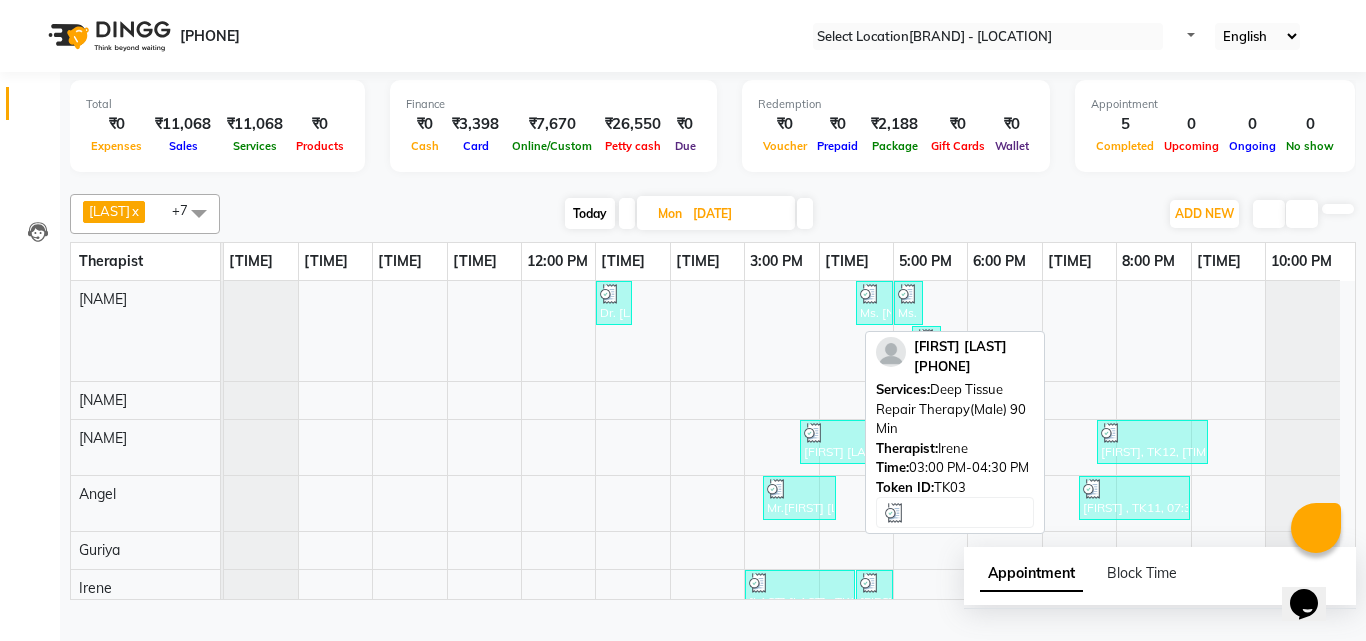 scroll, scrollTop: 46, scrollLeft: 0, axis: vertical 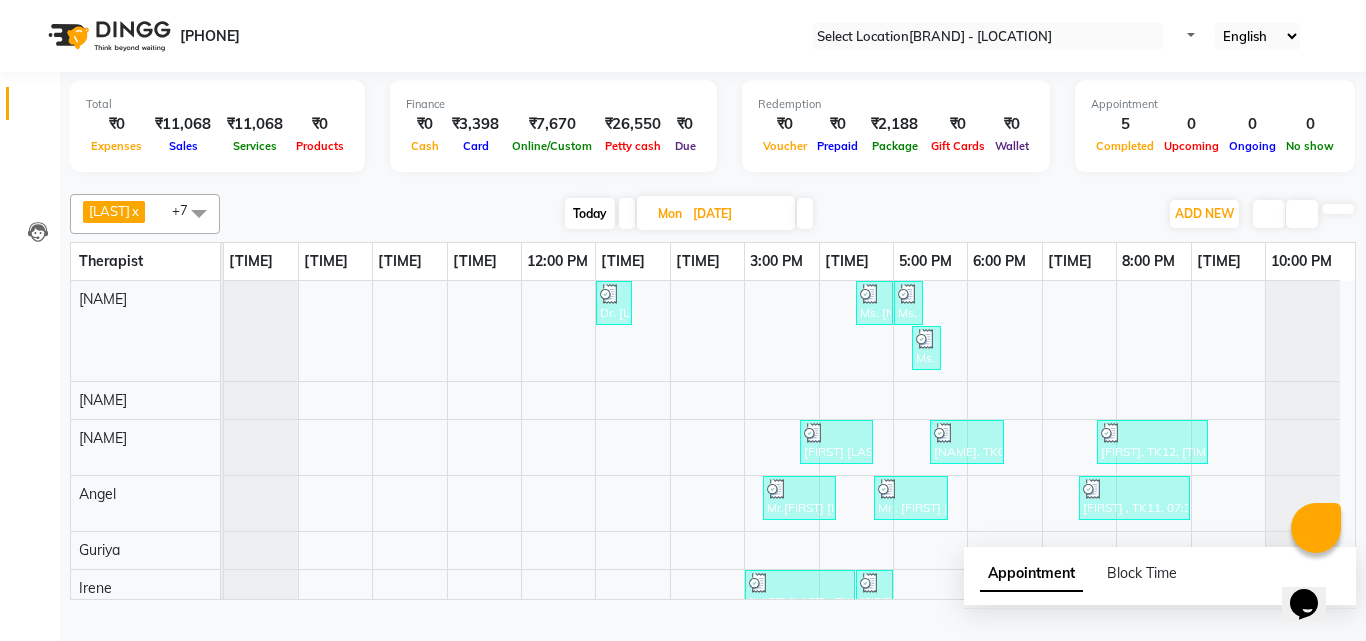 drag, startPoint x: 873, startPoint y: 335, endPoint x: 874, endPoint y: 425, distance: 90.005554 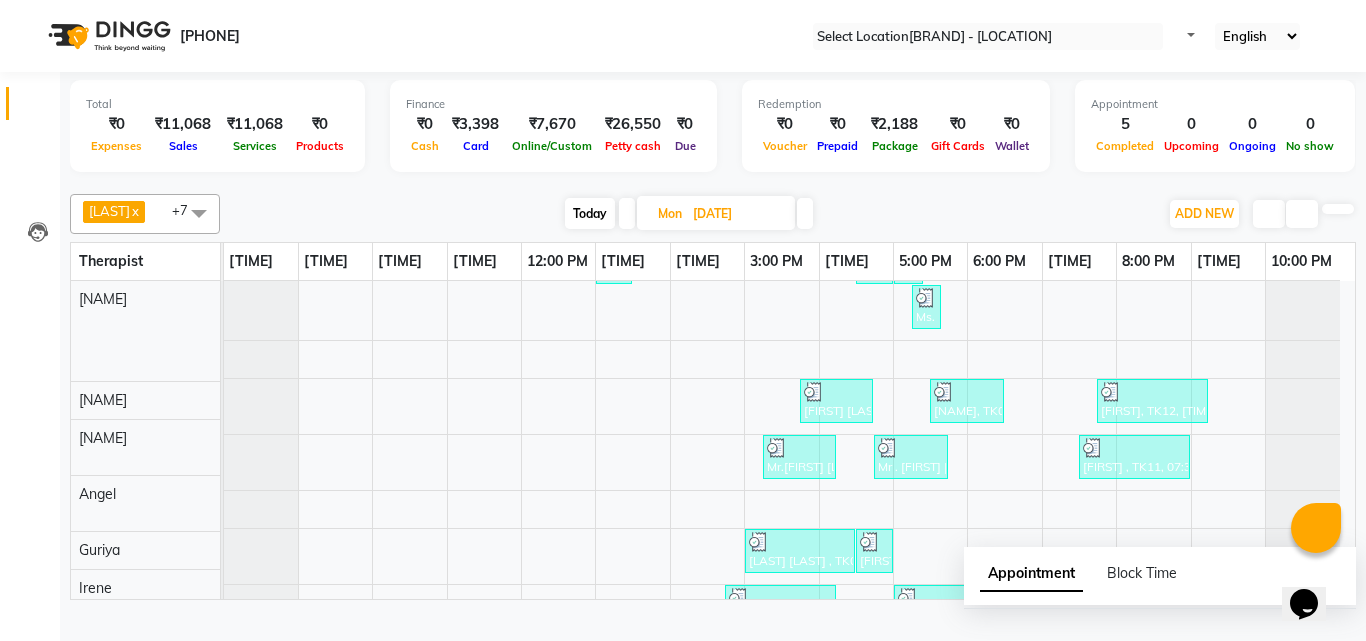 scroll, scrollTop: 82, scrollLeft: 0, axis: vertical 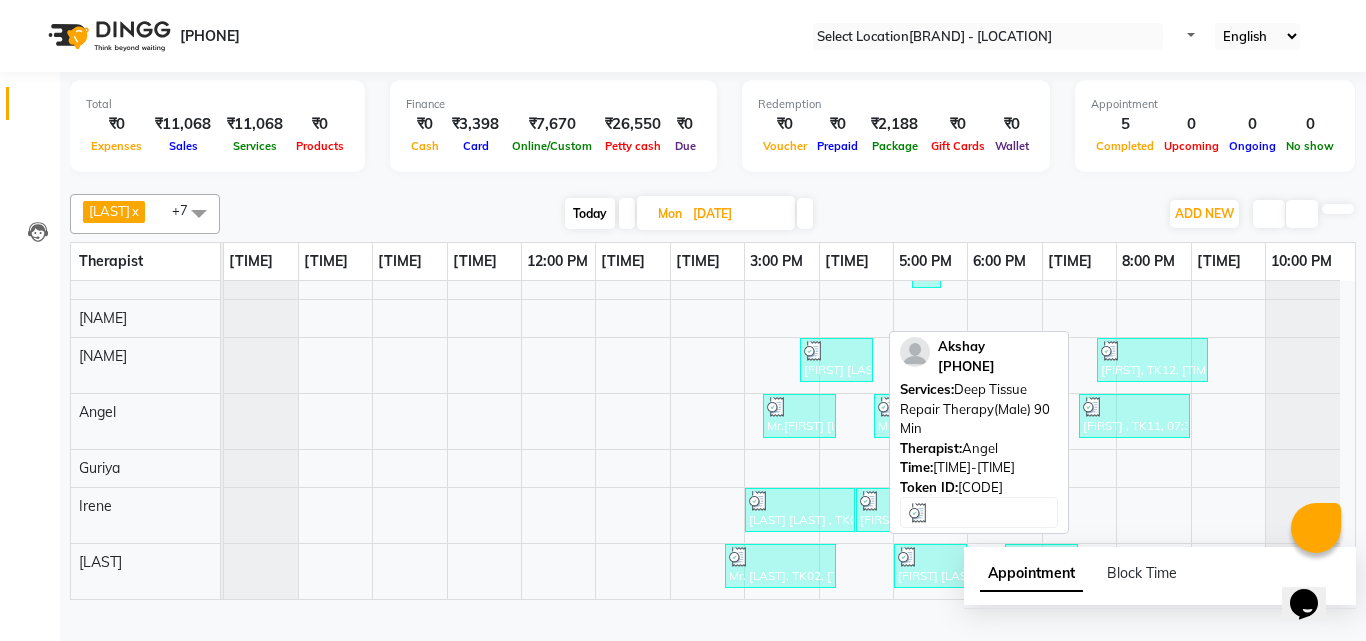 click on "[FIRST] , TK11, 07:30 PM-09:00 PM, Deep Tissue Repair Therapy(Male) 90 Min" at bounding box center [614, 221] 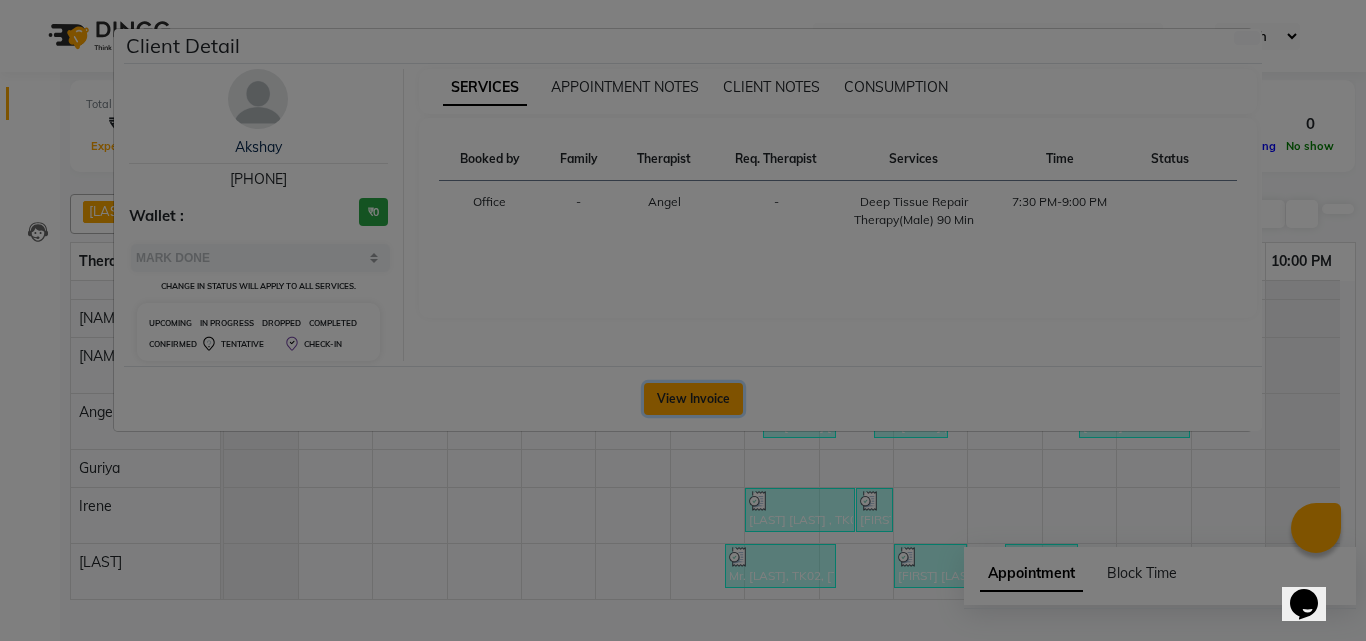 click on "View Invoice" at bounding box center (693, 399) 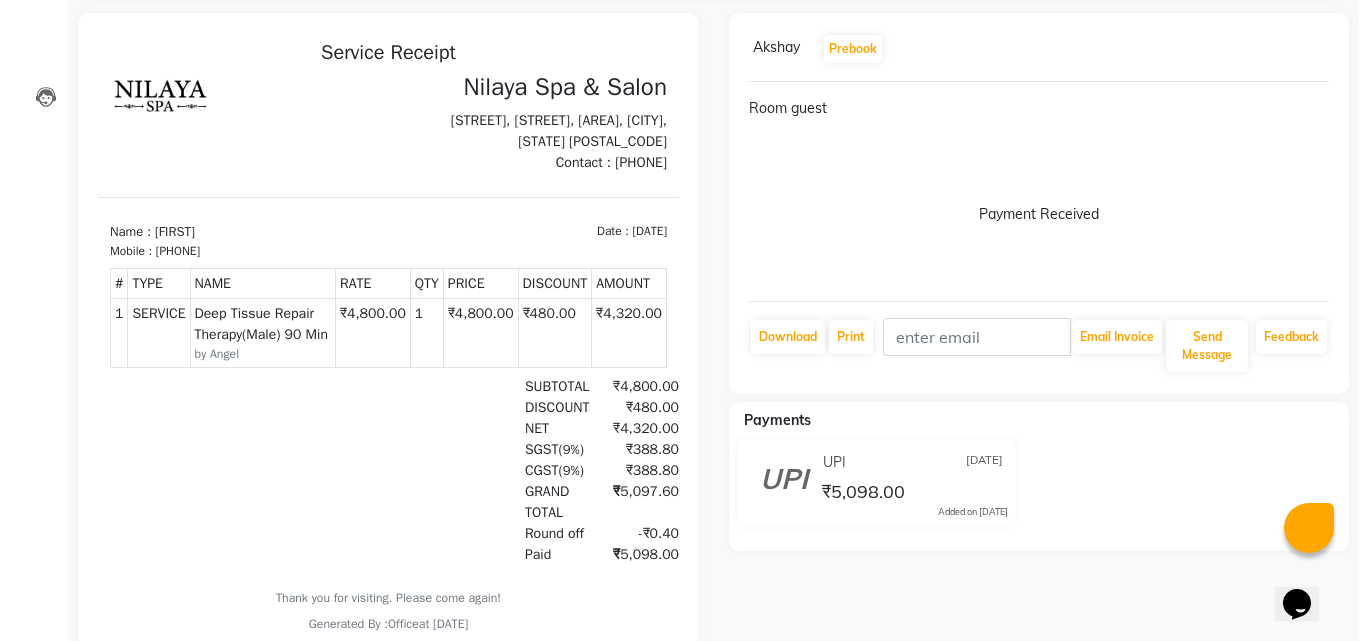 scroll, scrollTop: 0, scrollLeft: 0, axis: both 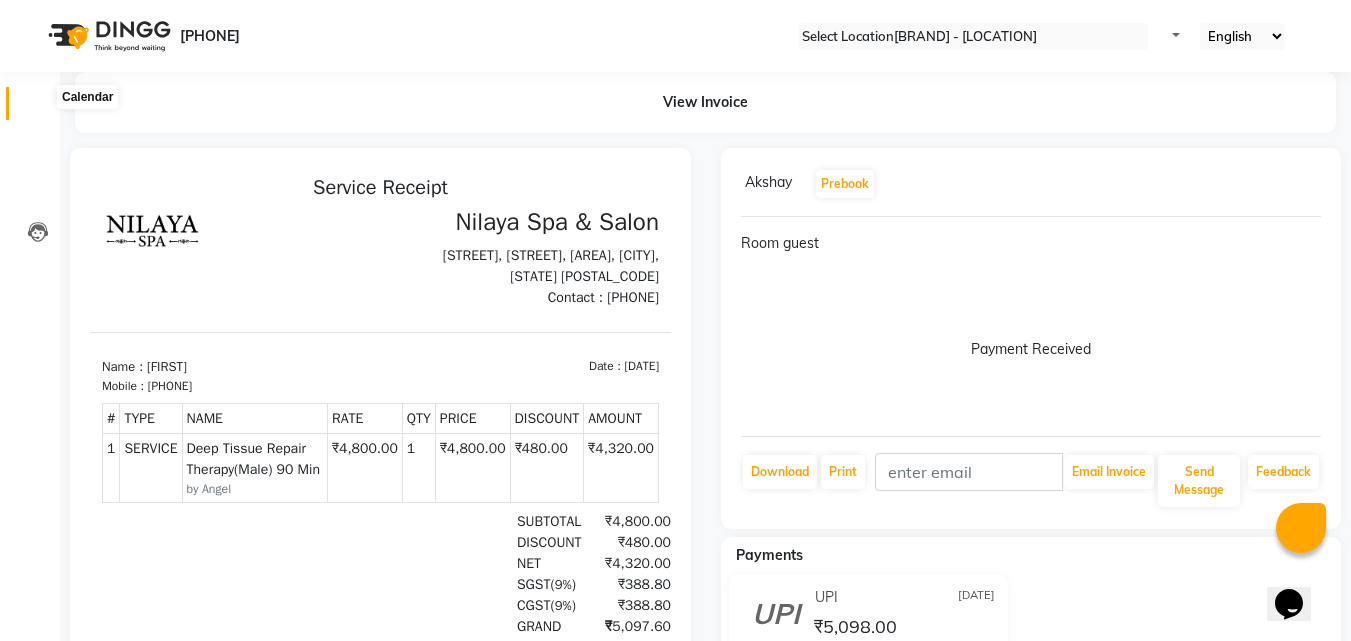 click at bounding box center [37, 108] 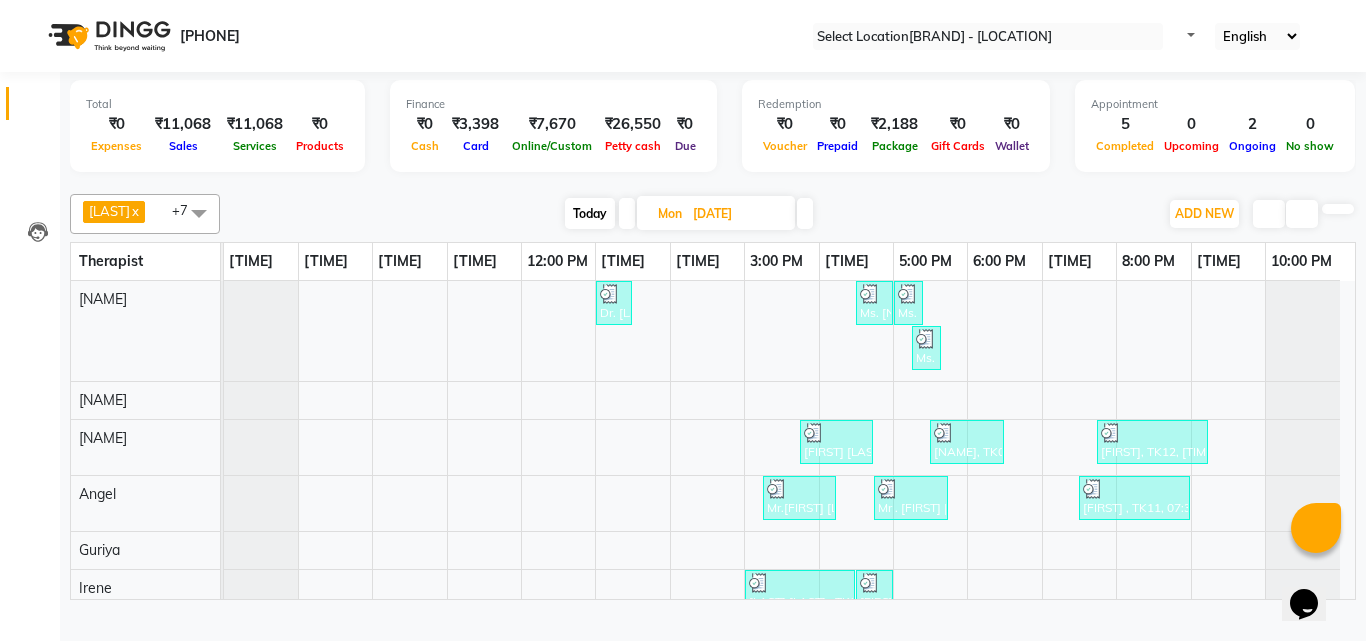 scroll, scrollTop: 82, scrollLeft: 0, axis: vertical 